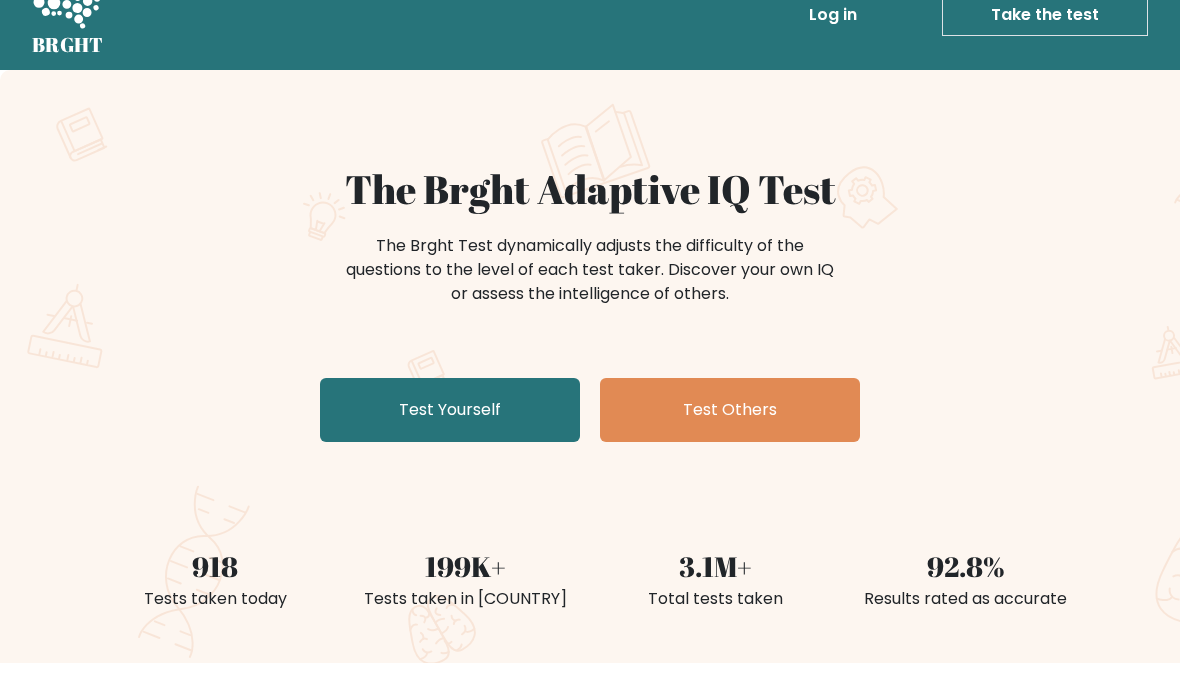 scroll, scrollTop: 0, scrollLeft: 0, axis: both 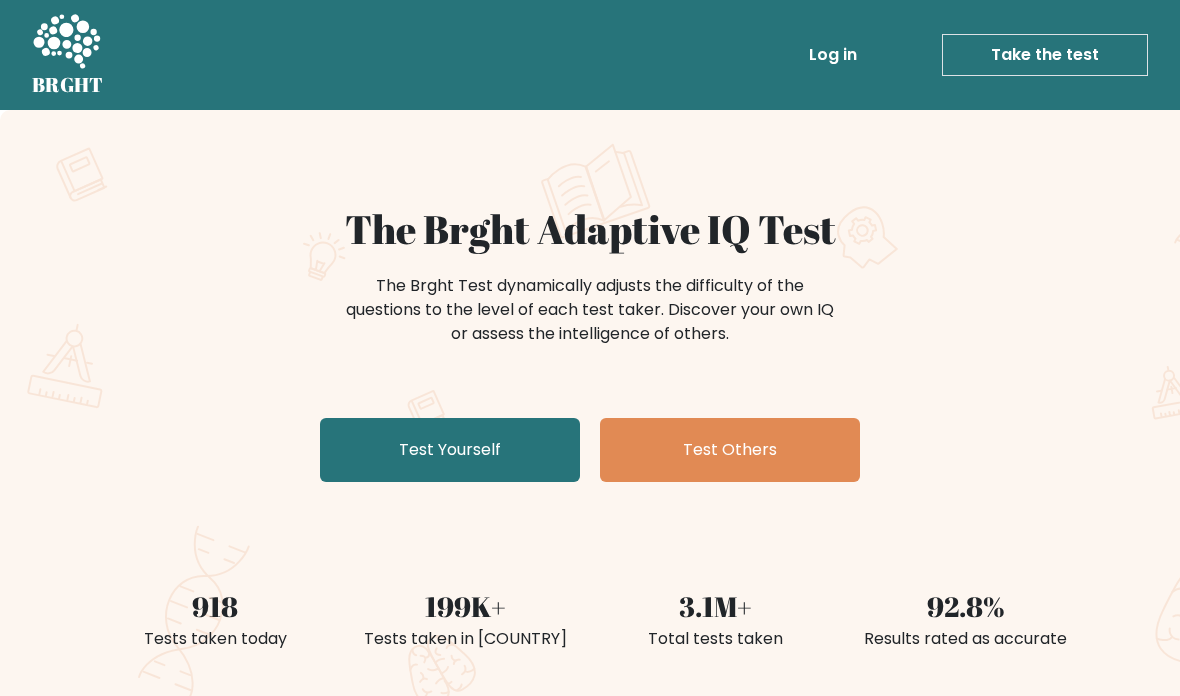 click on "Test Yourself" at bounding box center (450, 450) 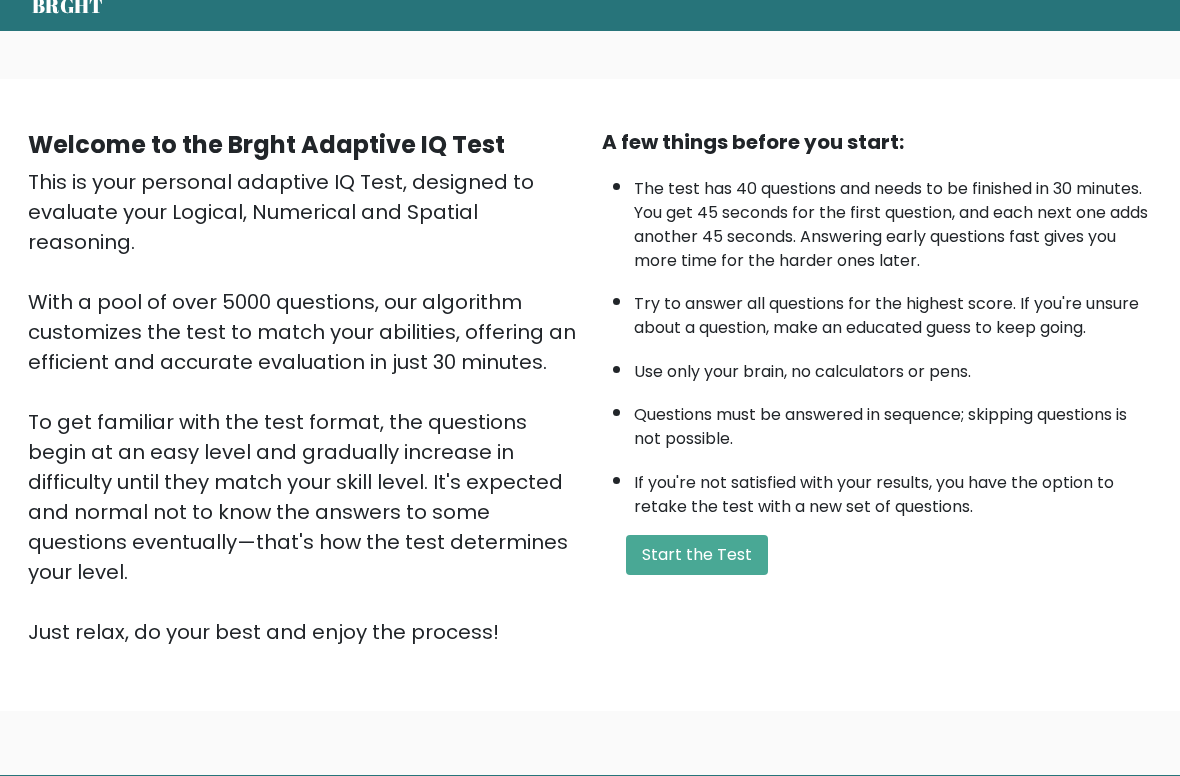scroll, scrollTop: 79, scrollLeft: 0, axis: vertical 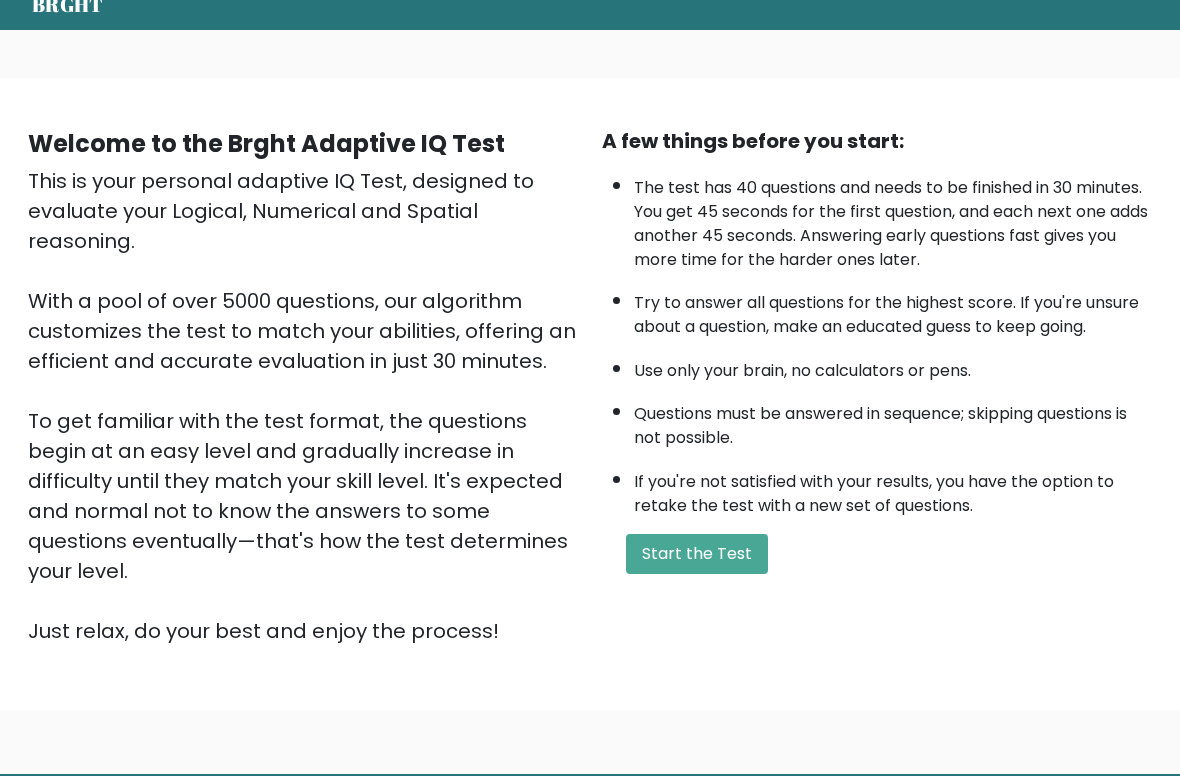 click on "Start the Test" at bounding box center [697, 555] 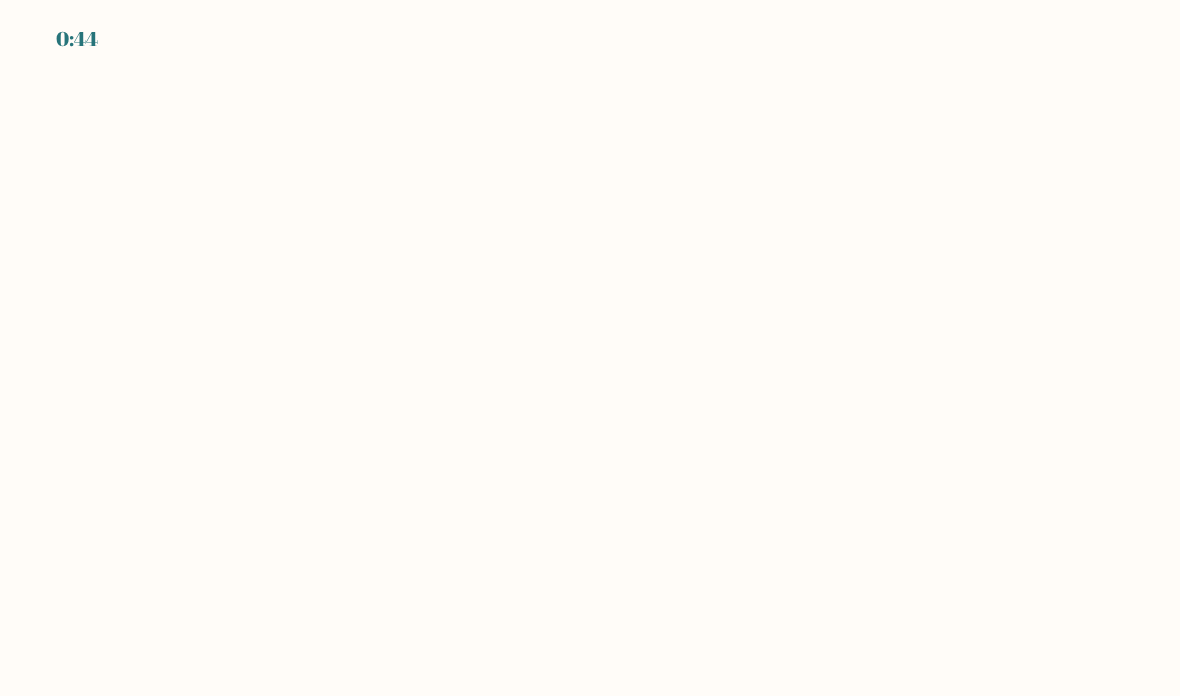 scroll, scrollTop: 0, scrollLeft: 0, axis: both 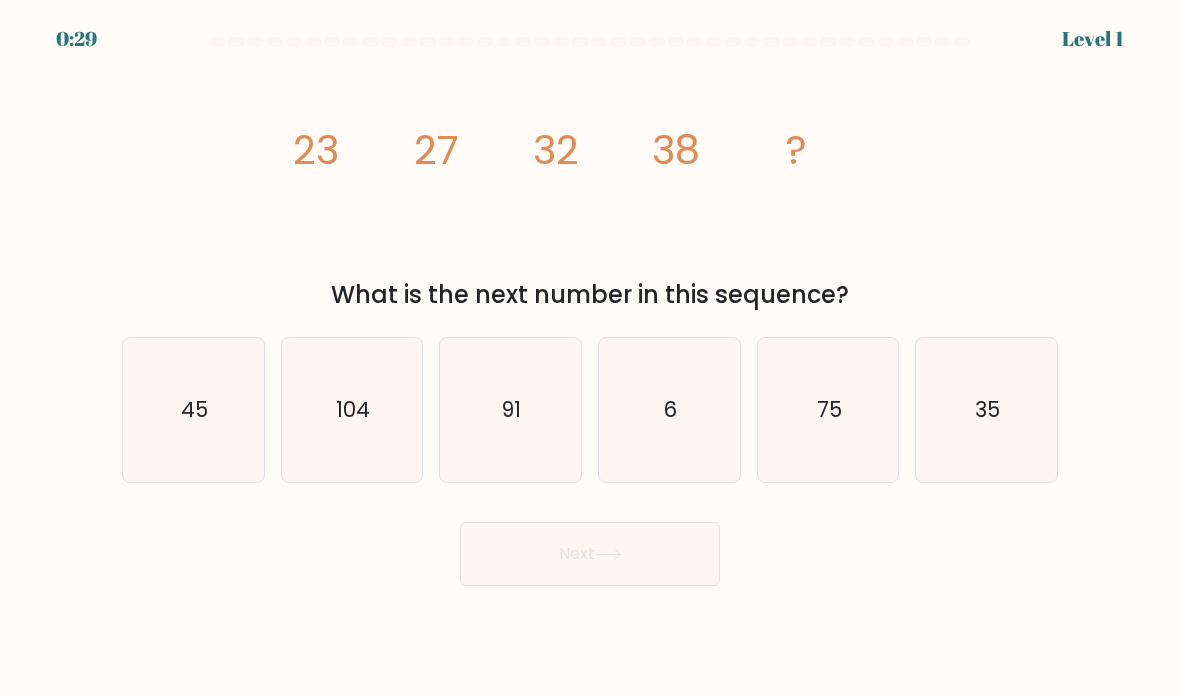 click on "45" 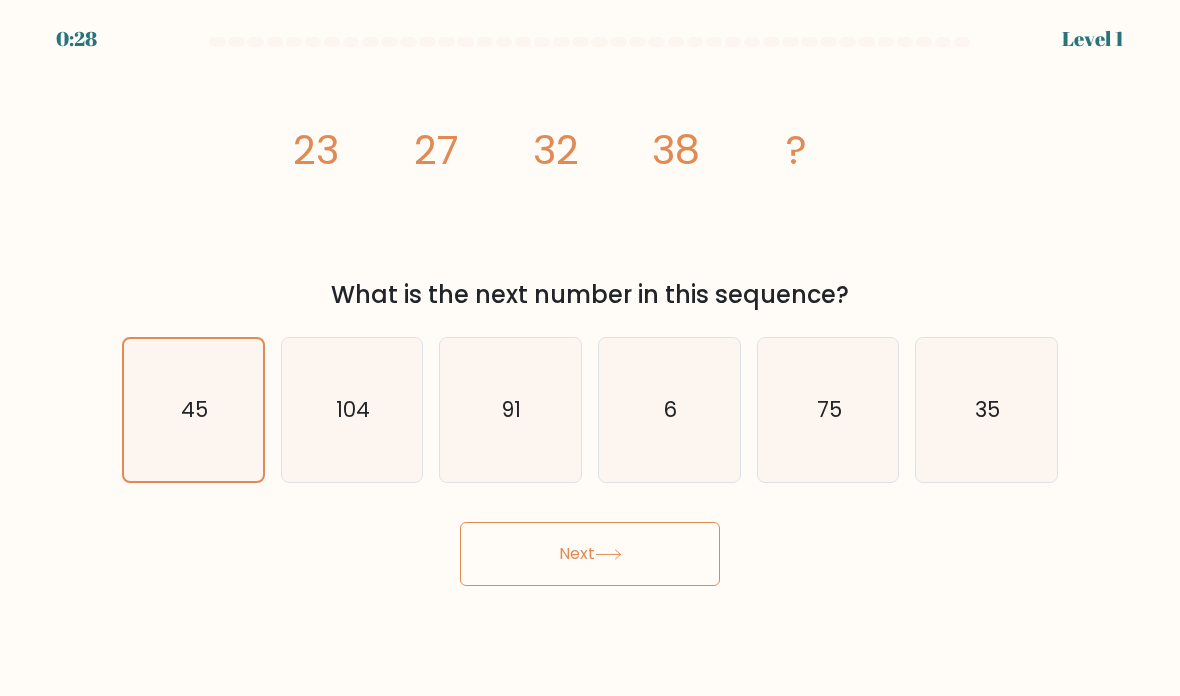 click on "Next" at bounding box center (590, 554) 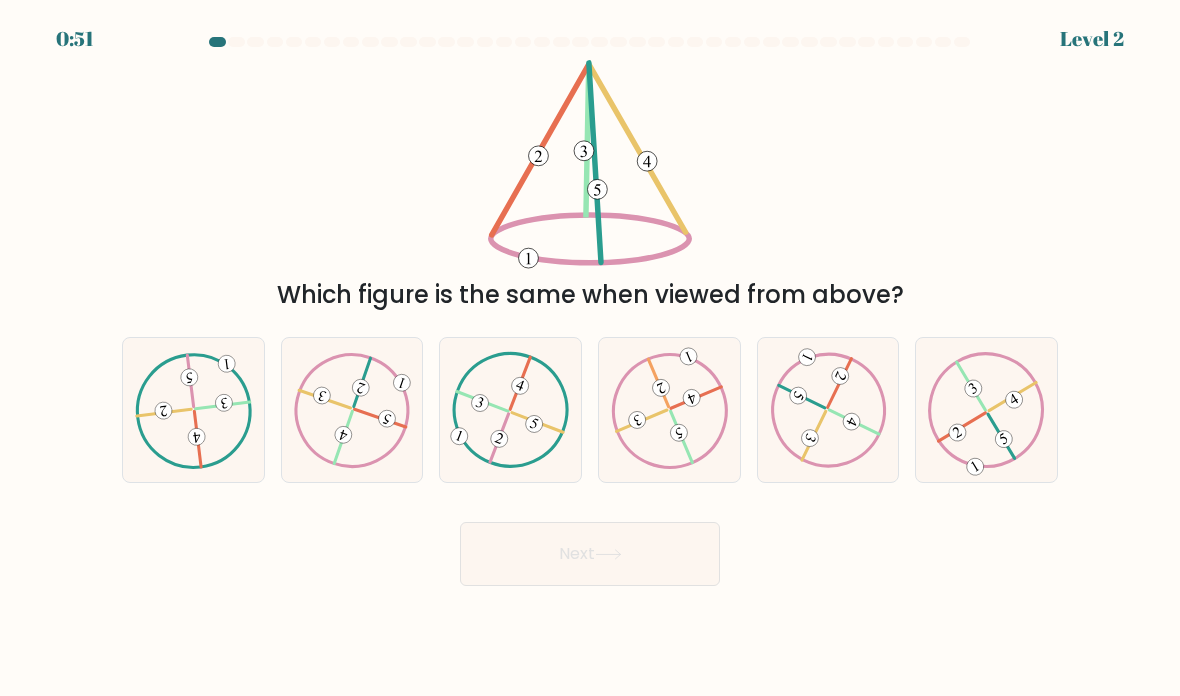 click 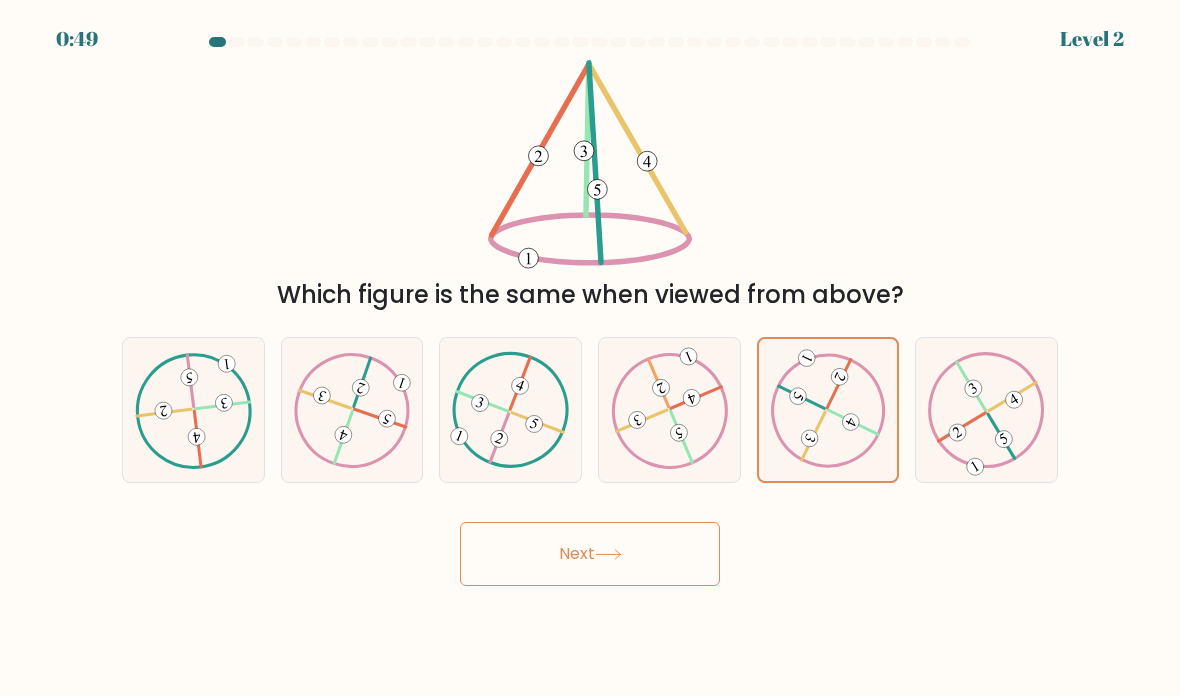 click on "Next" at bounding box center (590, 554) 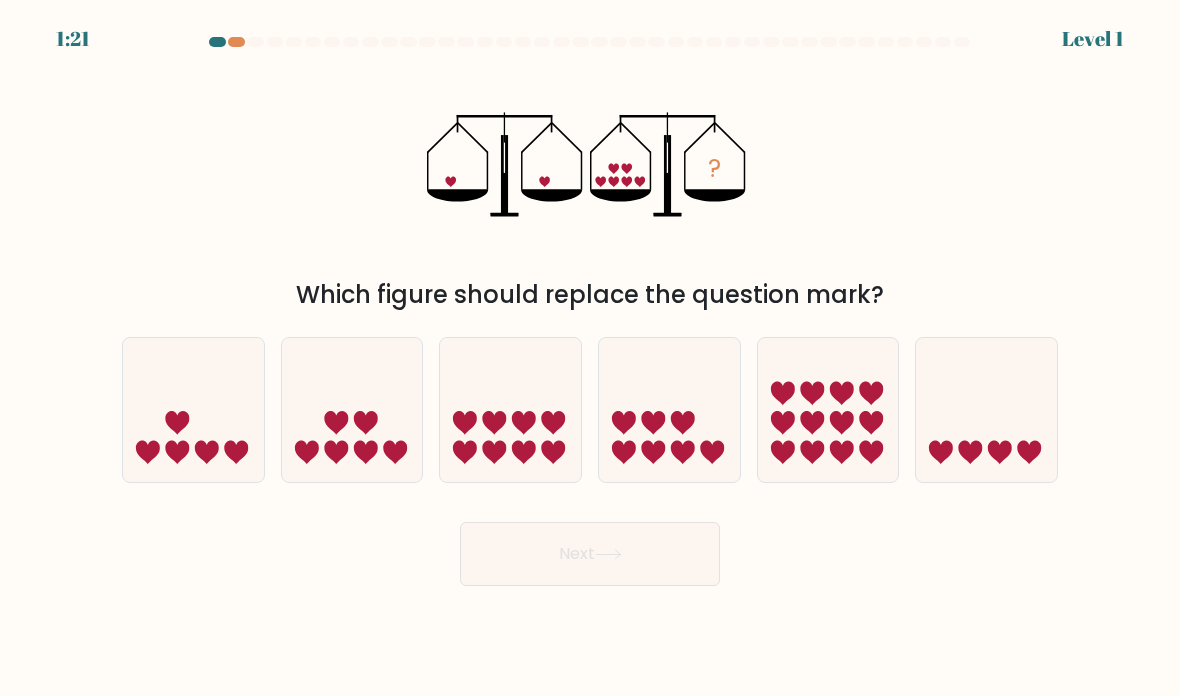 click 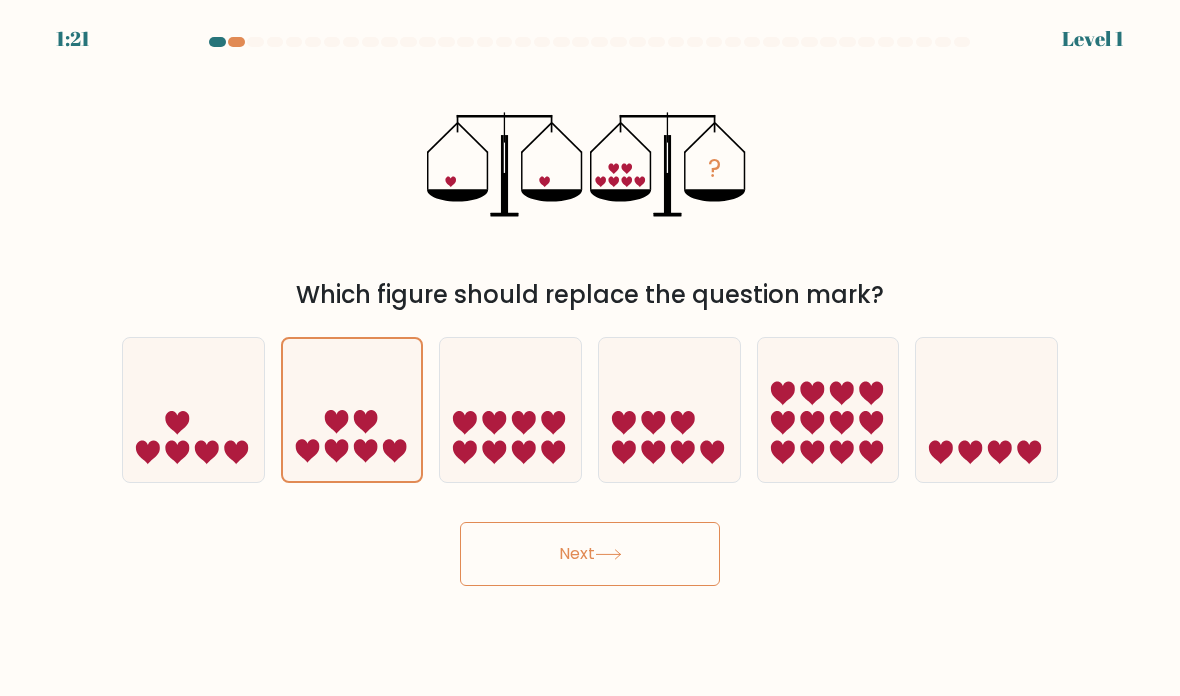 click on "Next" at bounding box center [590, 554] 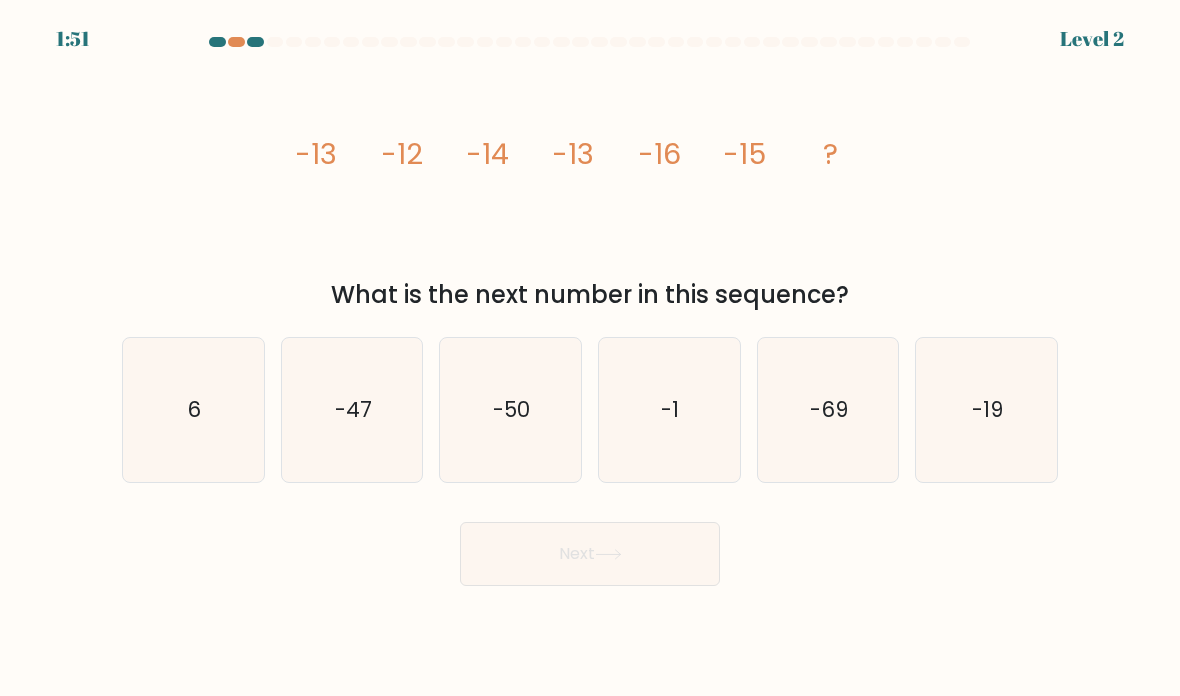 click on "-19" 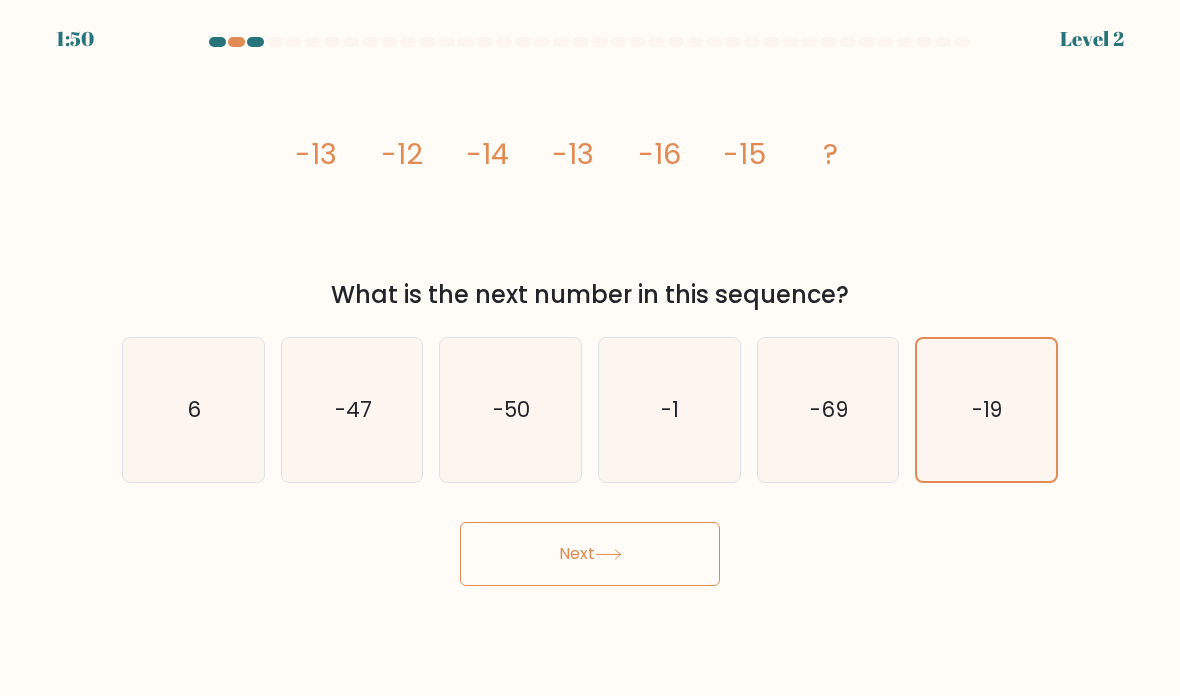 click on "Next" at bounding box center (590, 554) 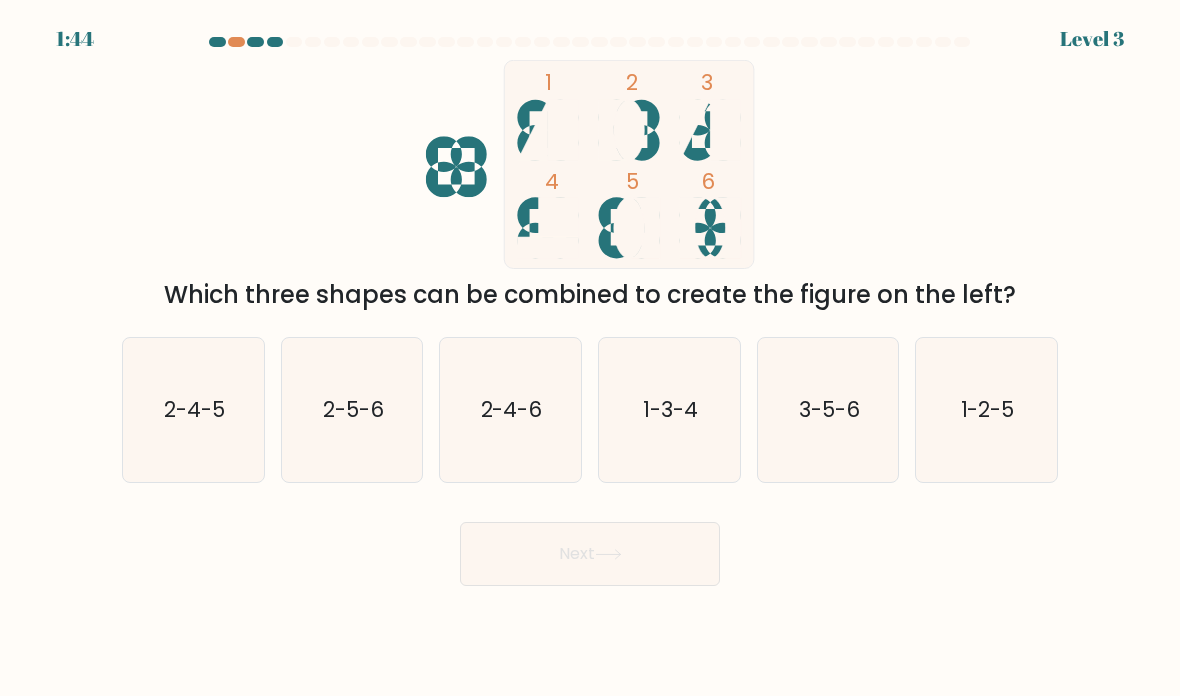 click on "2-5-6" 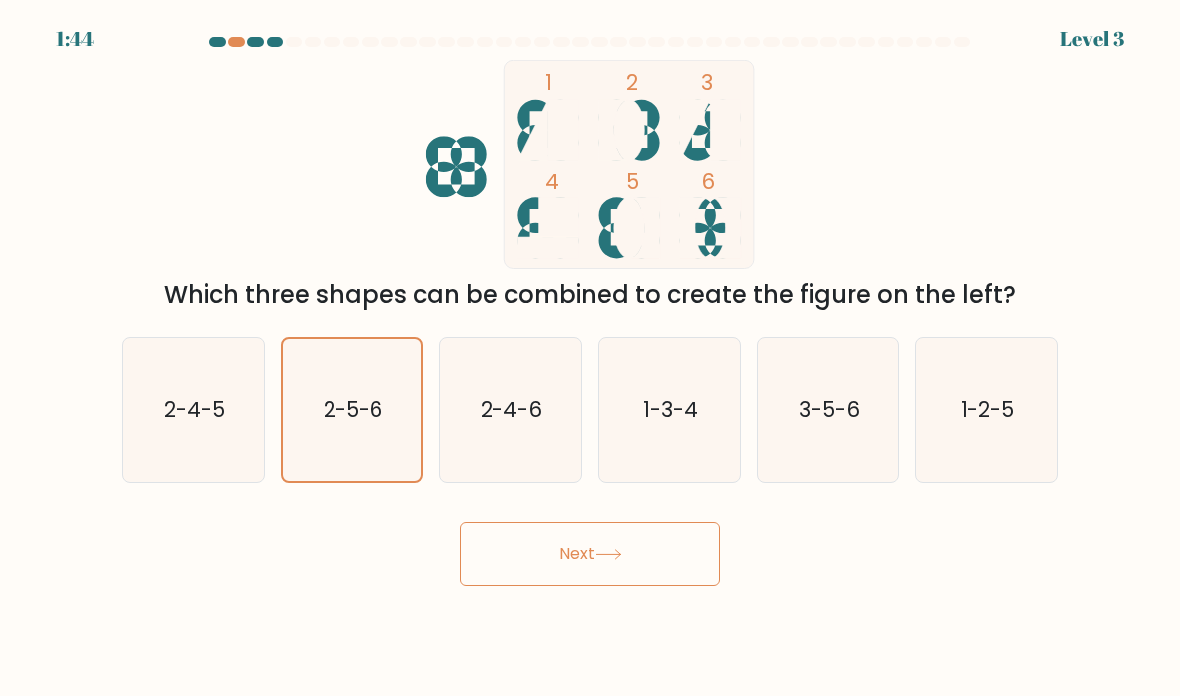 click on "Next" at bounding box center [590, 554] 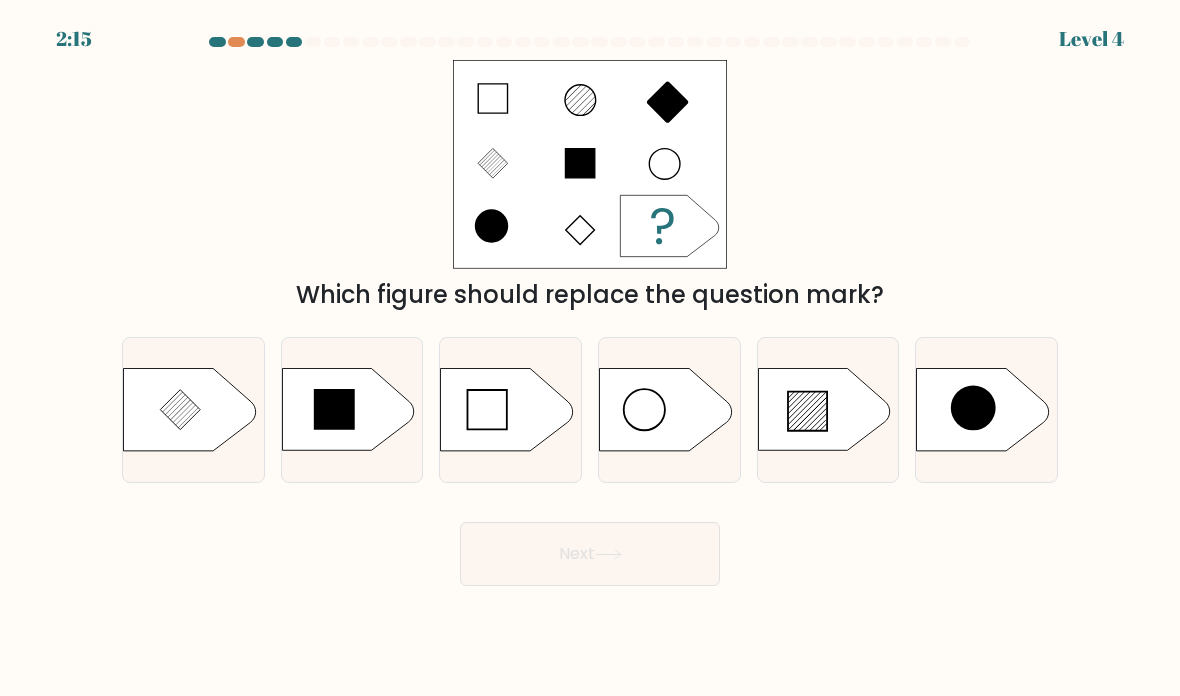 click 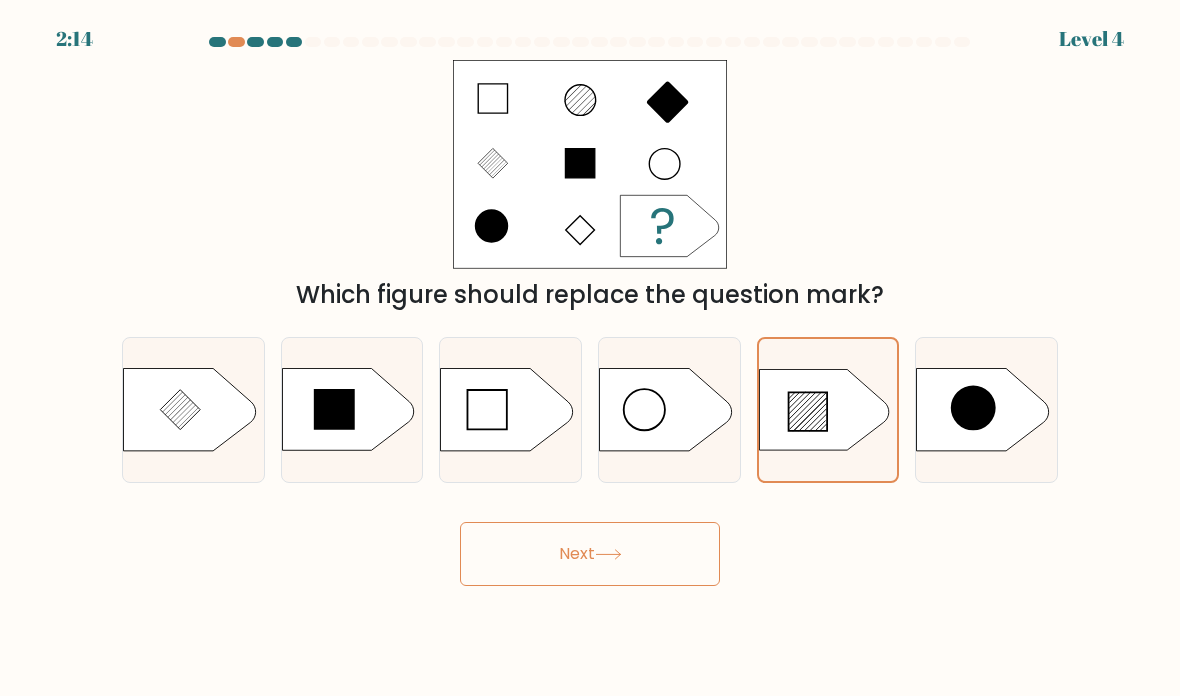 click on "Next" at bounding box center (590, 554) 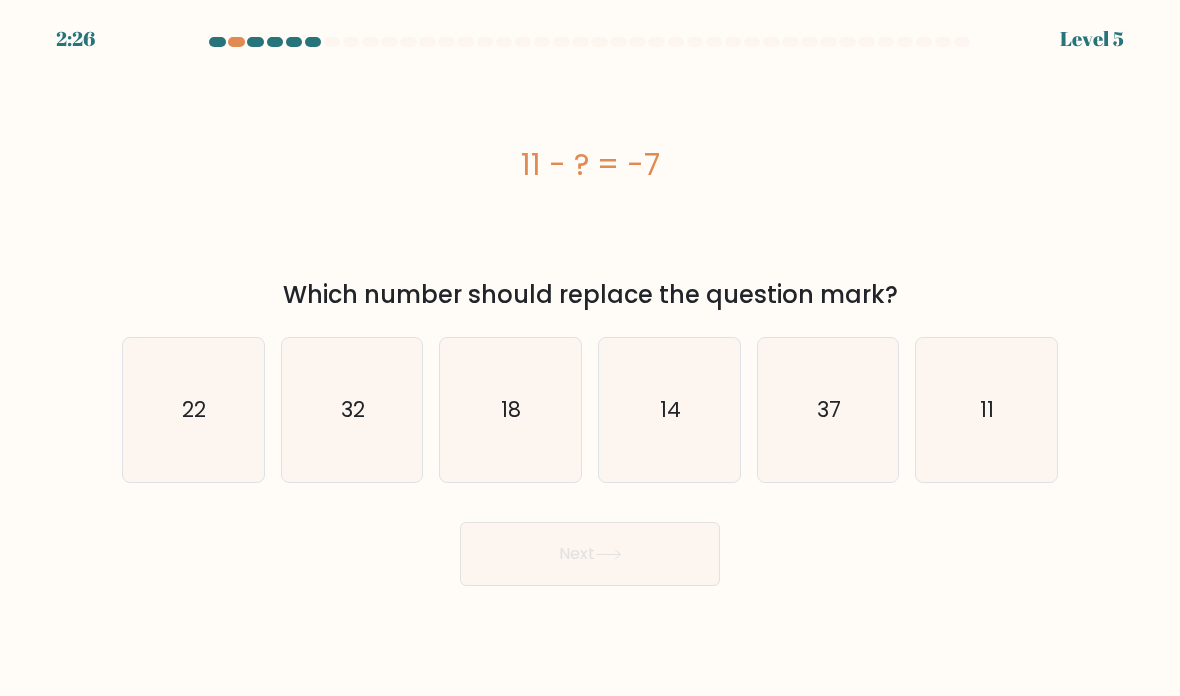 click on "22" 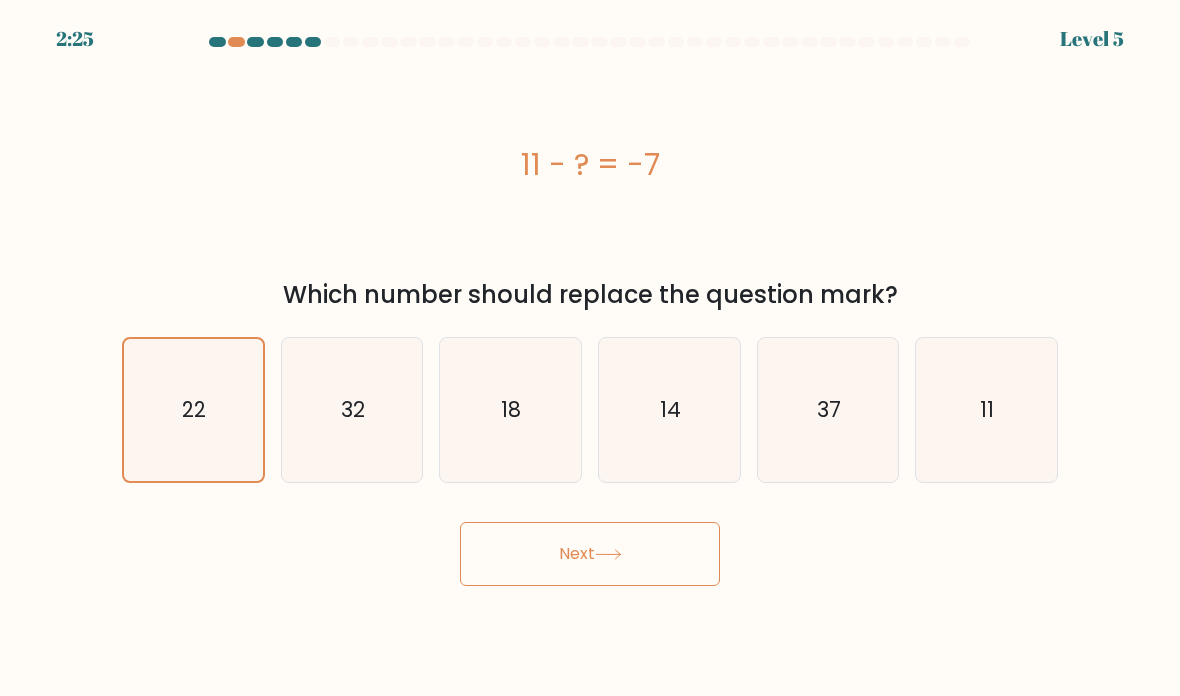 click on "Next" at bounding box center (590, 554) 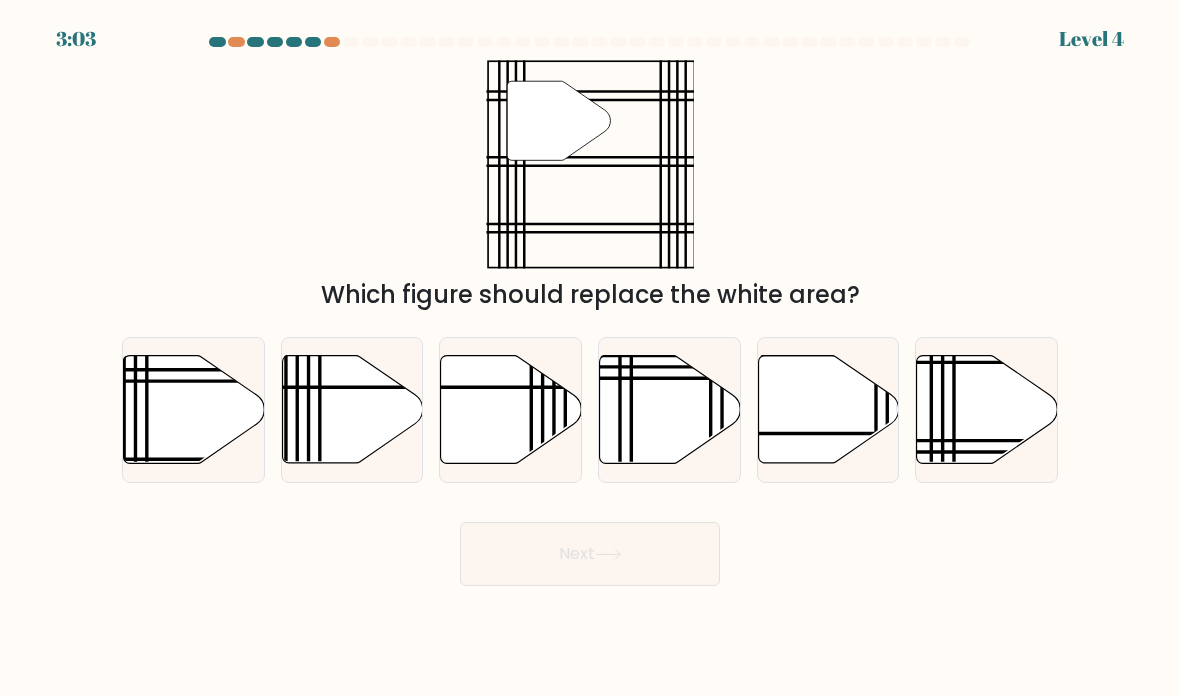 click 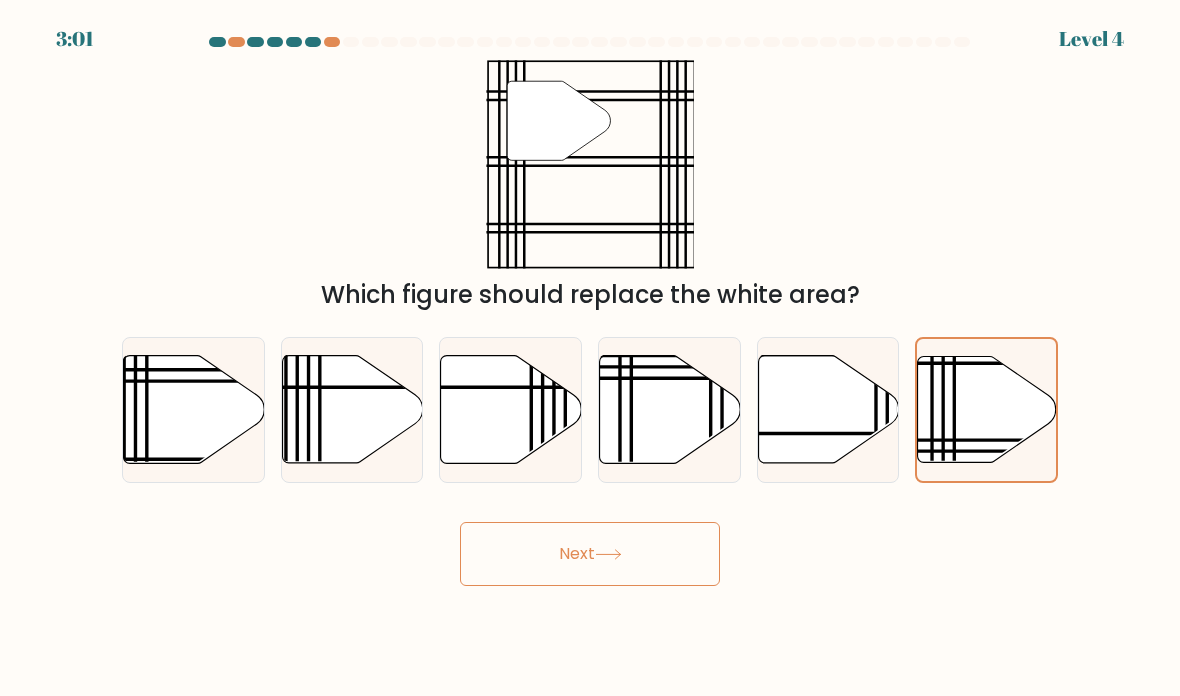 click 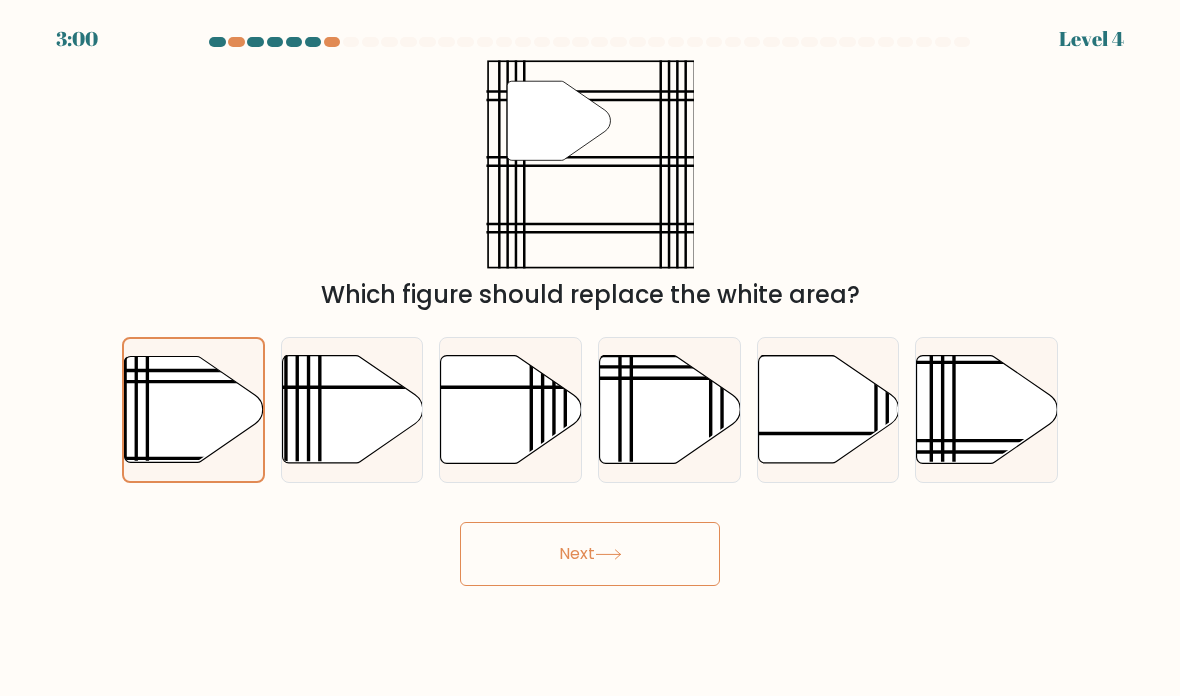 click 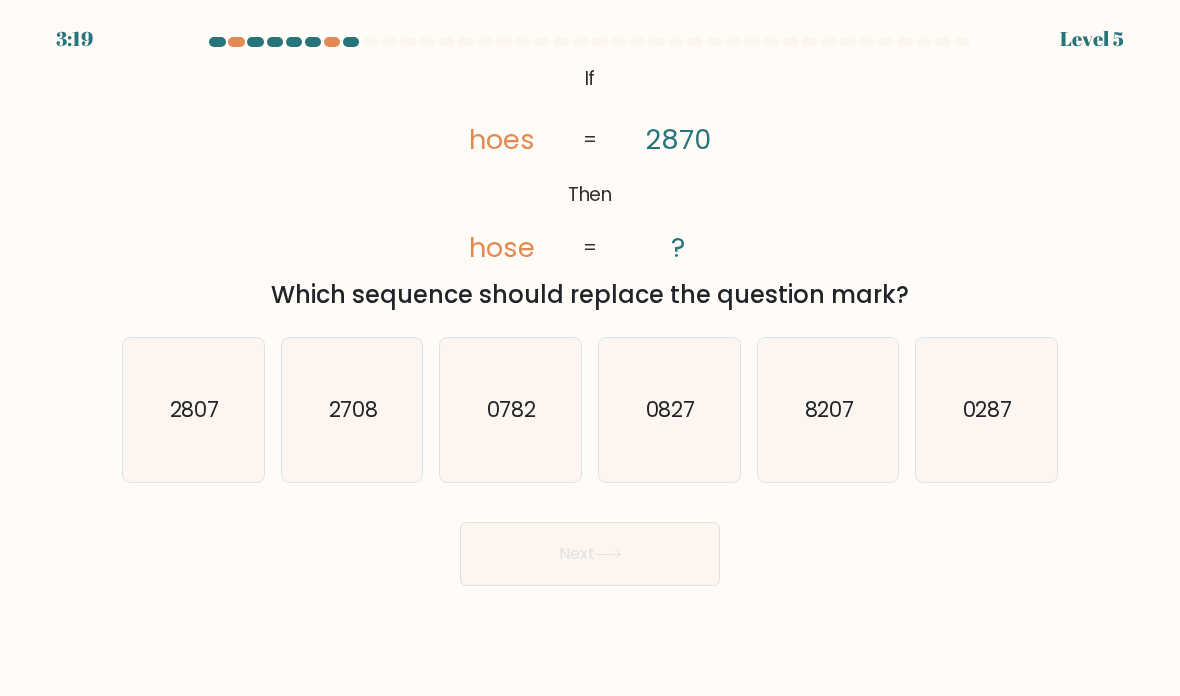 click on "2807" 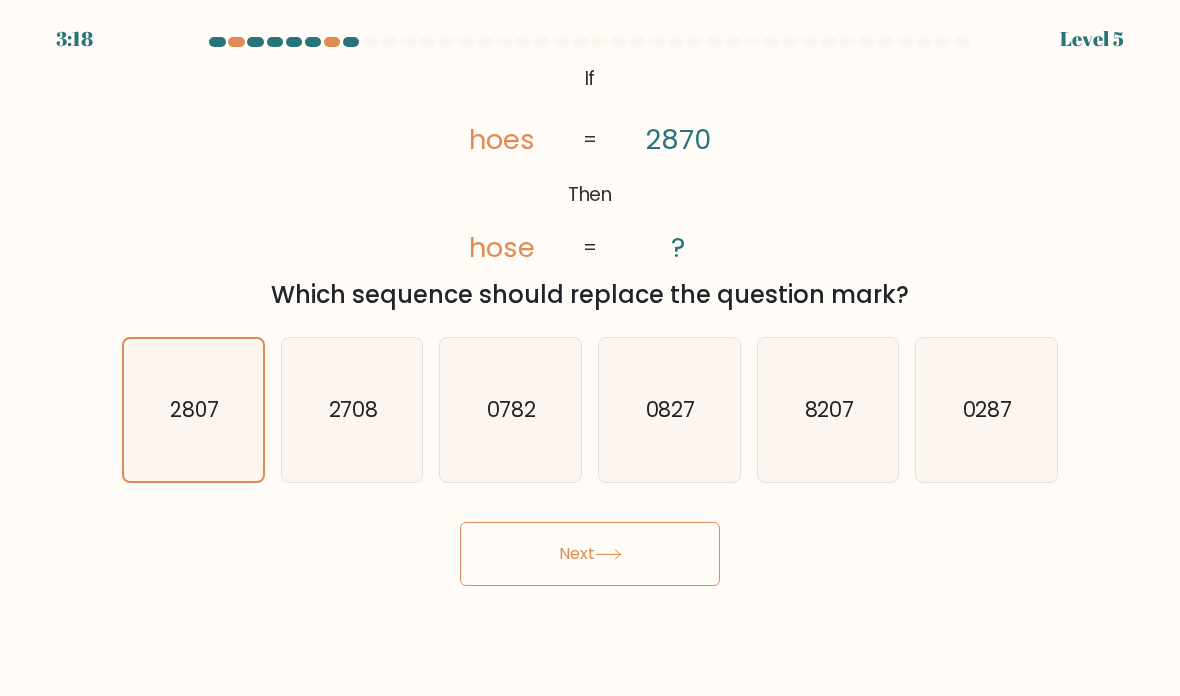 click on "Next" at bounding box center (590, 554) 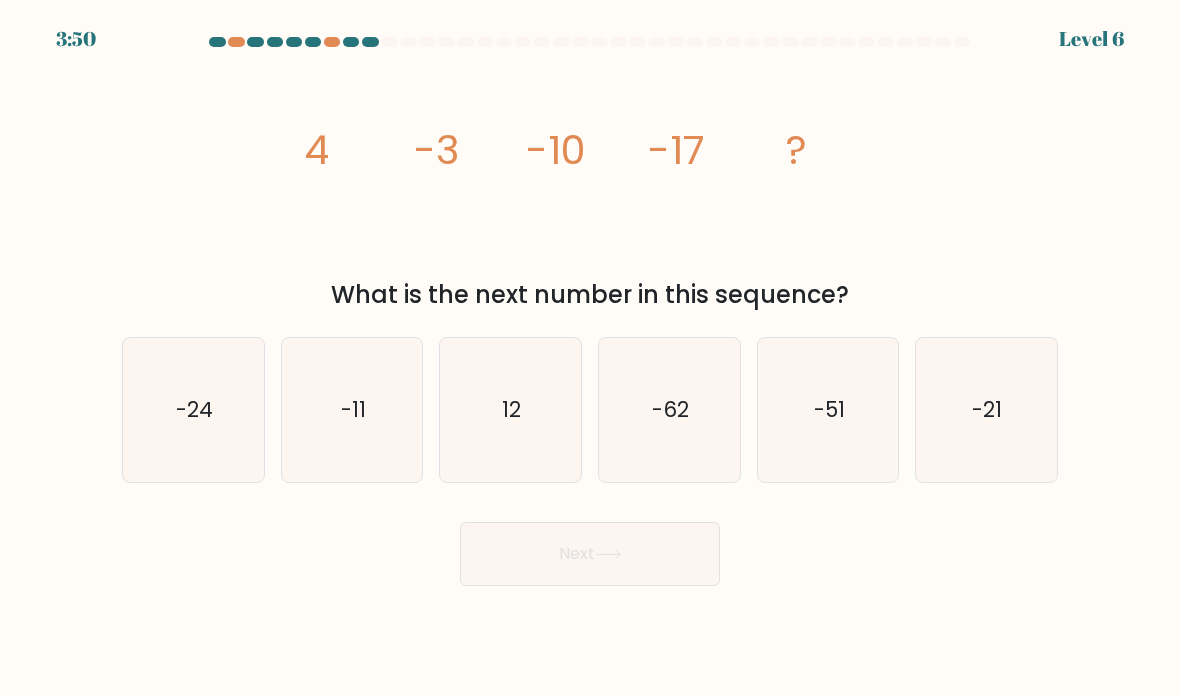 click on "-24" 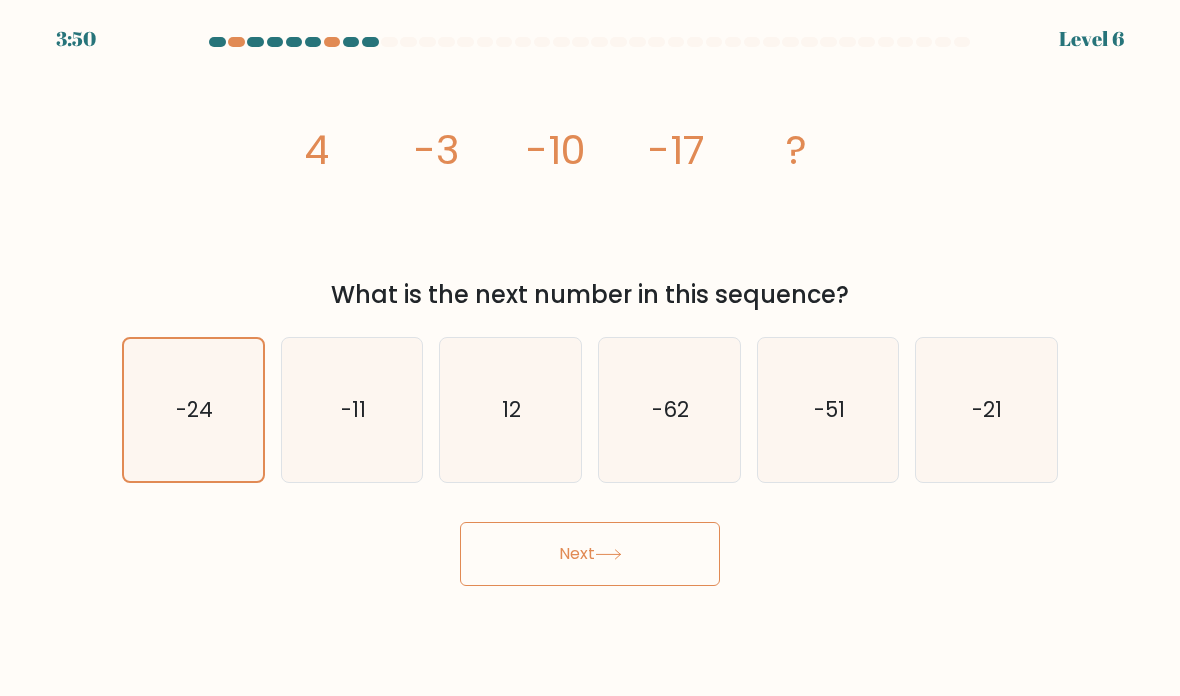 click 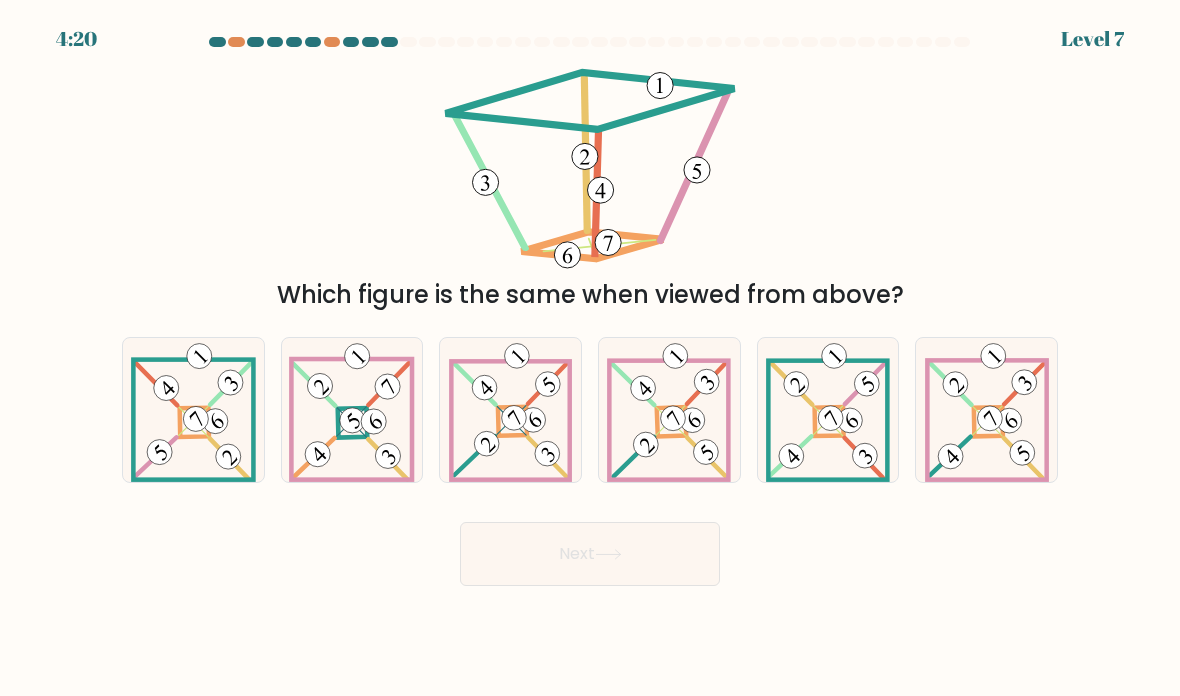 click 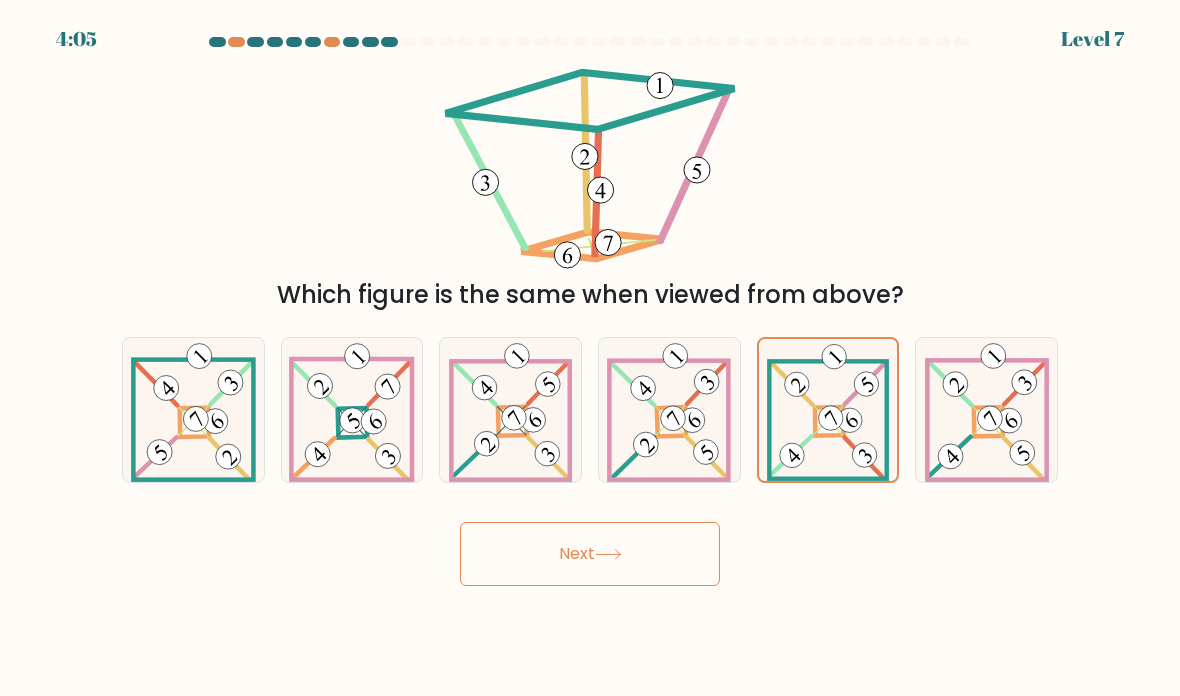 click 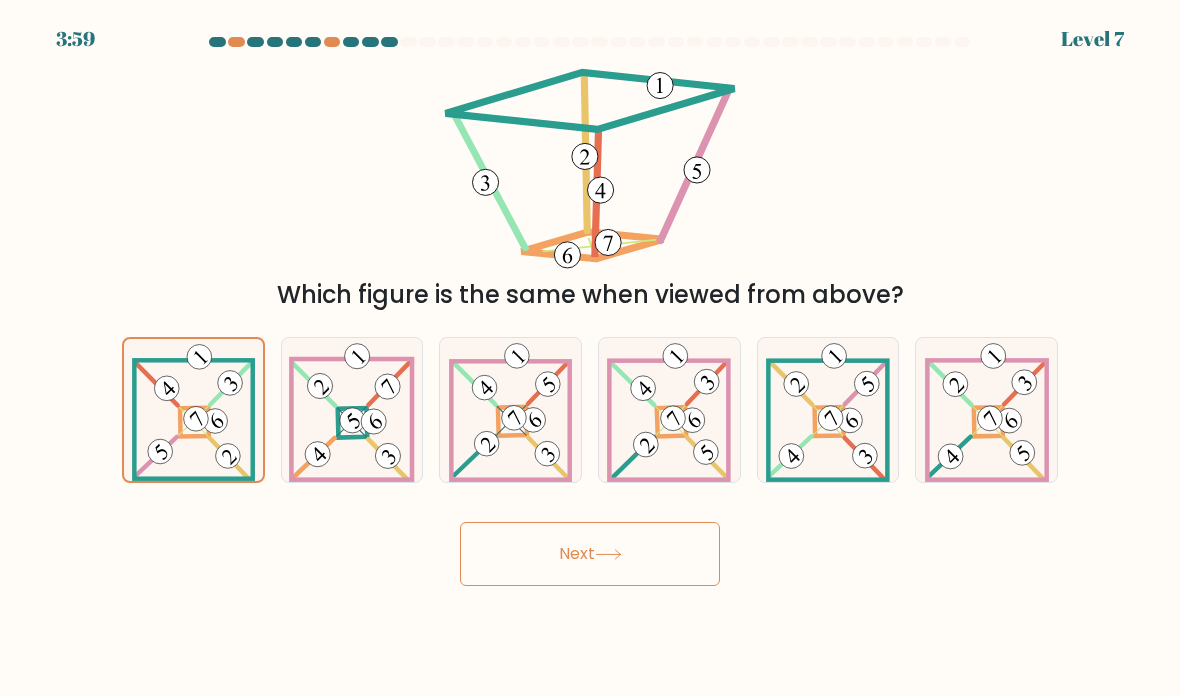 click on "Next" at bounding box center (590, 554) 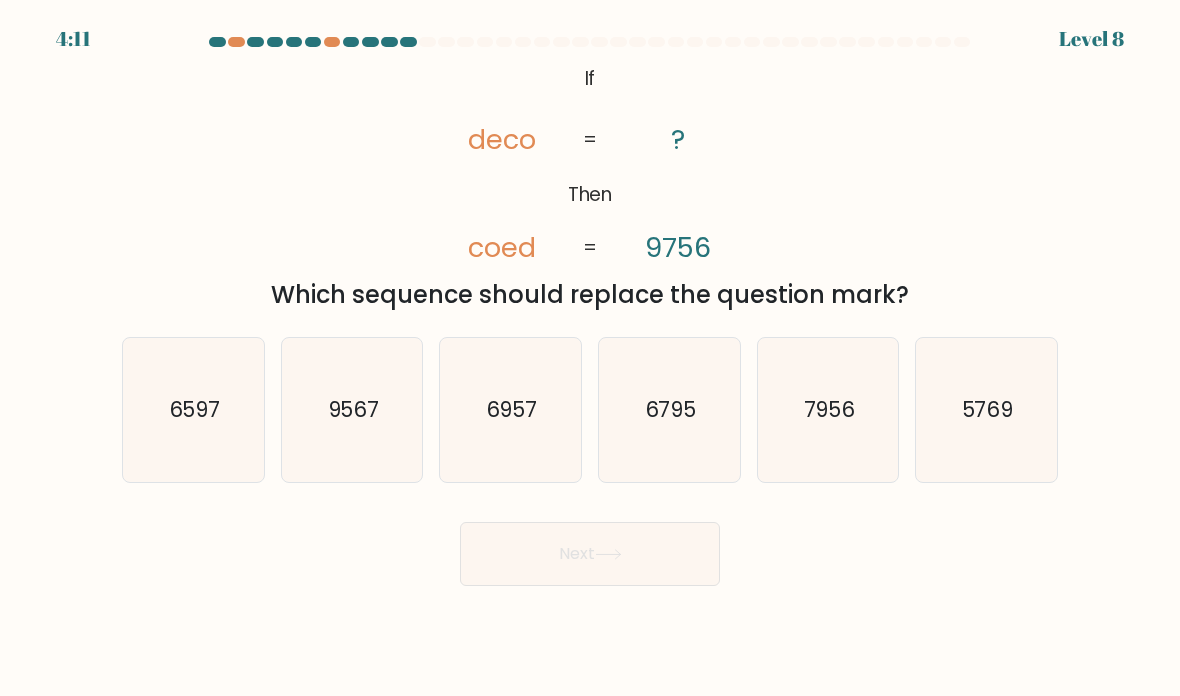 click on "6597" 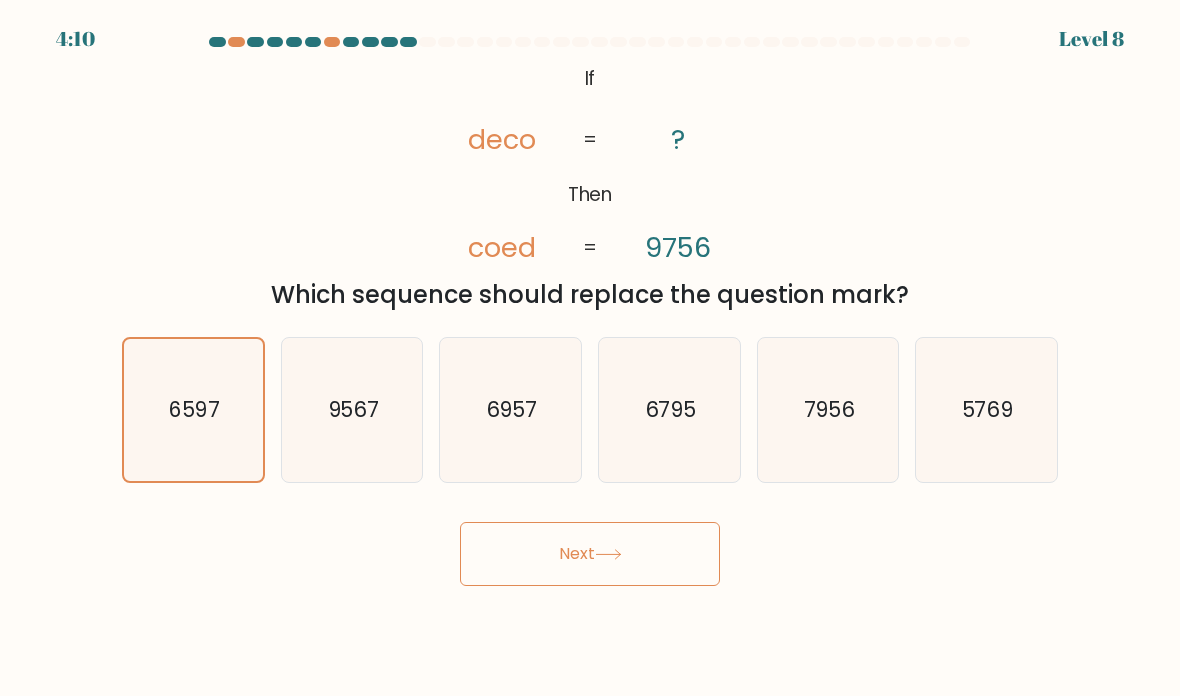 click on "Next" at bounding box center [590, 554] 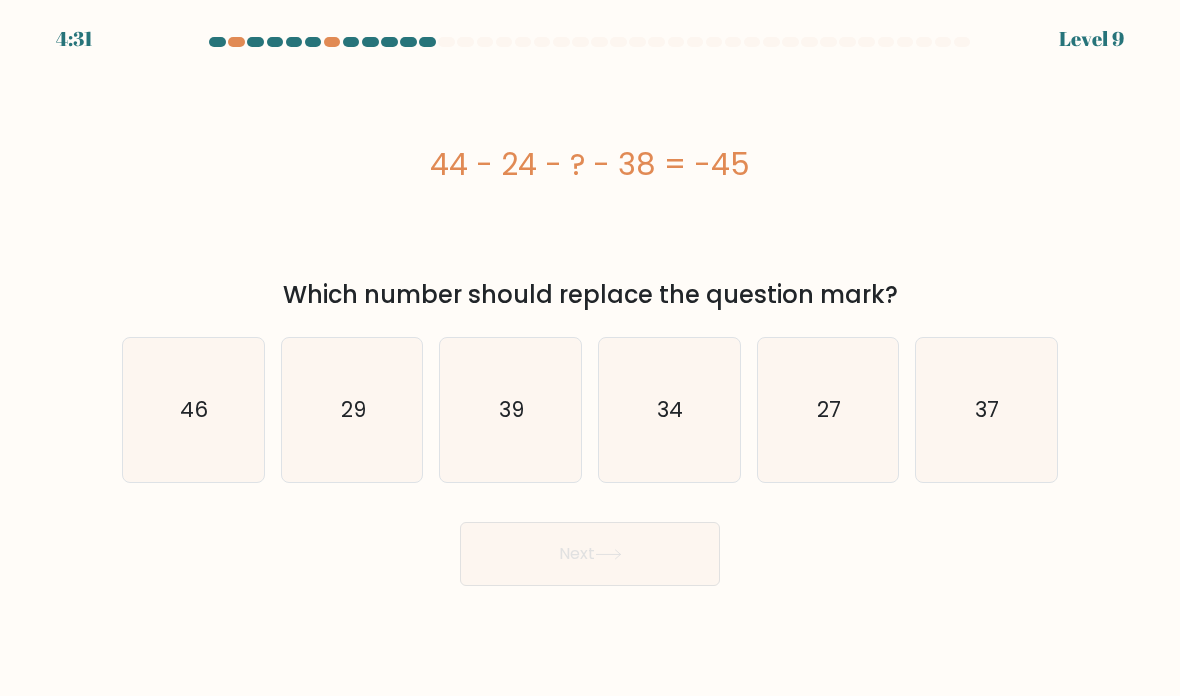 click on "29" 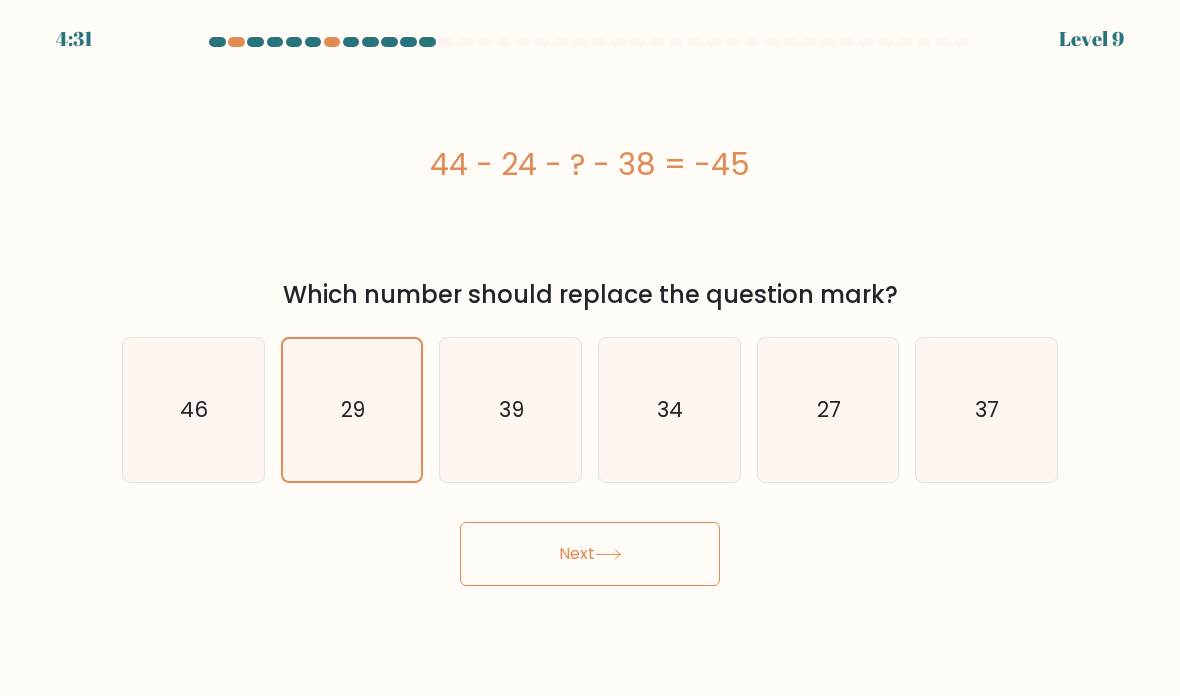 click on "Next" at bounding box center [590, 554] 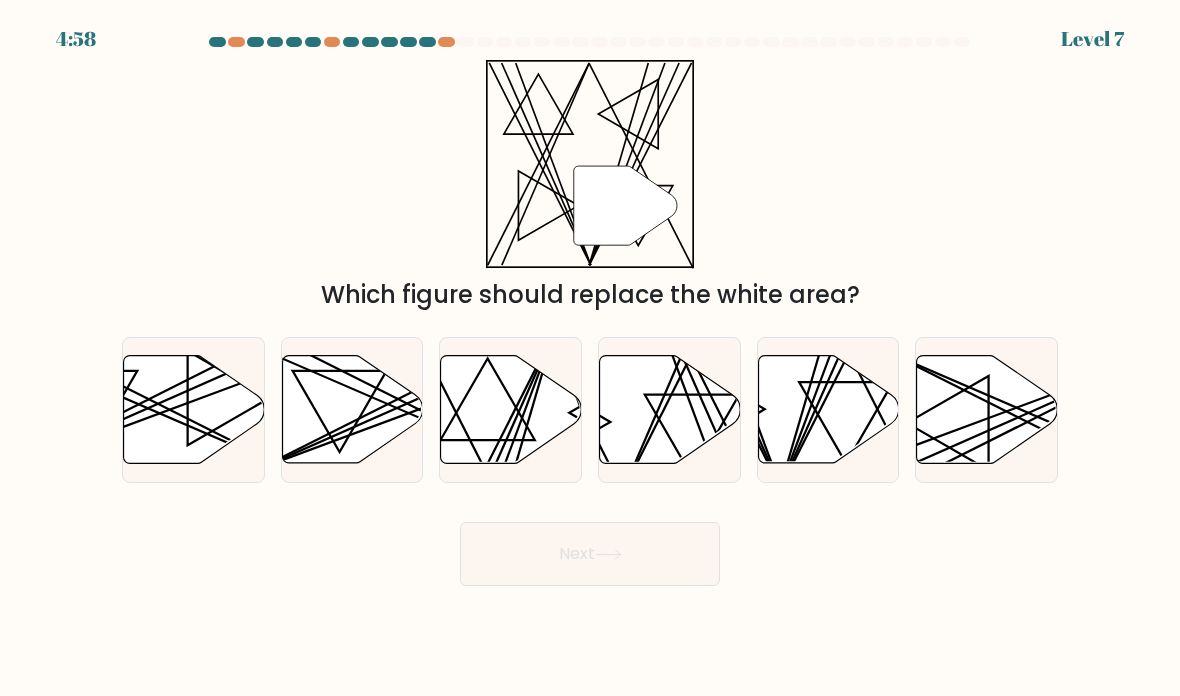 click 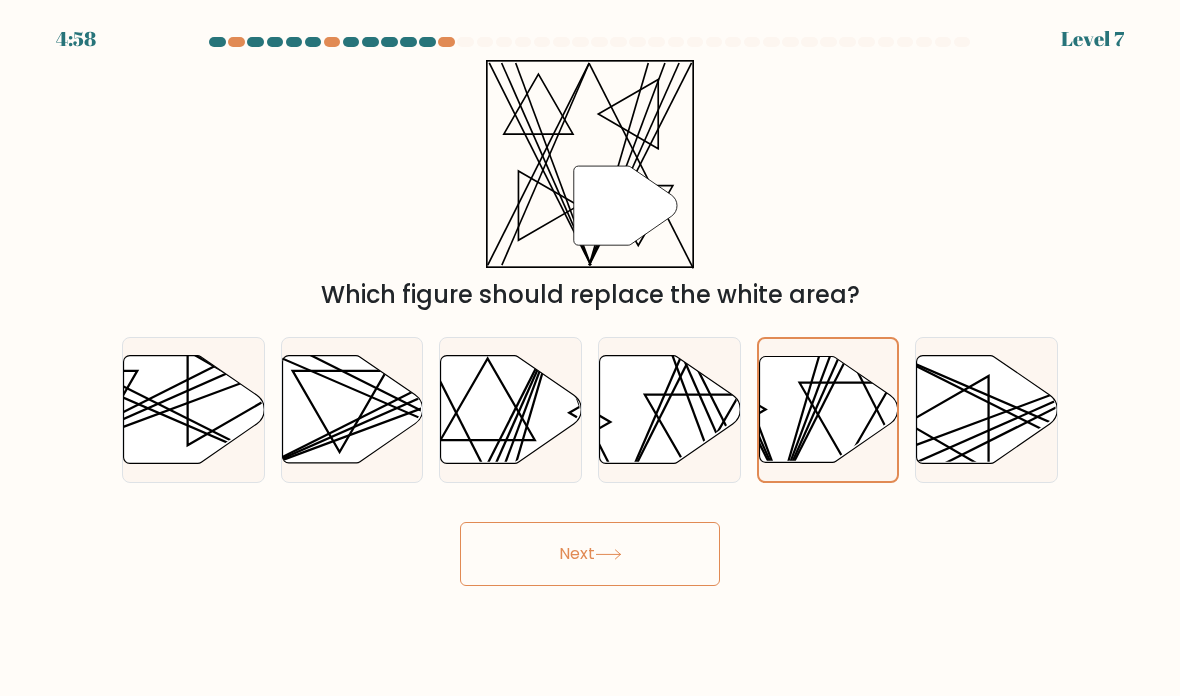 click on "Next" at bounding box center (590, 554) 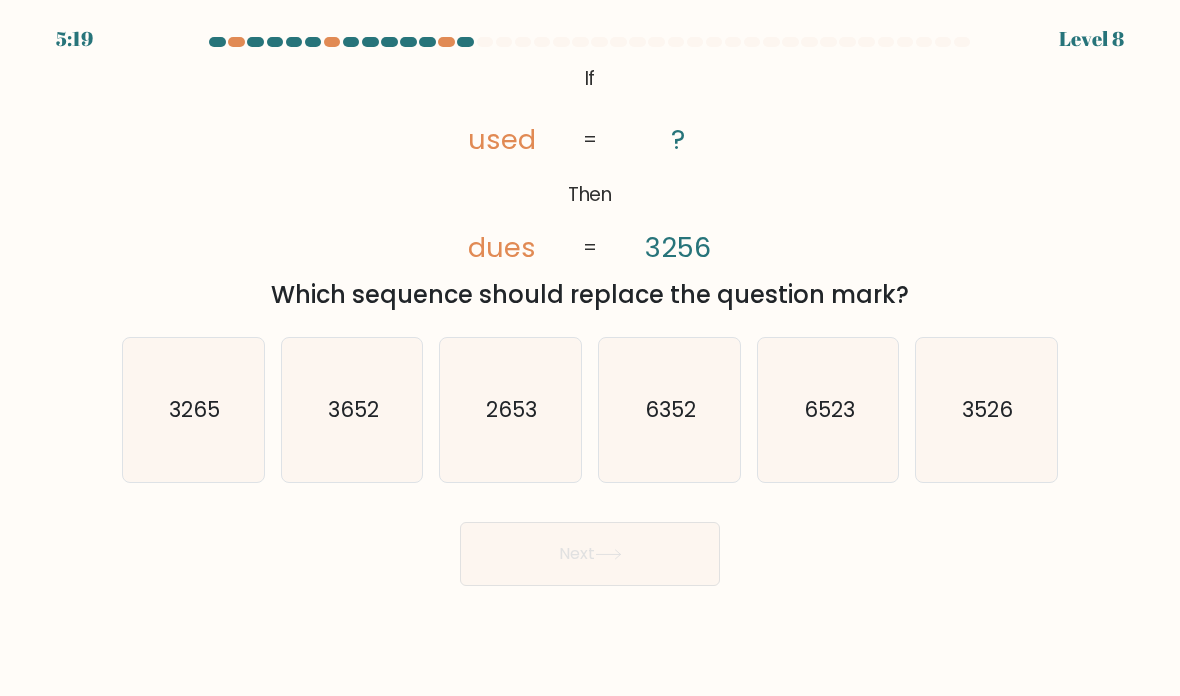 click on "2653" 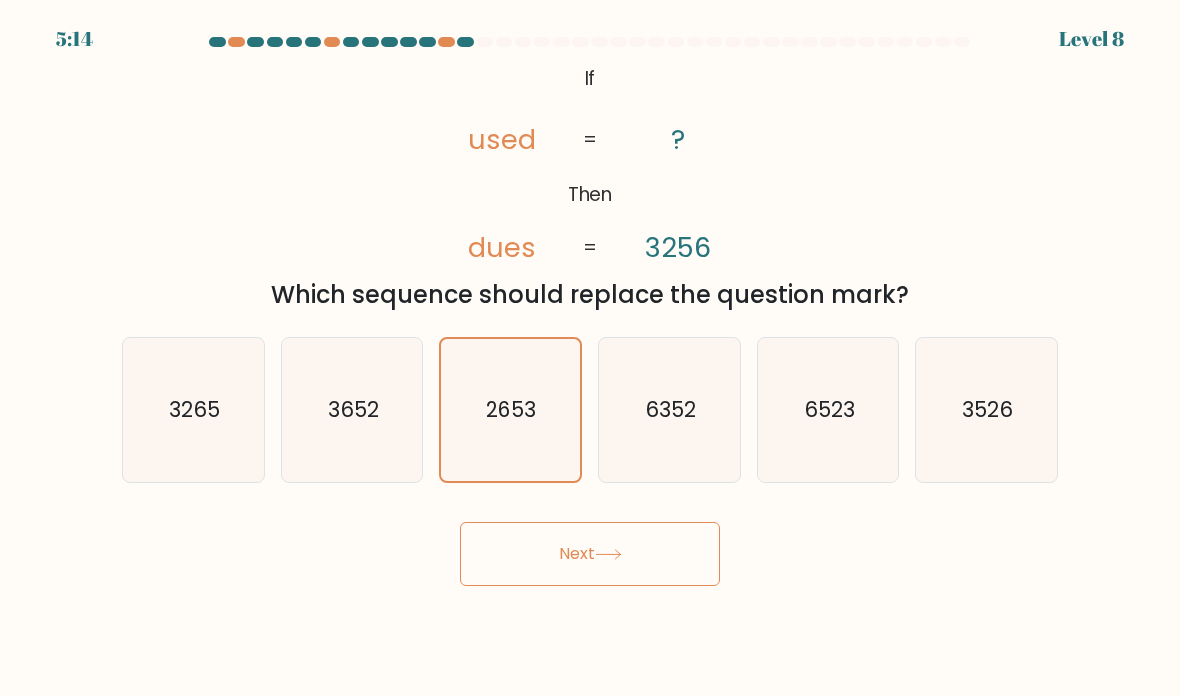 click on "Next" at bounding box center [590, 554] 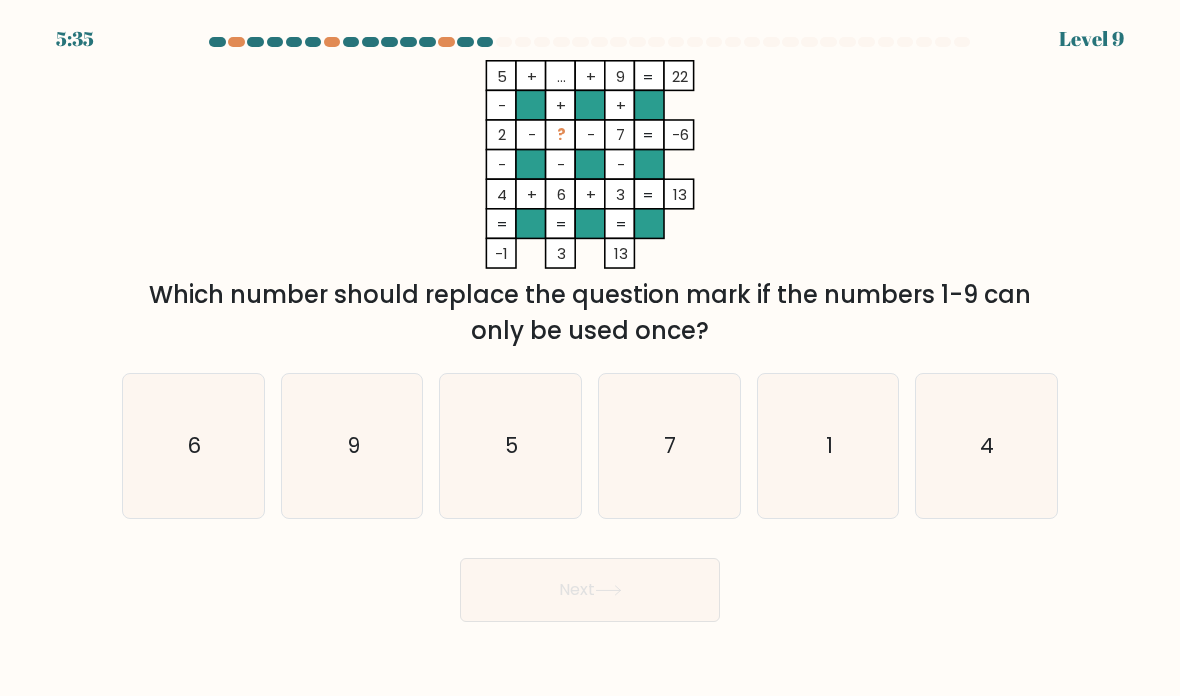 click on "5" 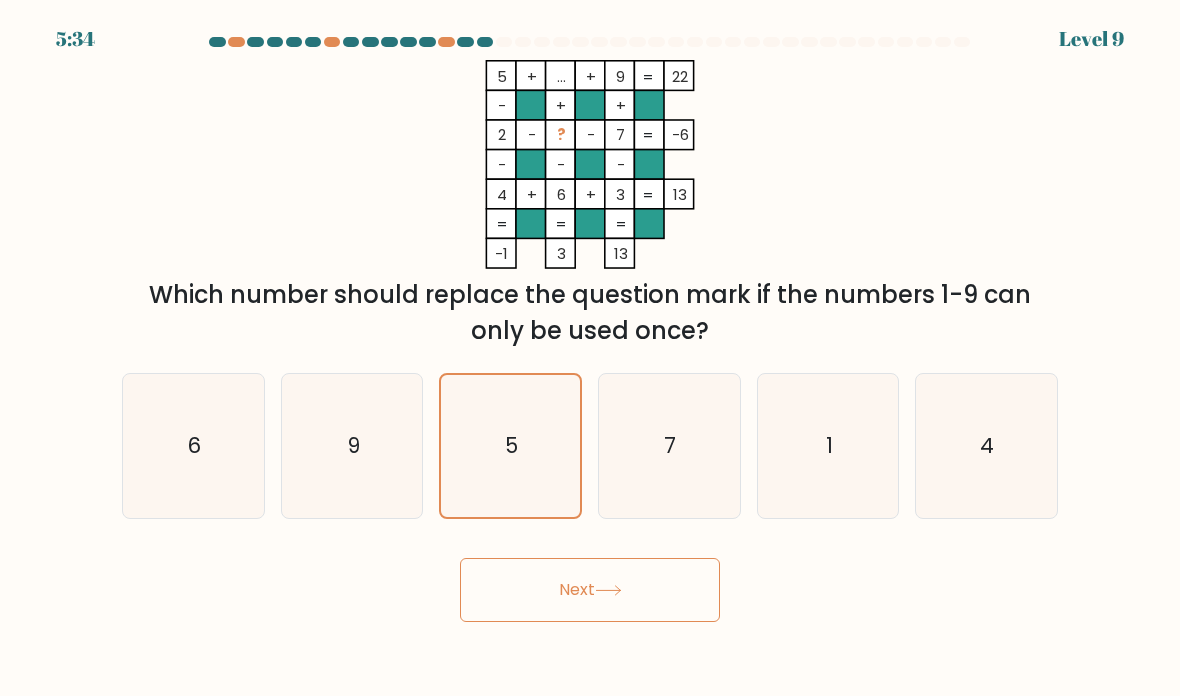 click on "Next" at bounding box center (590, 590) 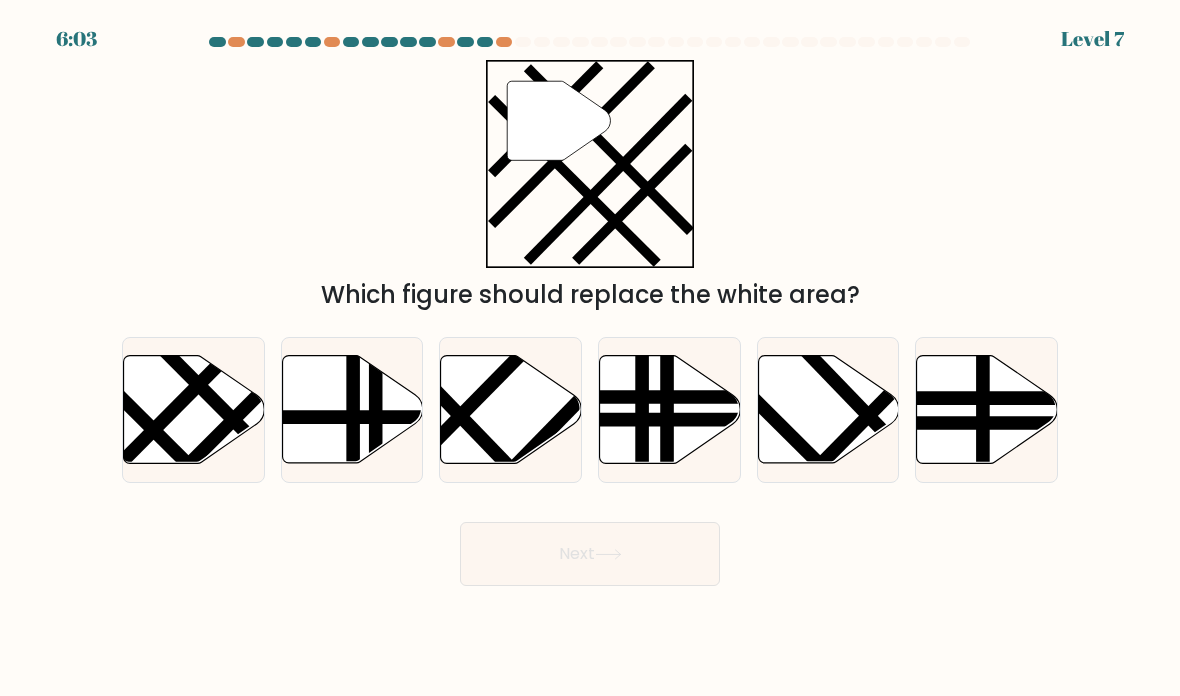 click 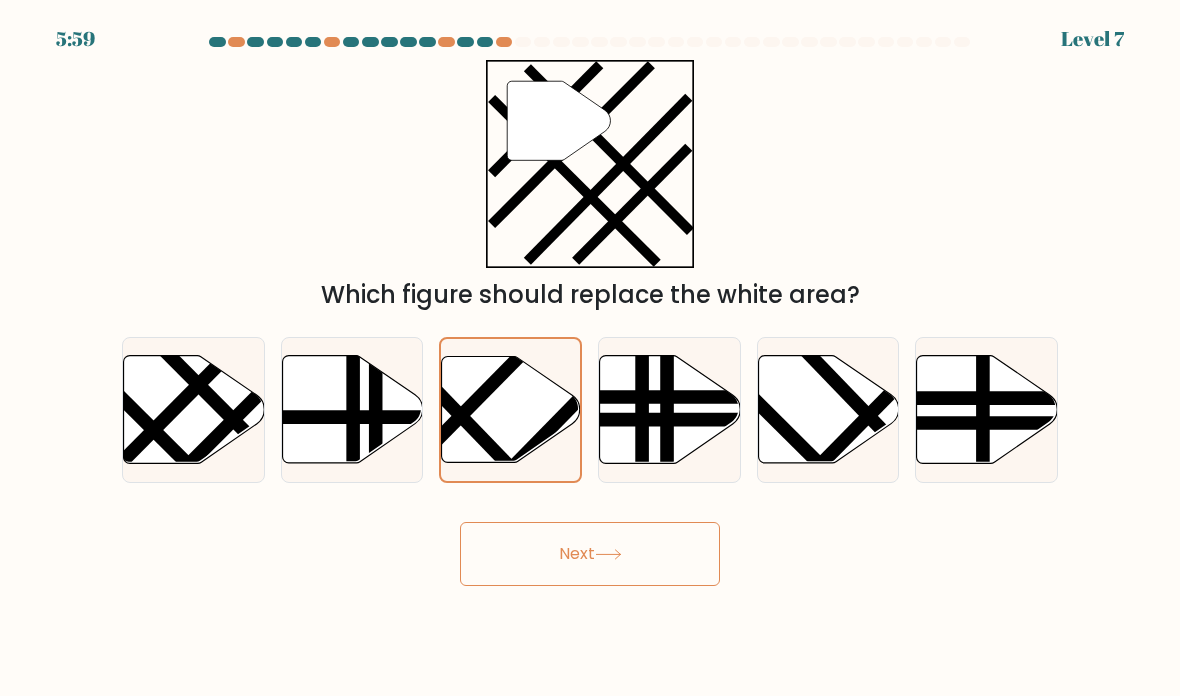 click 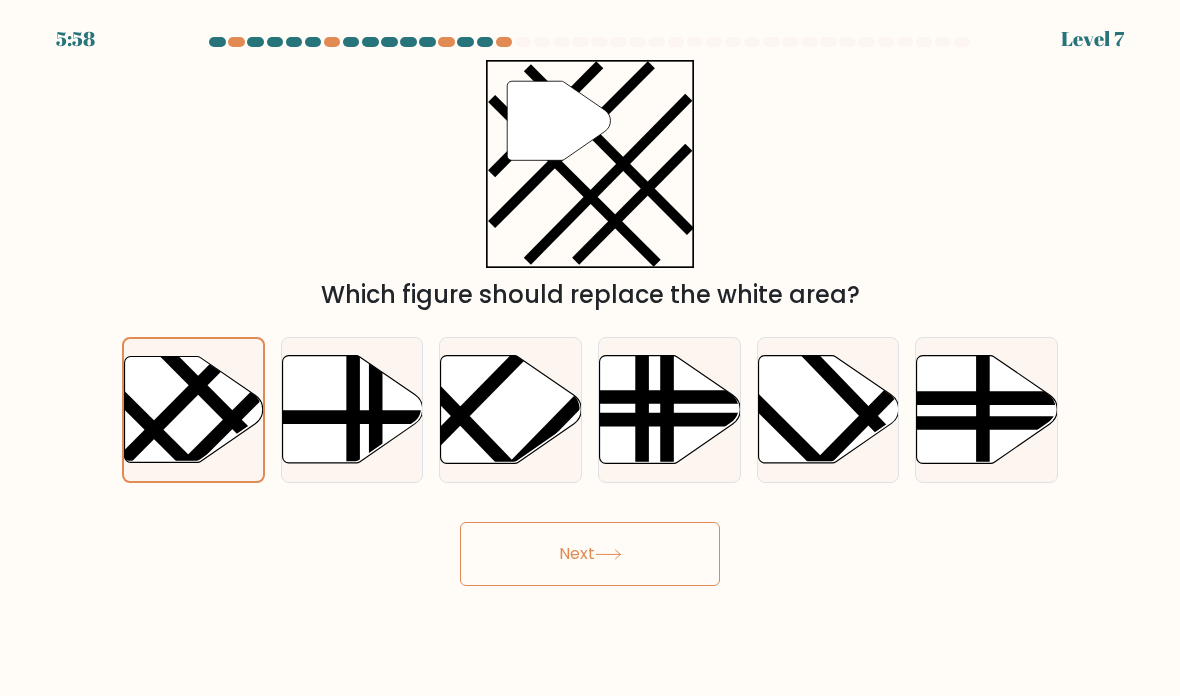 click on "Next" at bounding box center [590, 554] 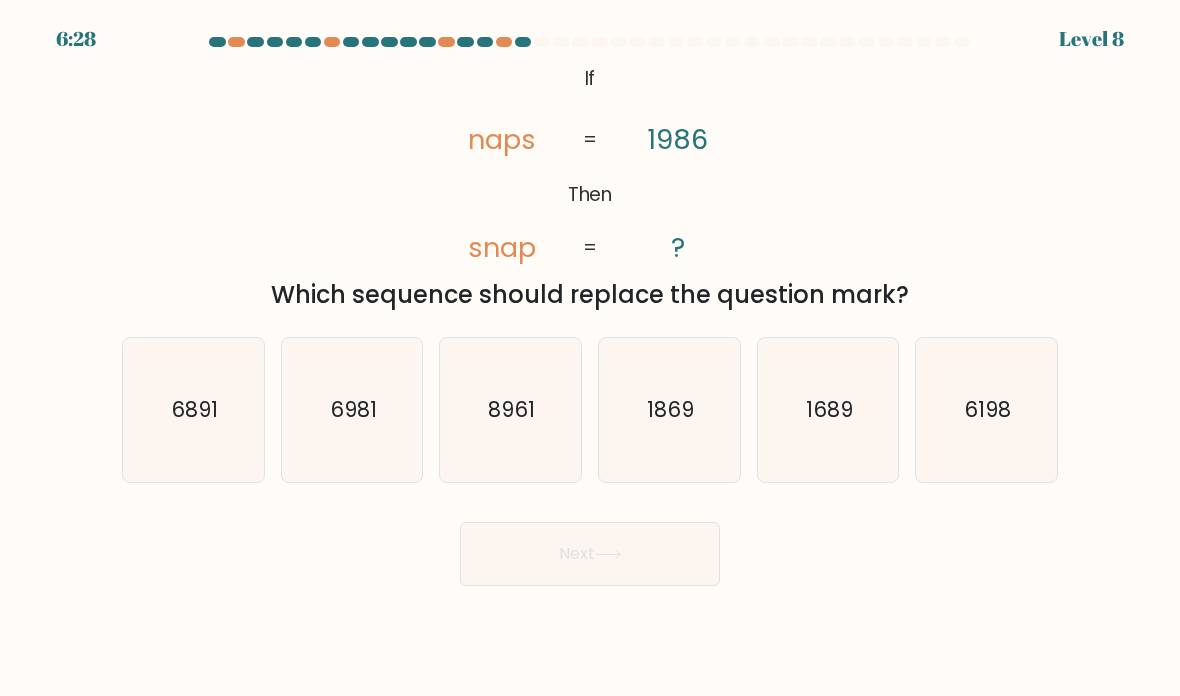 click on "6891" 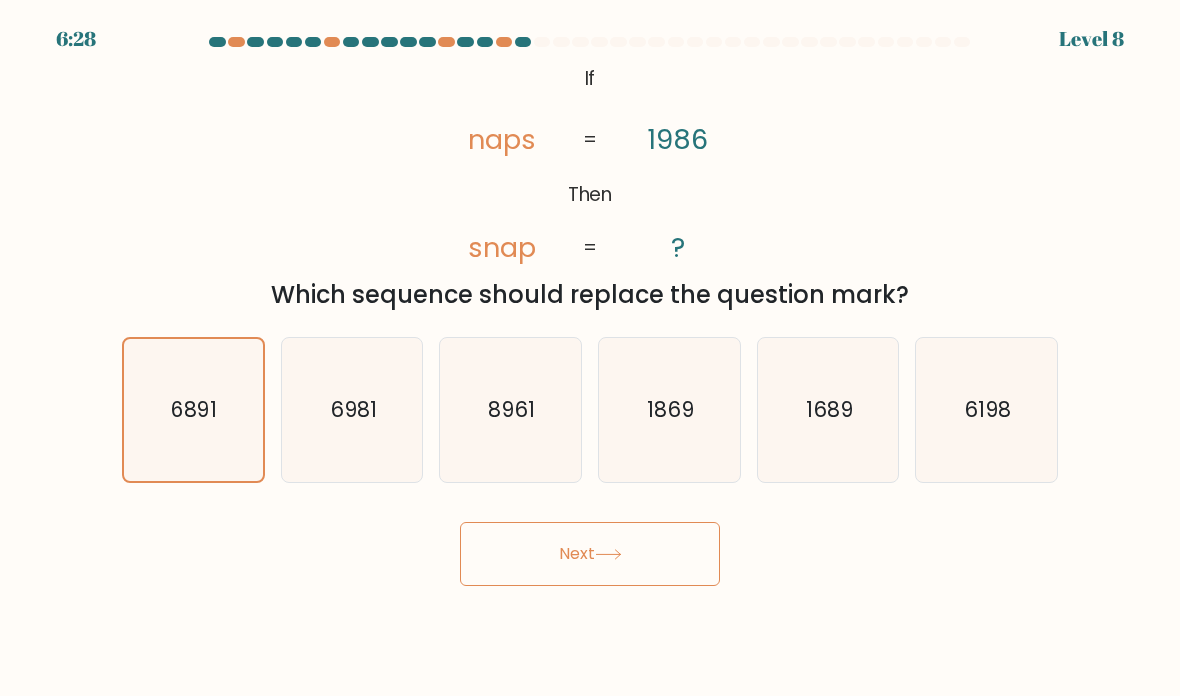 click on "Next" at bounding box center (590, 554) 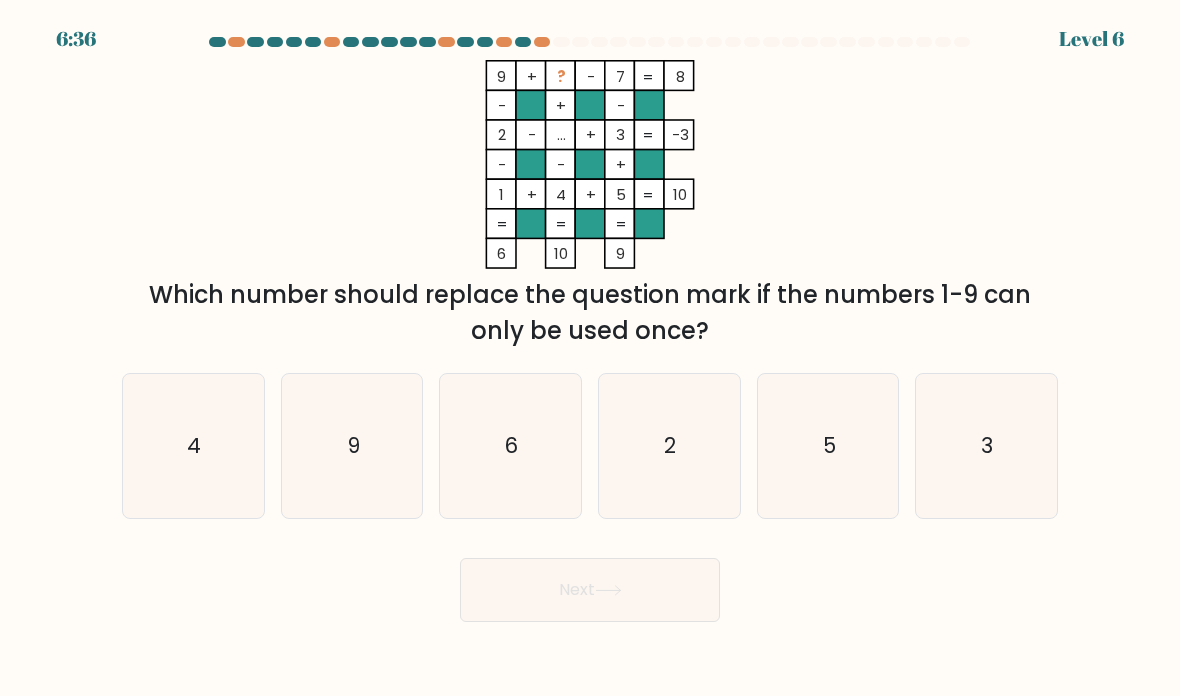 click on "5" 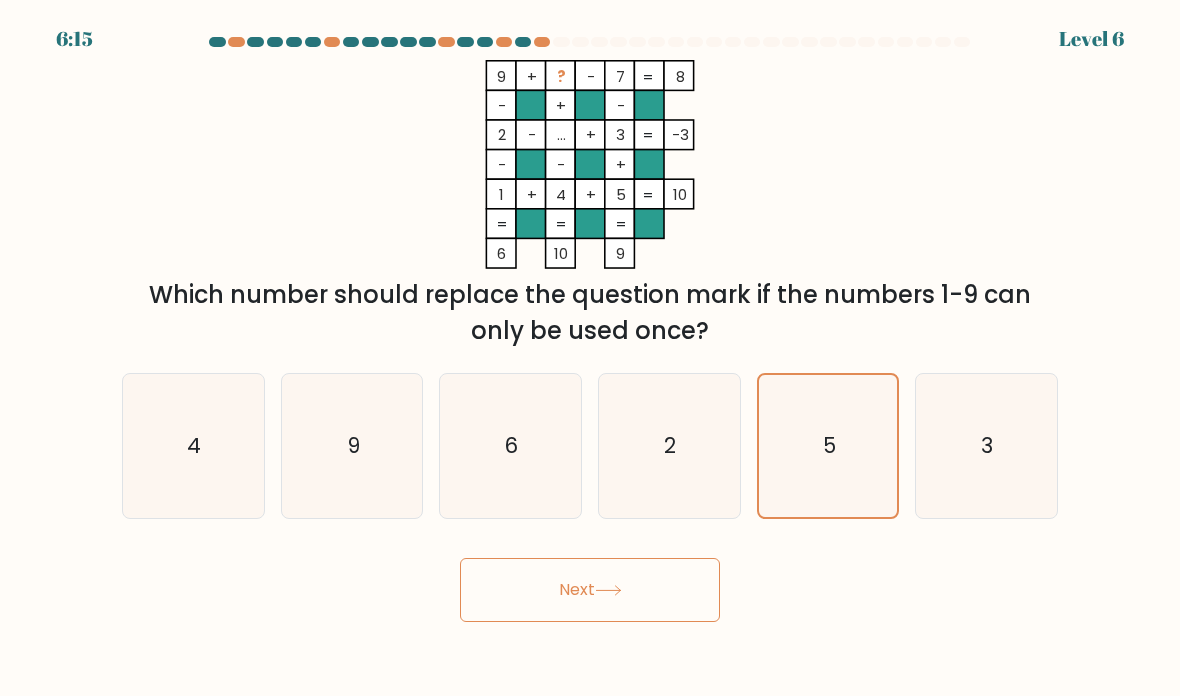 click on "6" 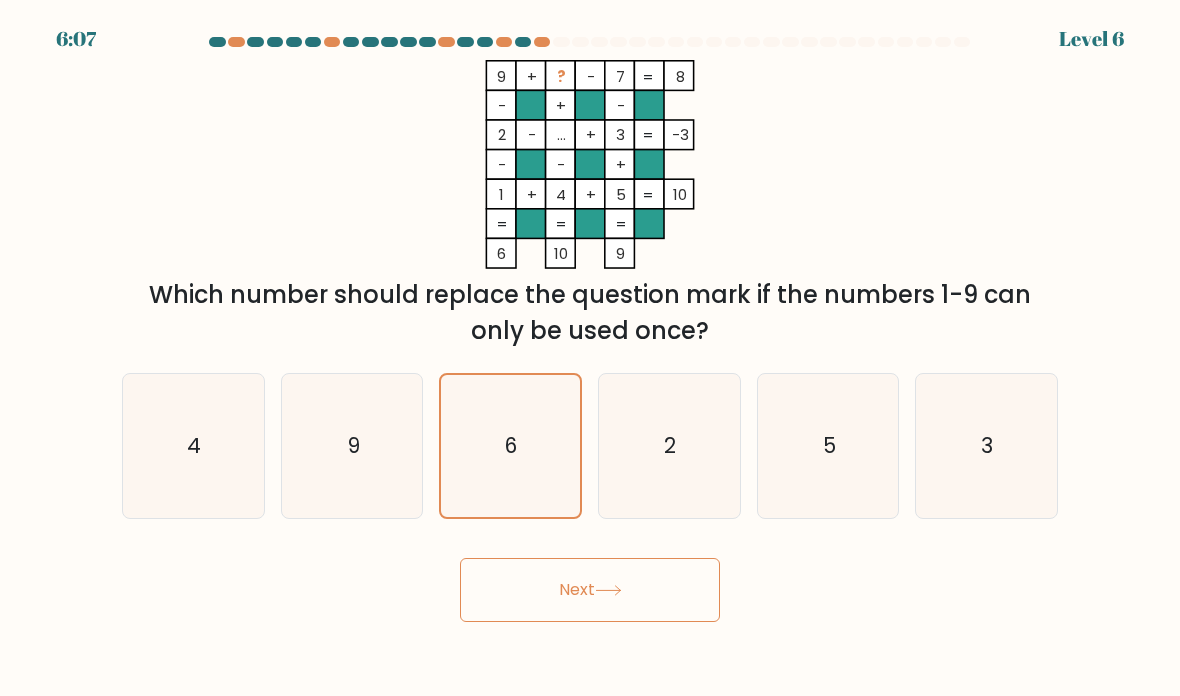 click on "Next" at bounding box center (590, 590) 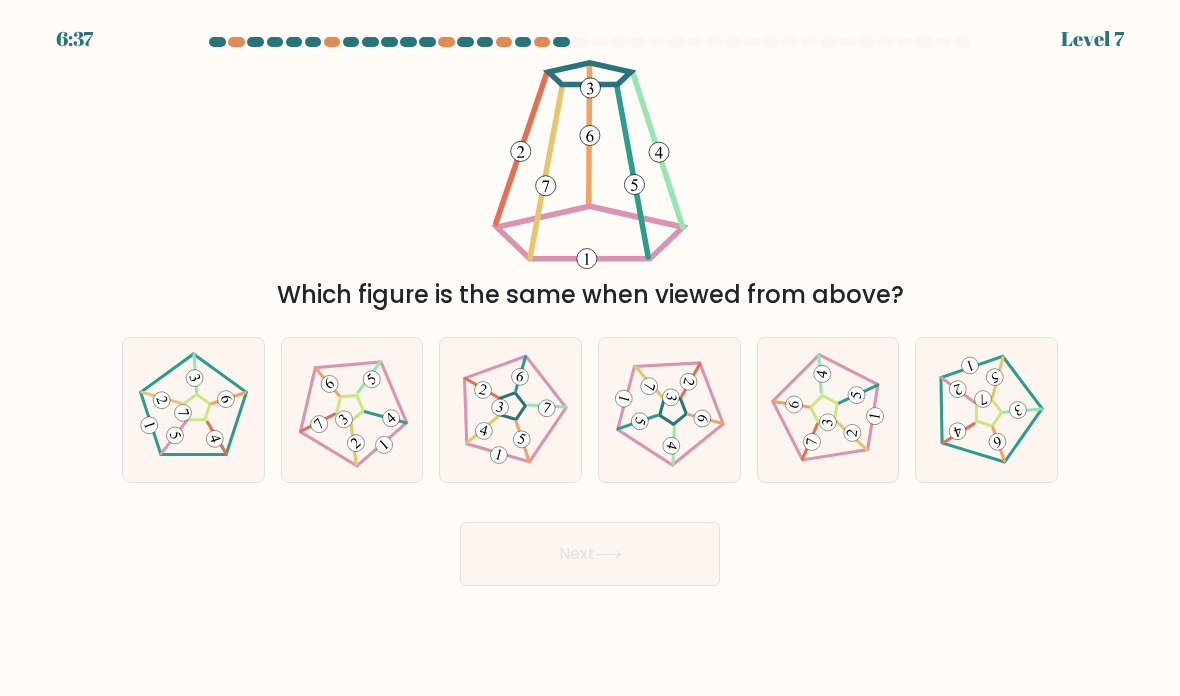 click 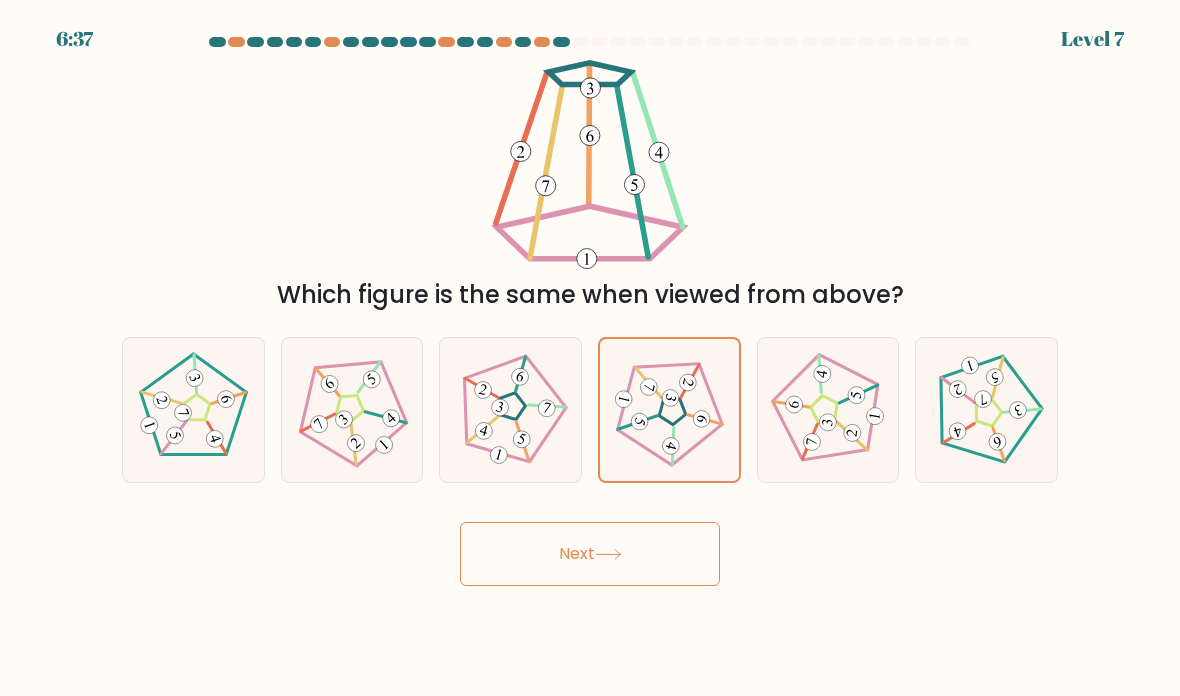 click on "Next" at bounding box center [590, 554] 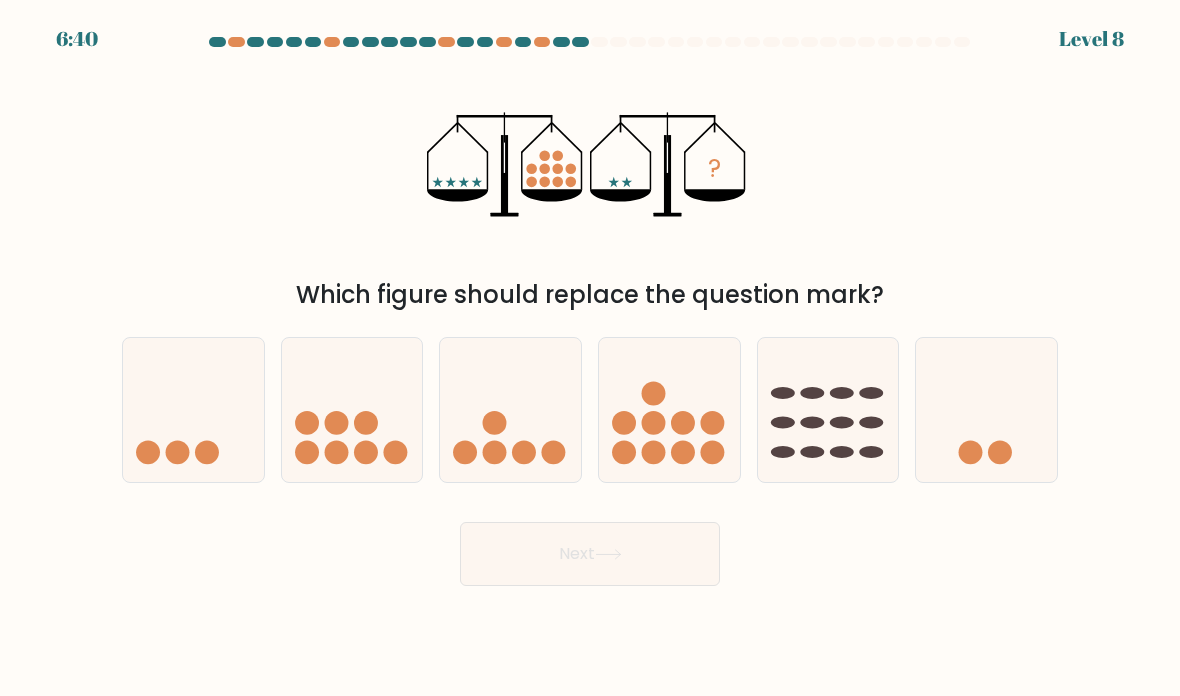 click 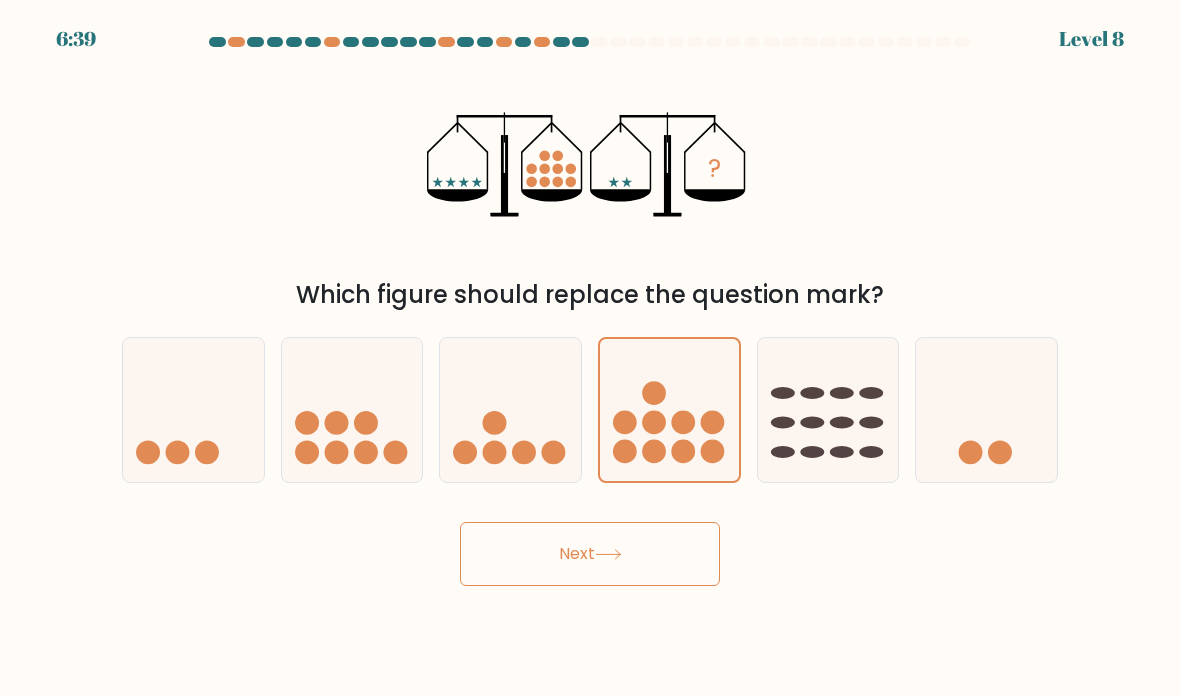 click on "Next" at bounding box center (590, 554) 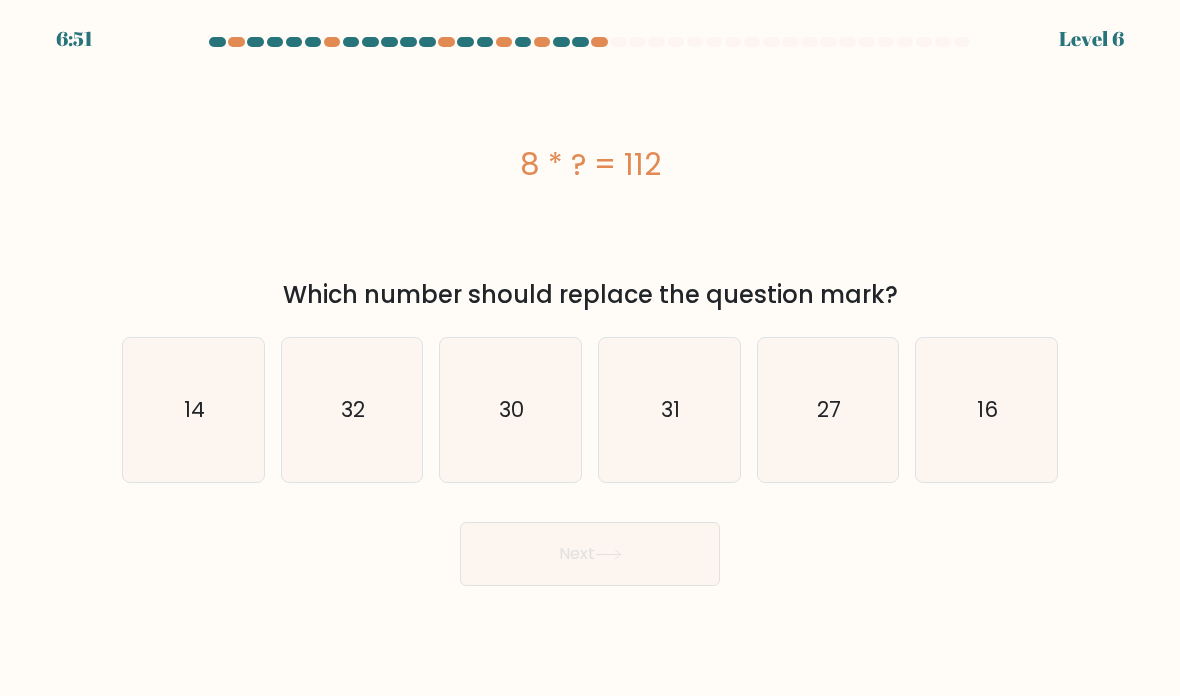 click on "27" 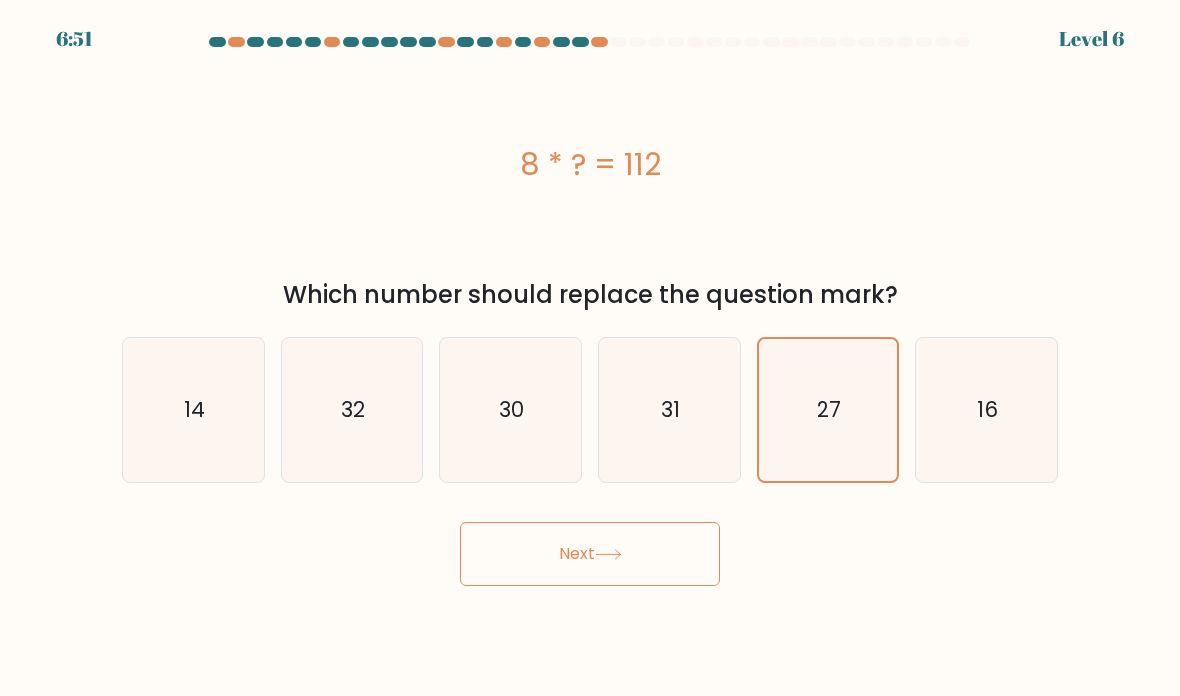 click on "Next" at bounding box center (590, 554) 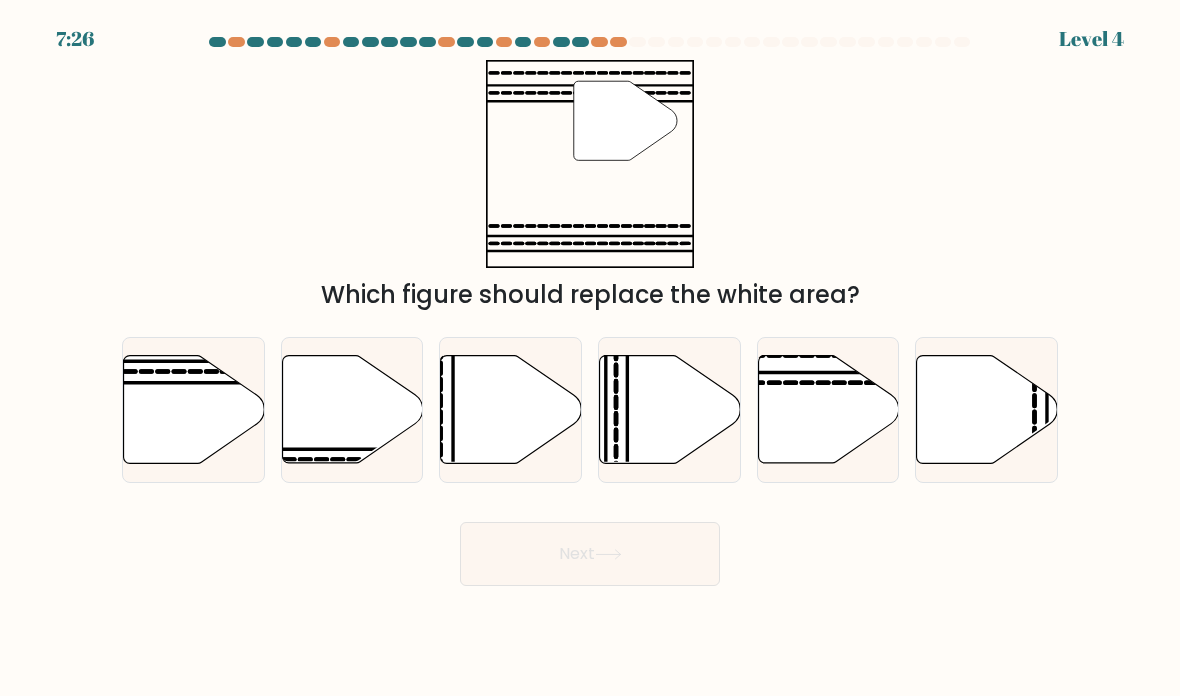 click 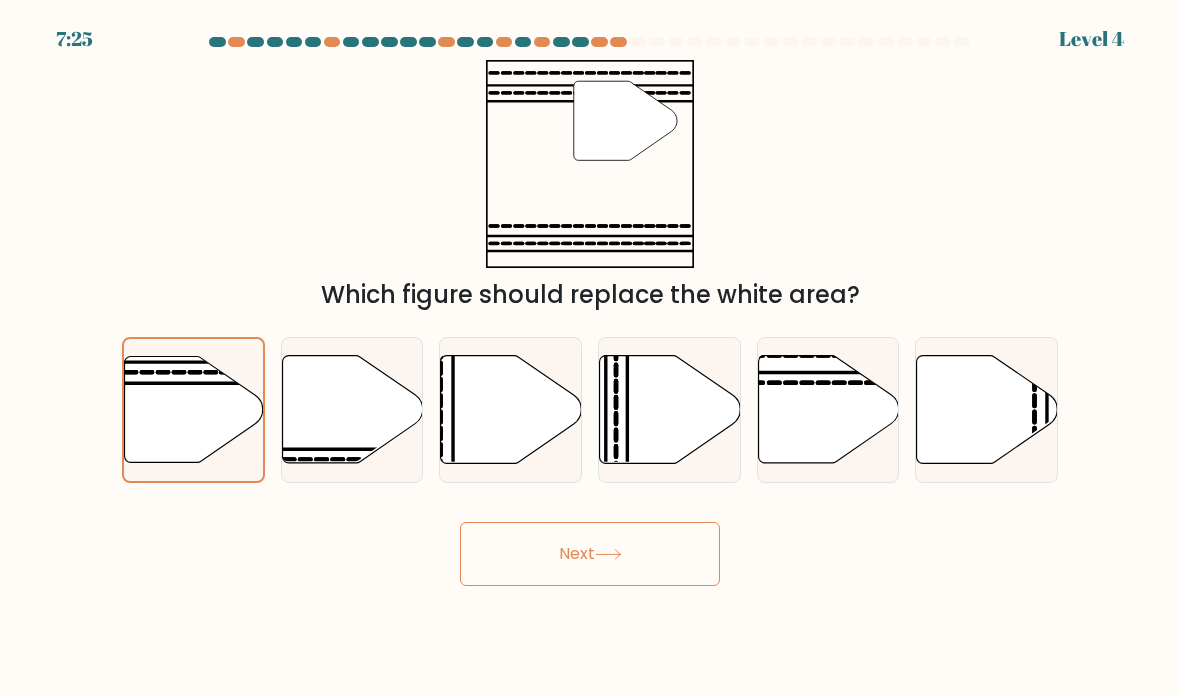 click on "Next" at bounding box center [590, 554] 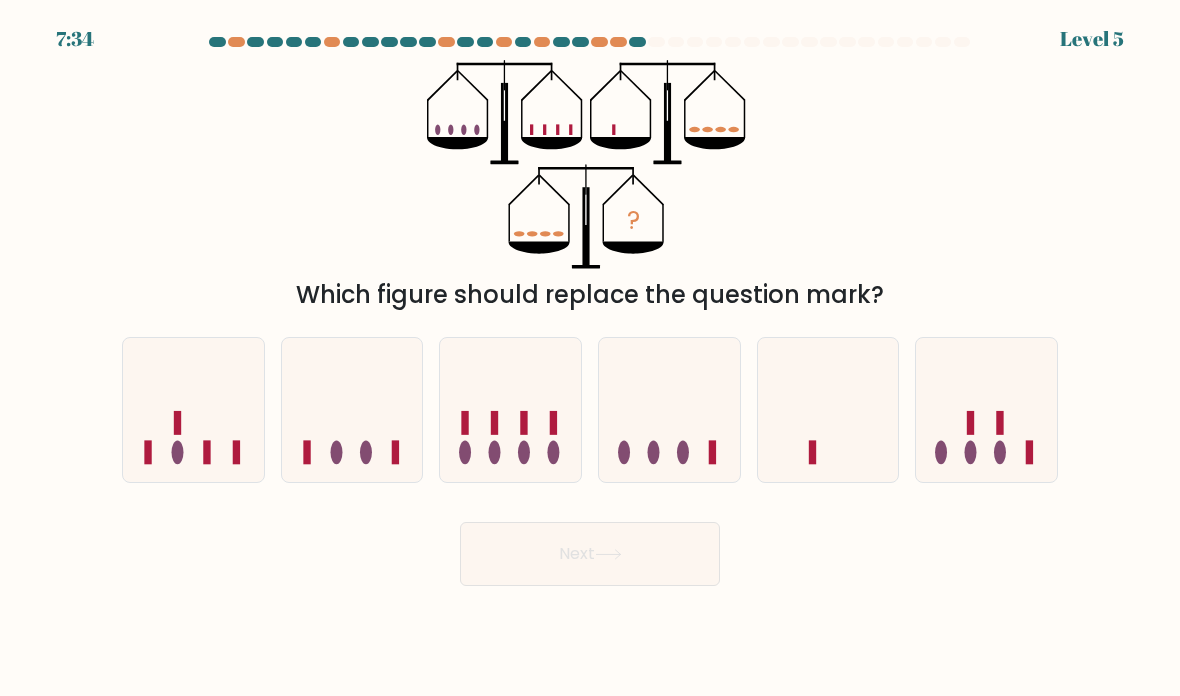 click 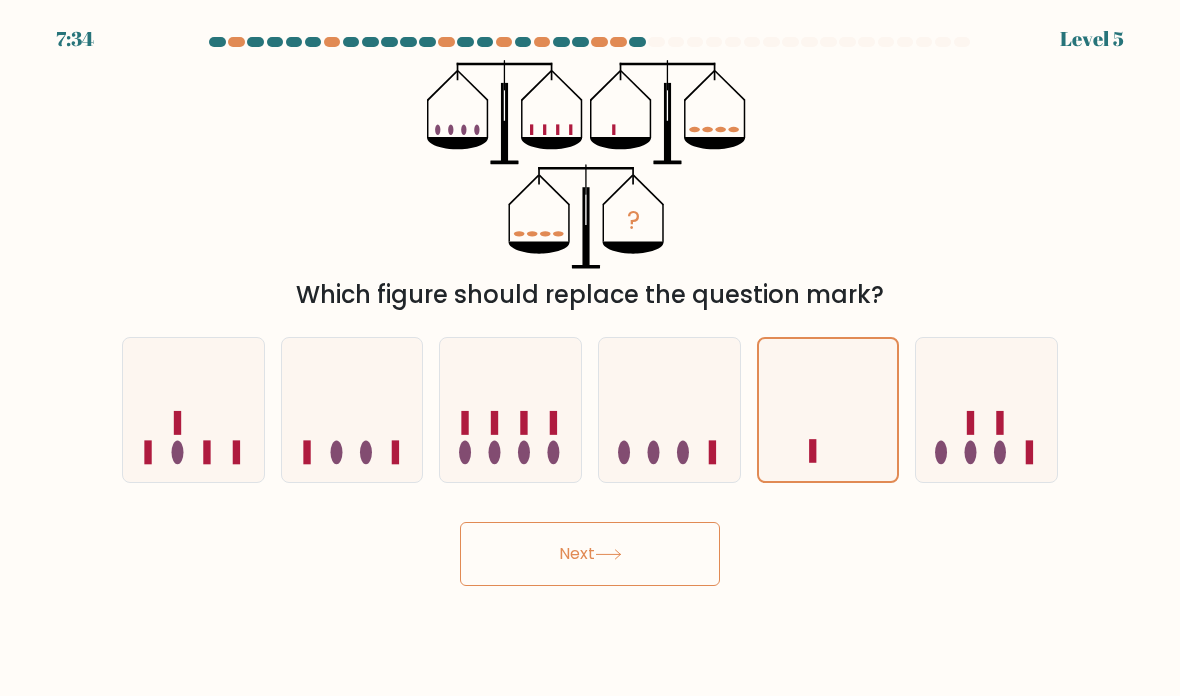 click on "Next" at bounding box center [590, 554] 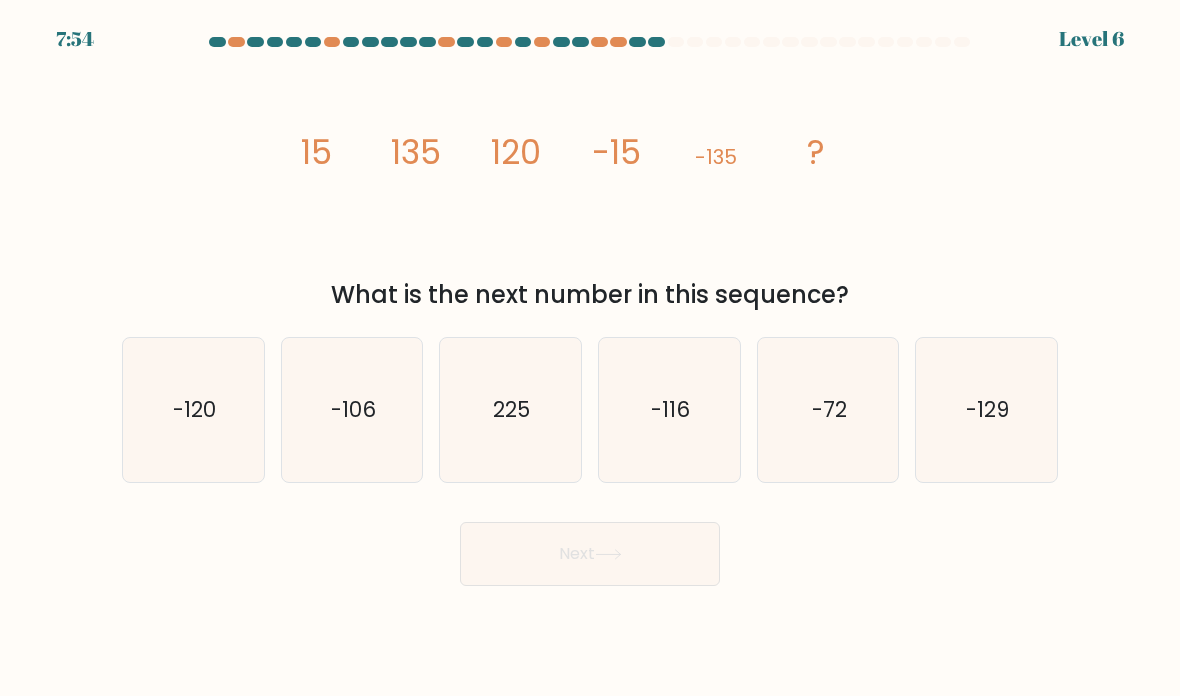 click on "-120" 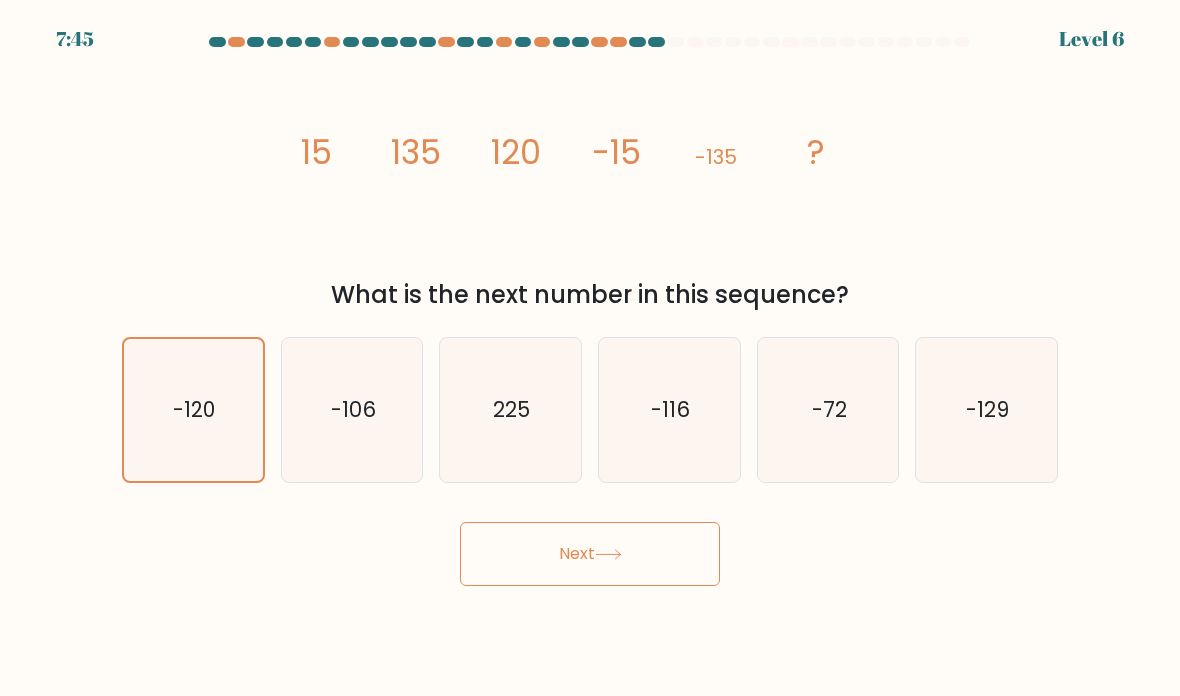click on "Next" at bounding box center [590, 554] 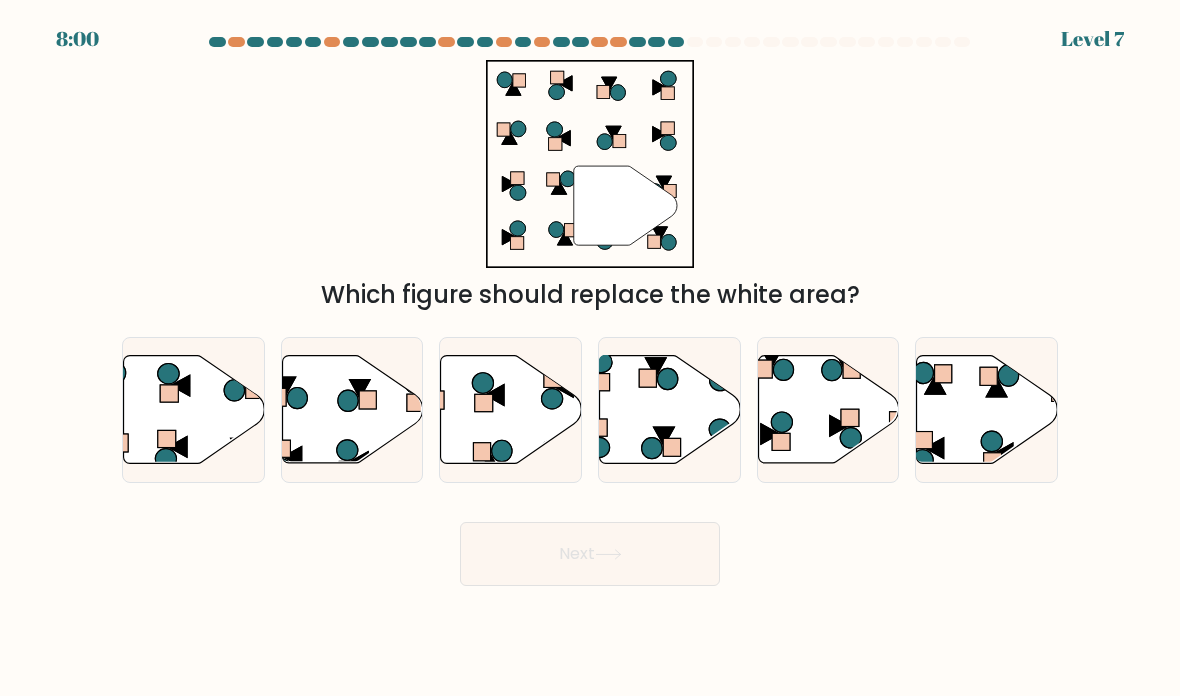 click 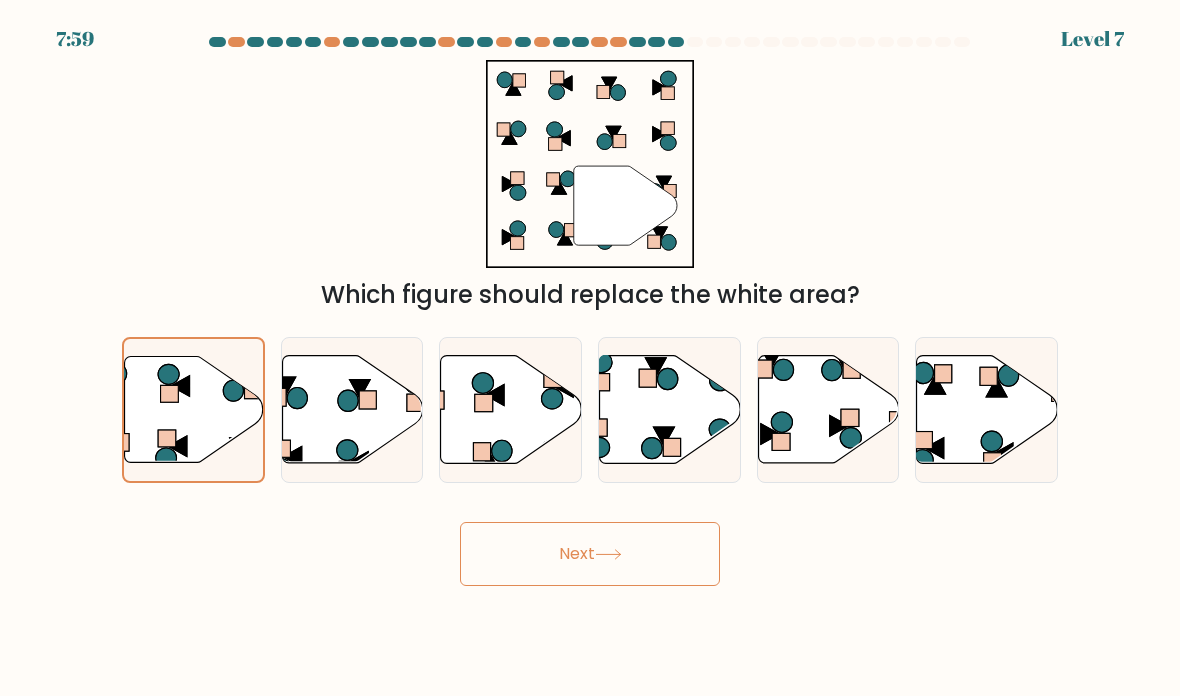 click 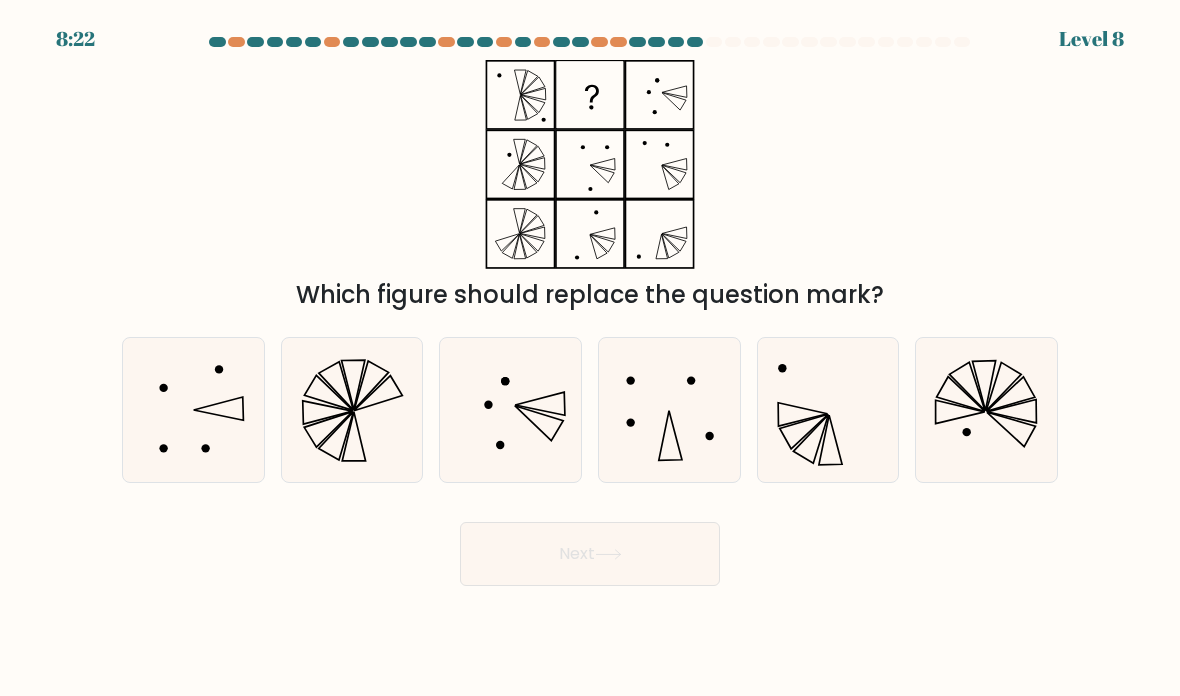 click 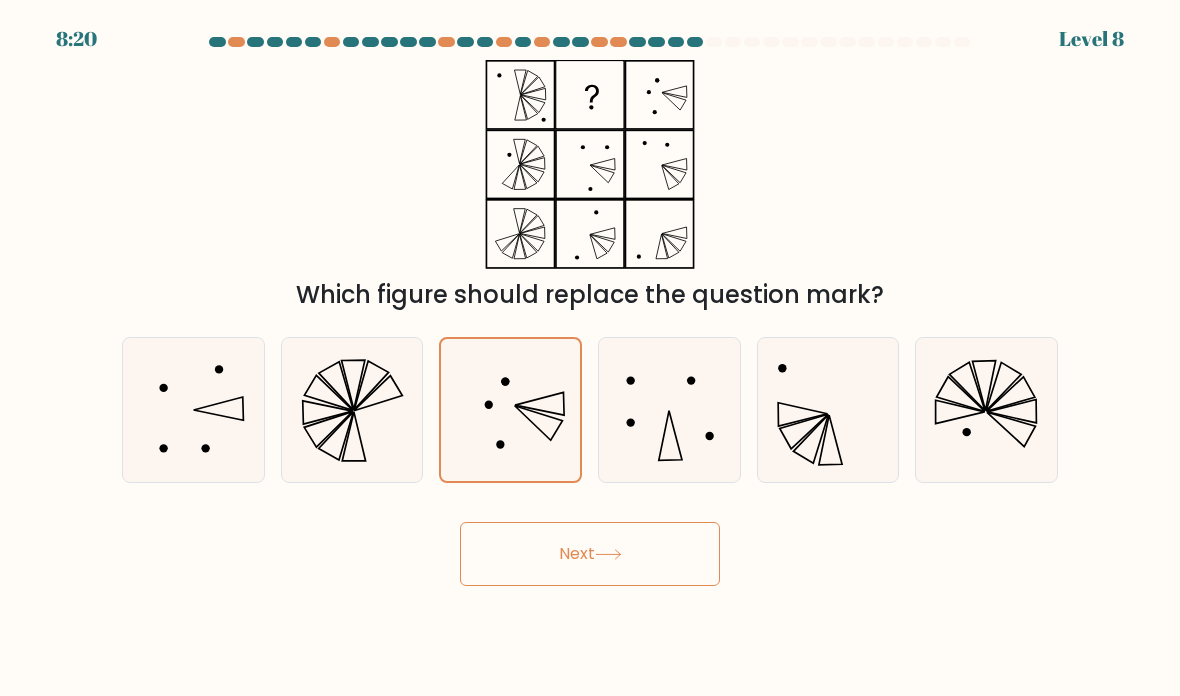 click on "Next" at bounding box center [590, 554] 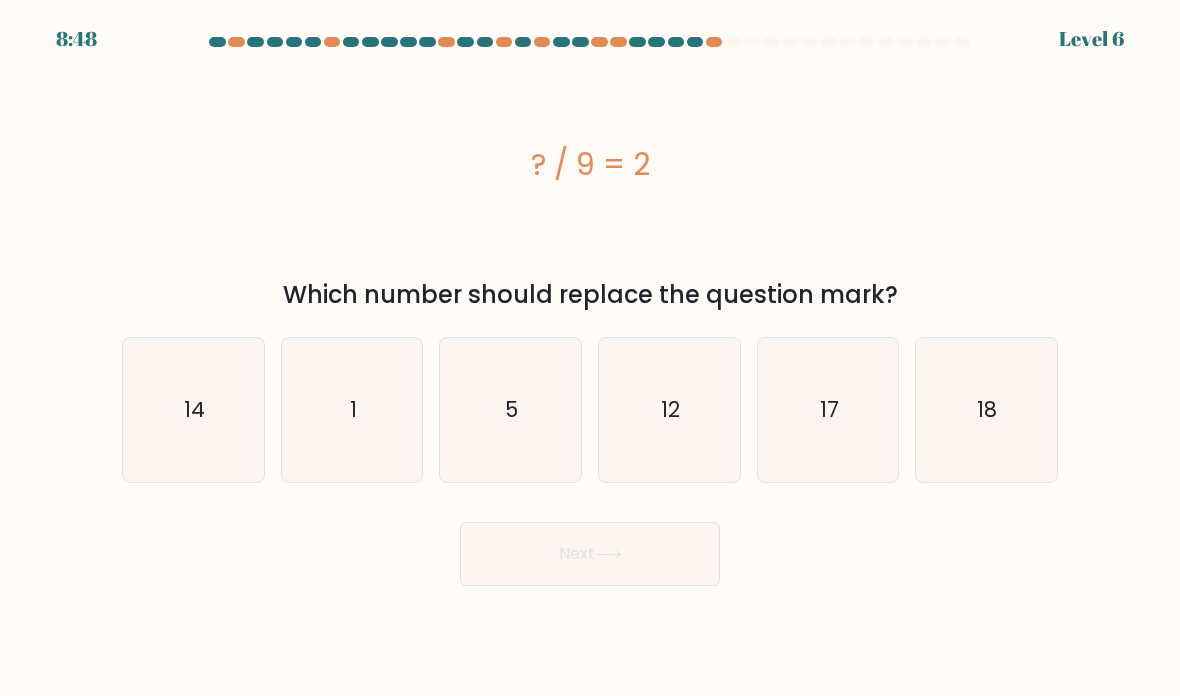 click on "18" 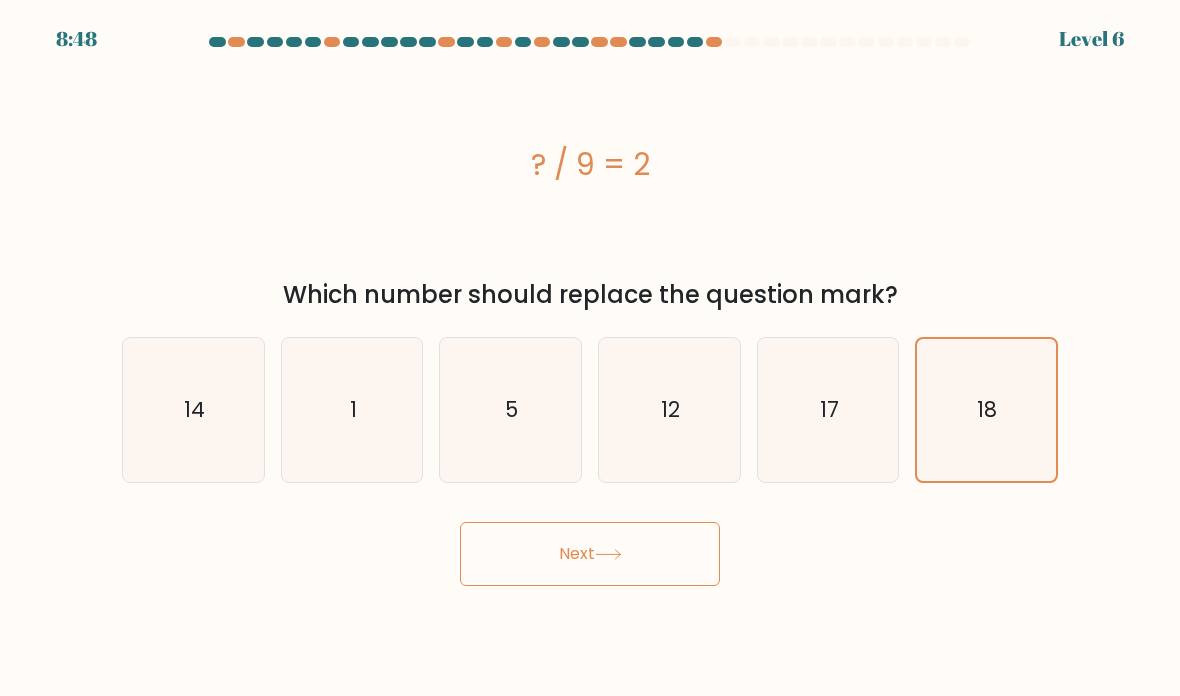 click on "Next" at bounding box center [590, 554] 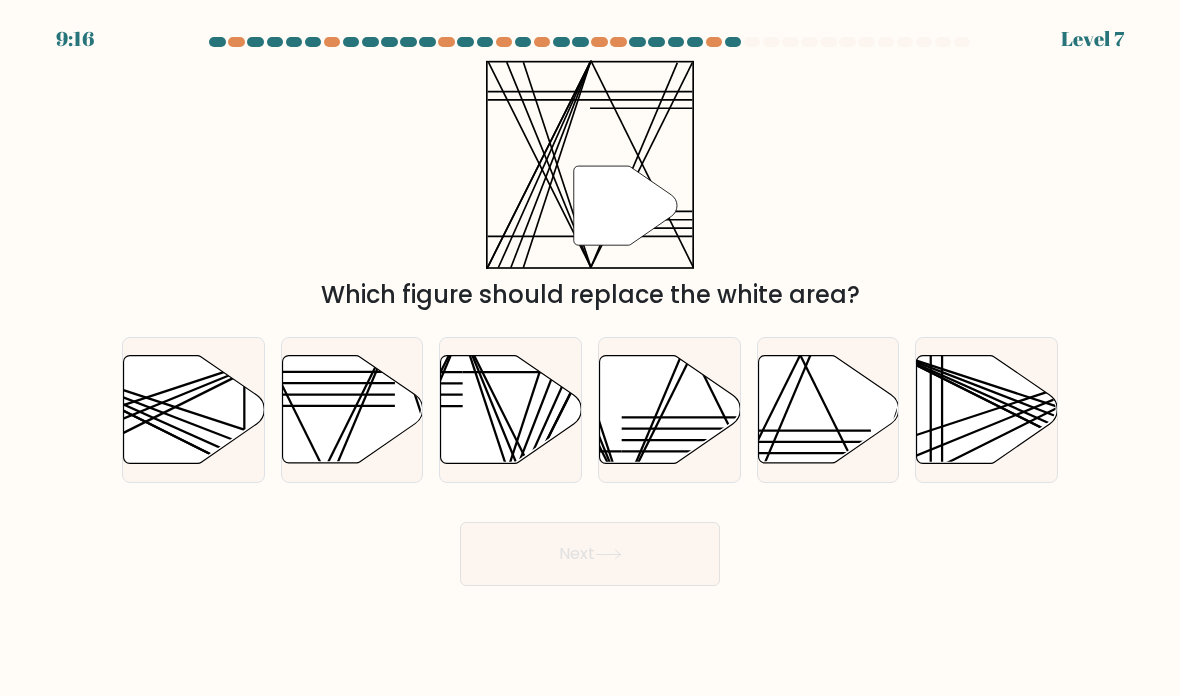 click 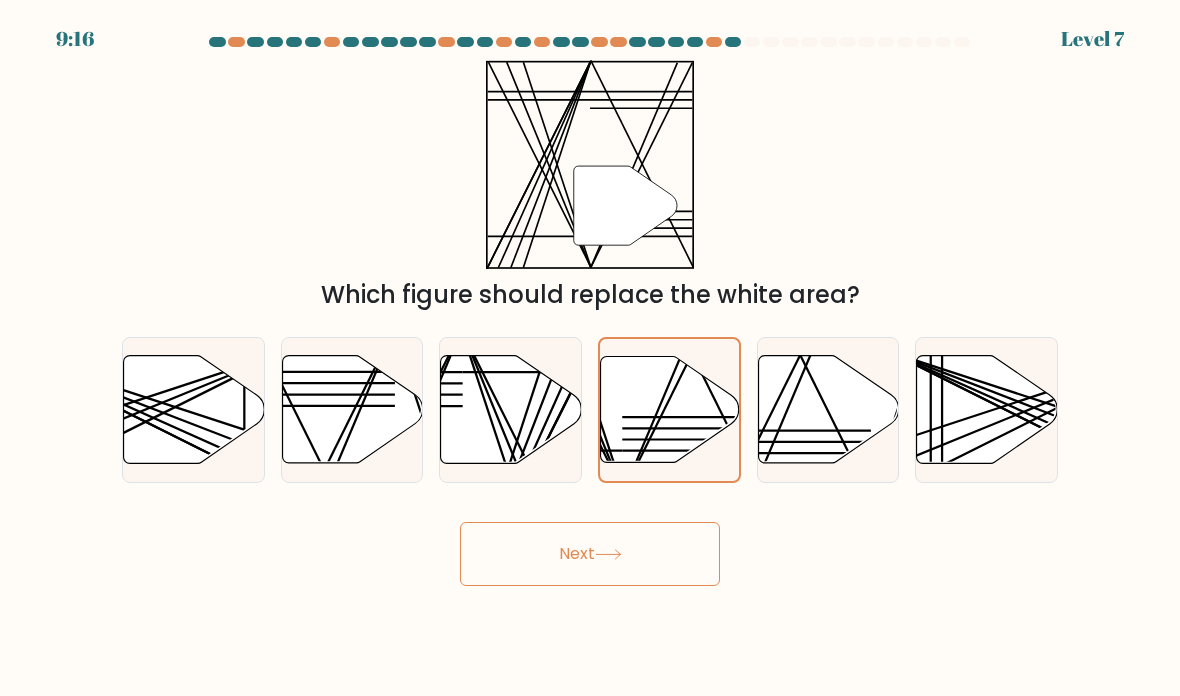 click on "Next" at bounding box center [590, 554] 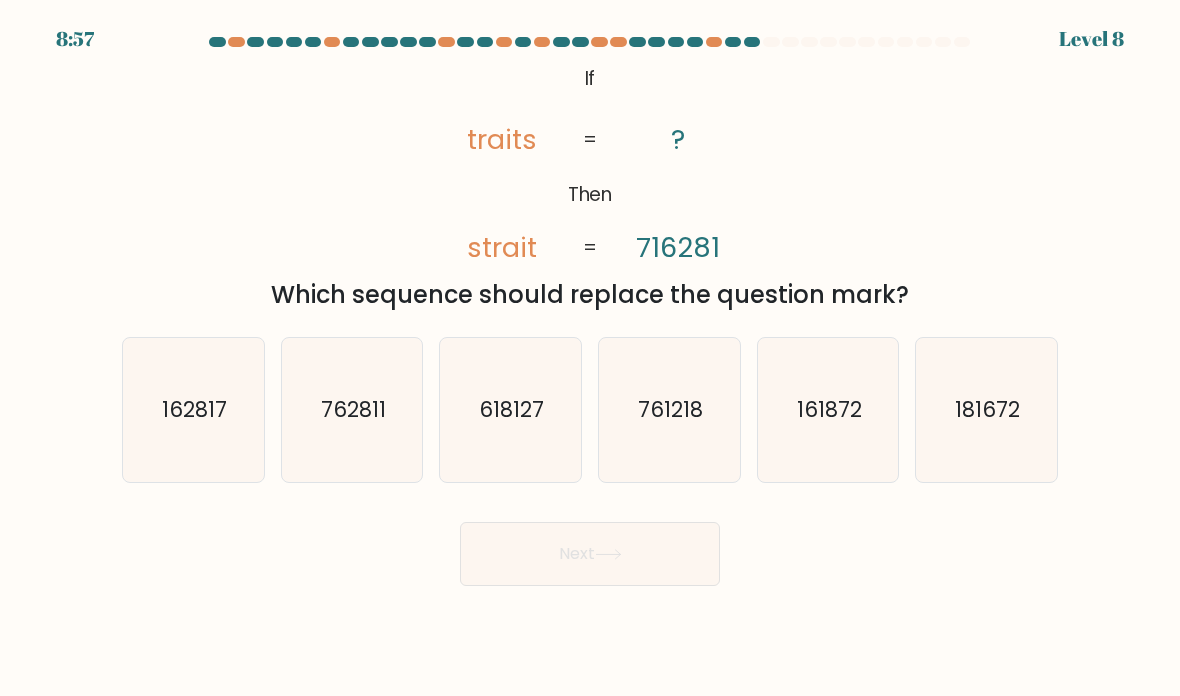 click on "162817" 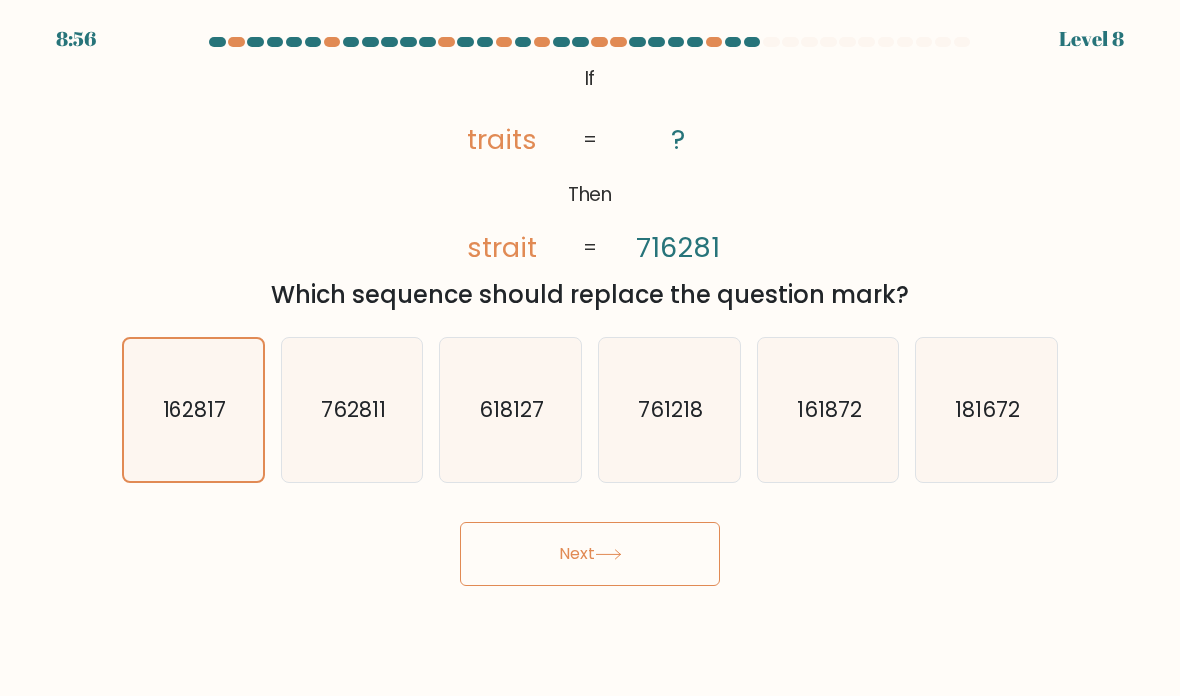 click on "Next" at bounding box center [590, 554] 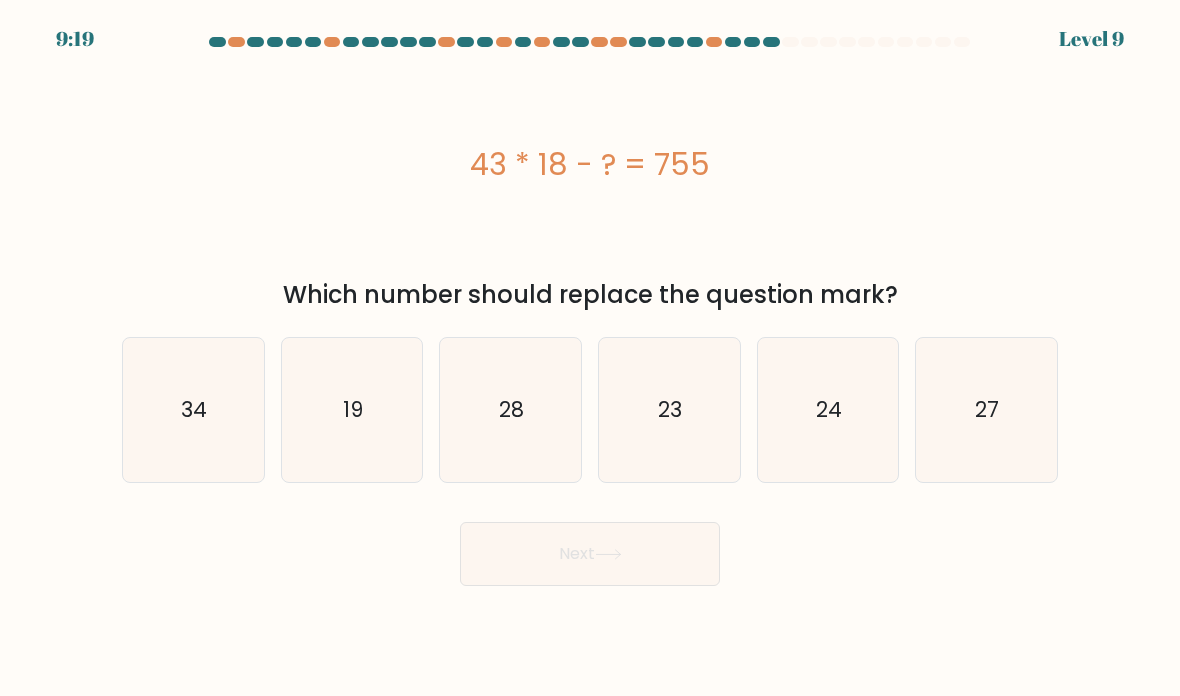 click on "28" 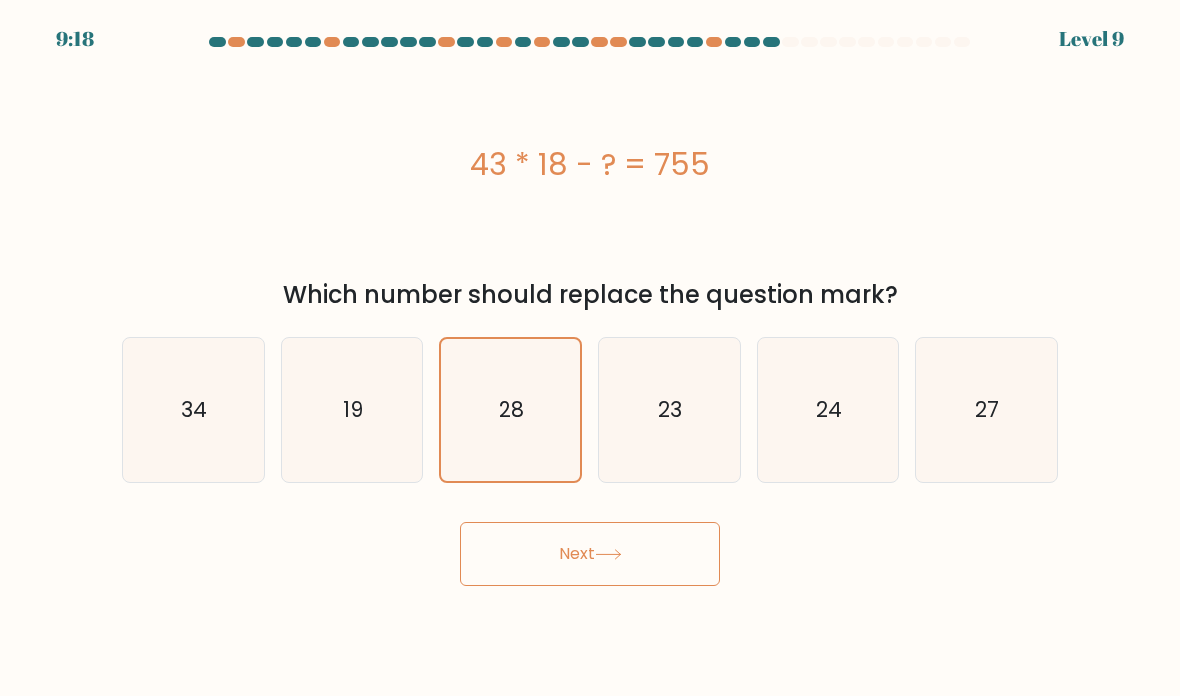 click on "34" 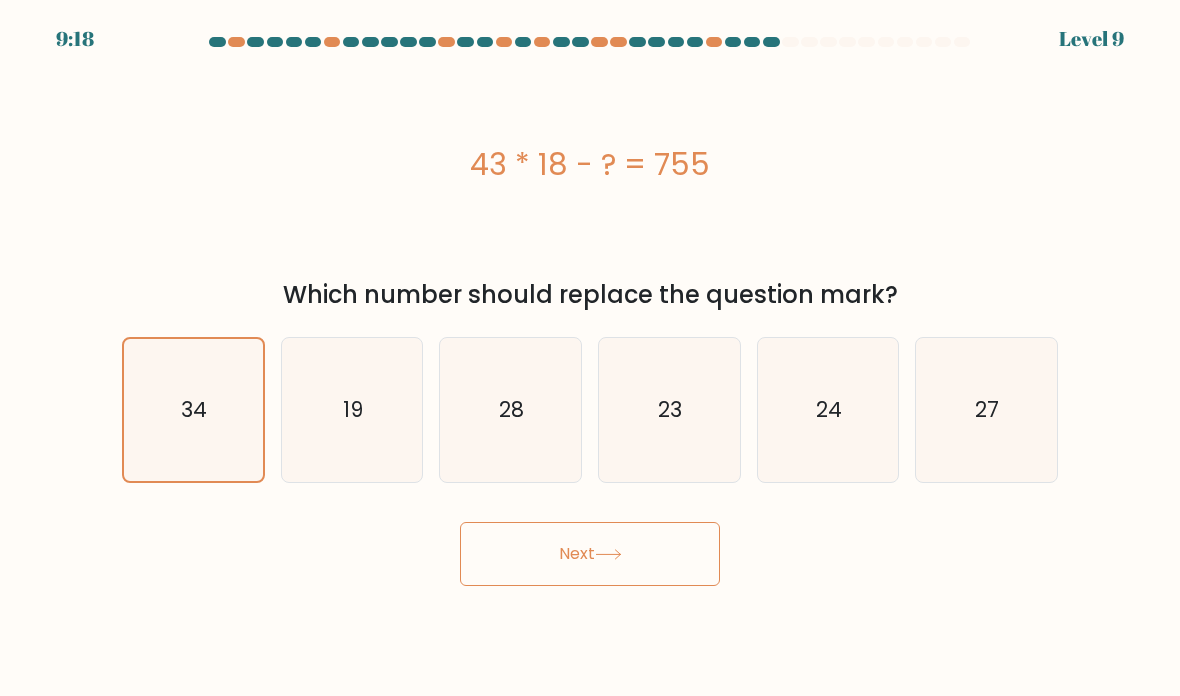 click on "Next" at bounding box center [590, 554] 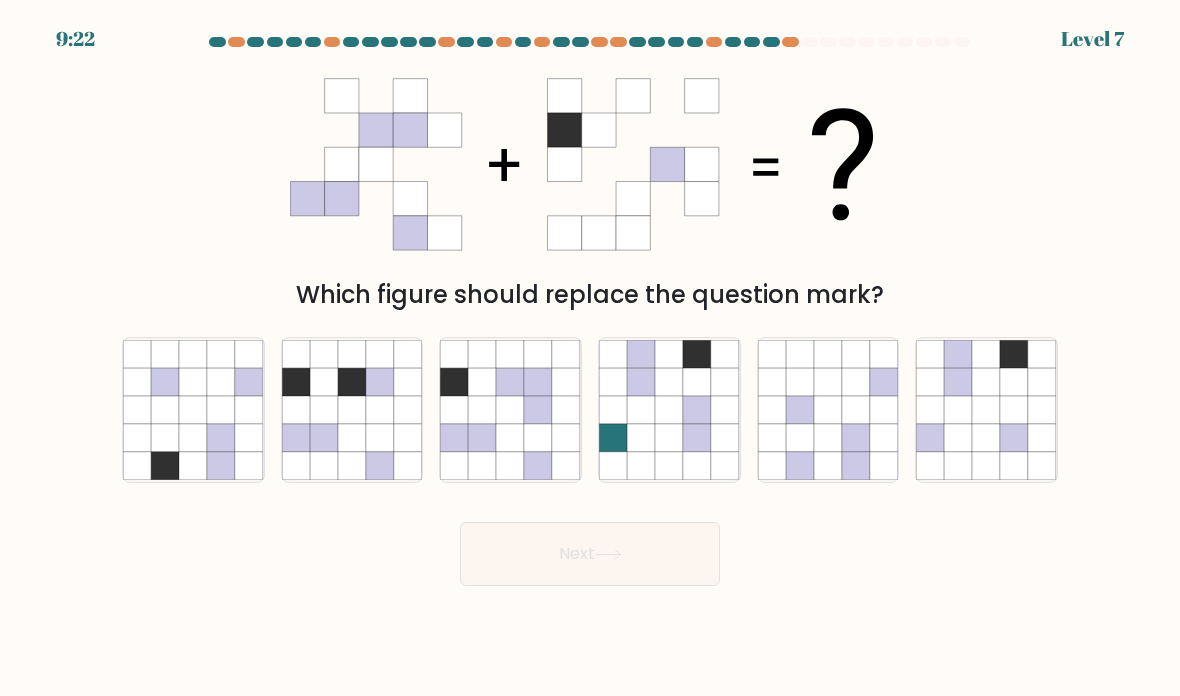 click 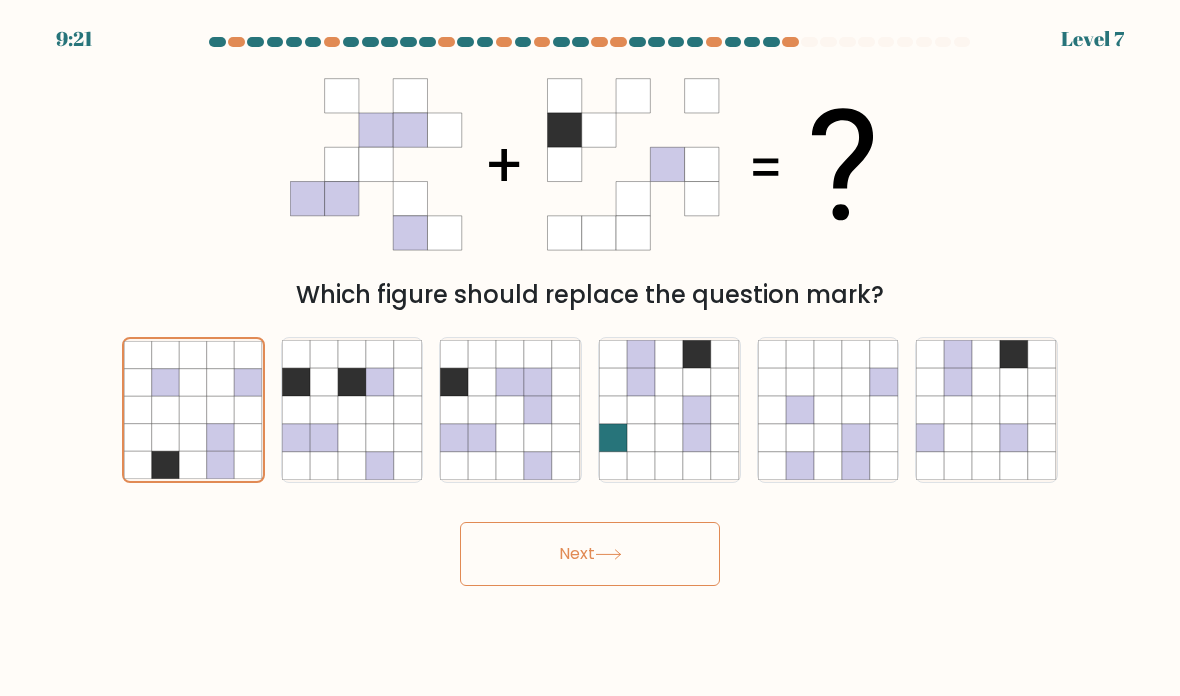 click on "Next" at bounding box center (590, 554) 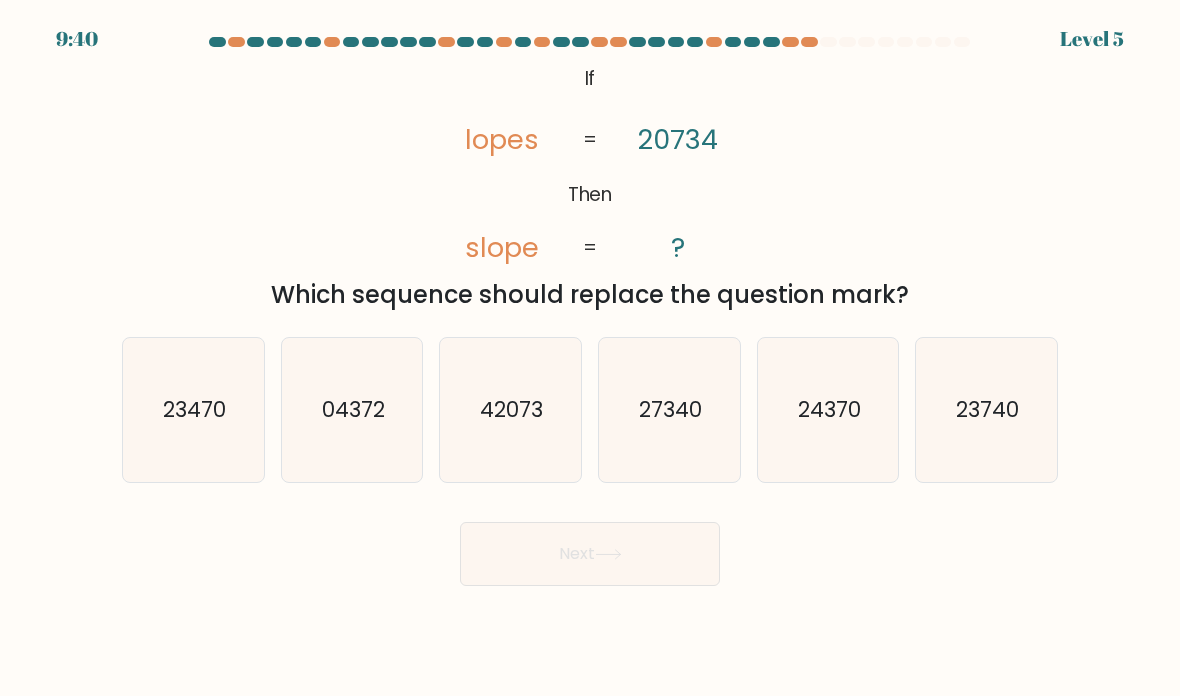 click on "42073" 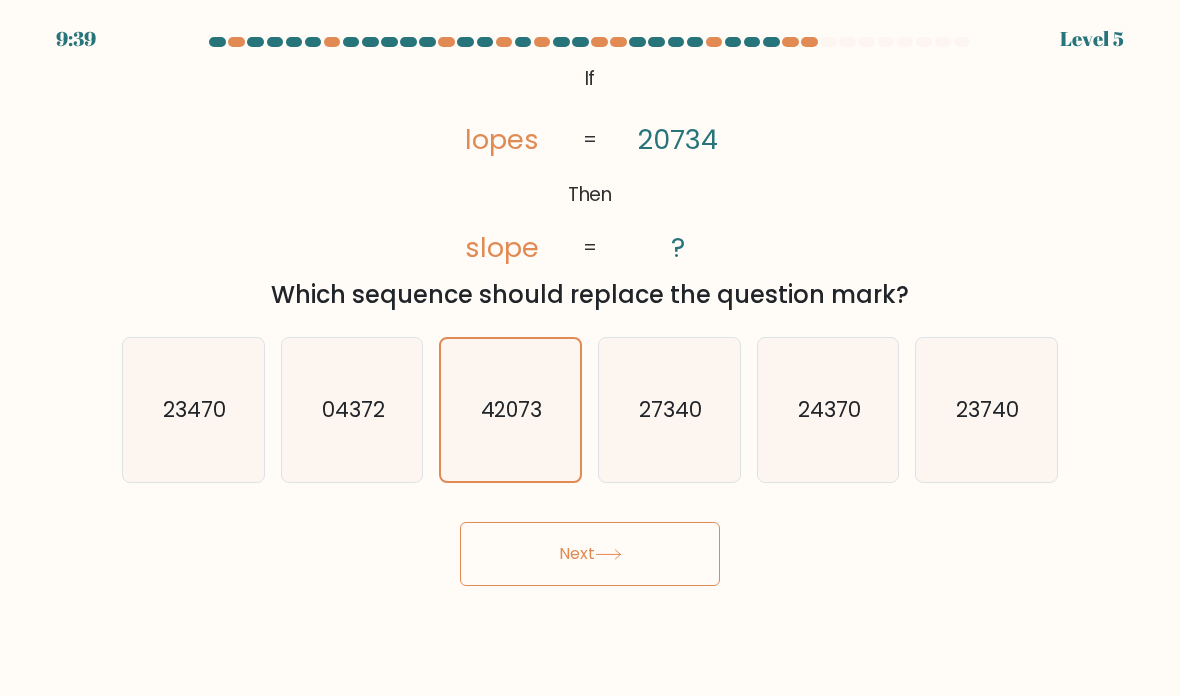 click on "Next" at bounding box center (590, 554) 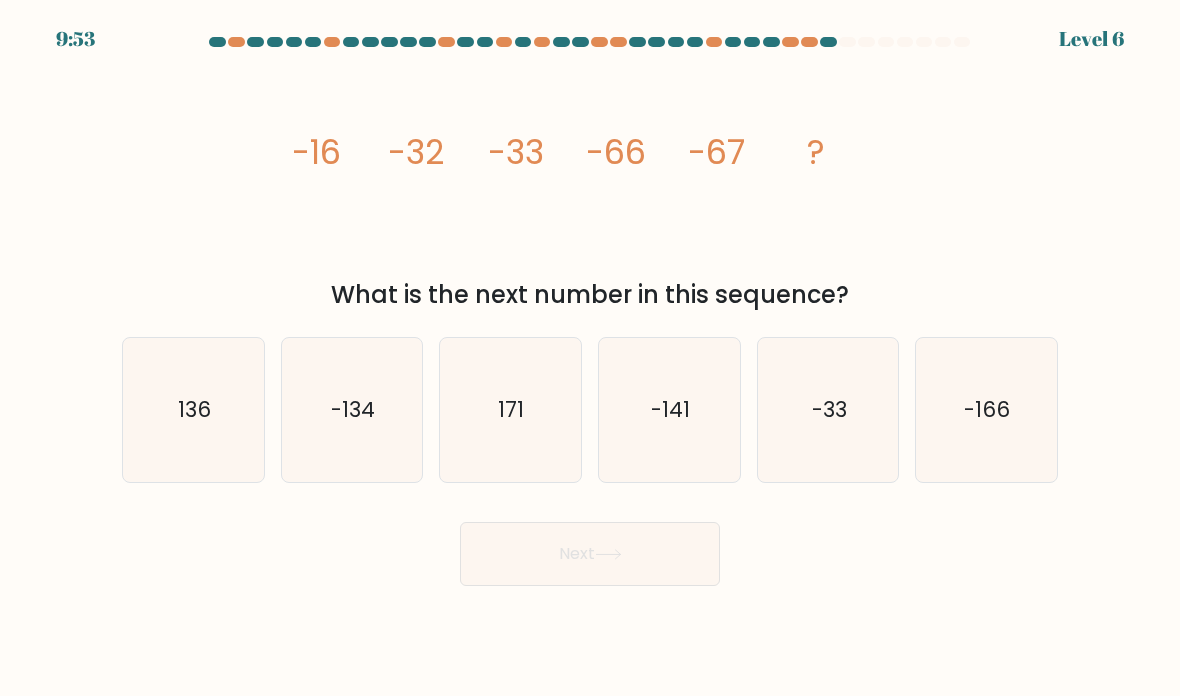 click on "-134" 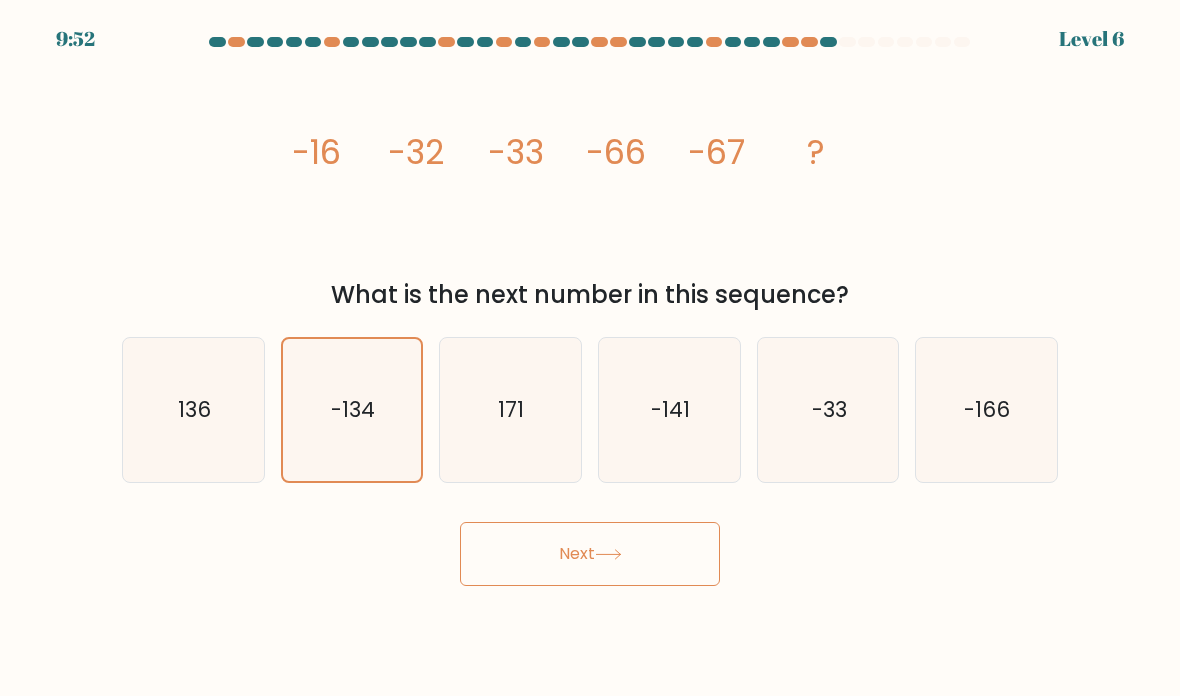 click on "Next" at bounding box center (590, 554) 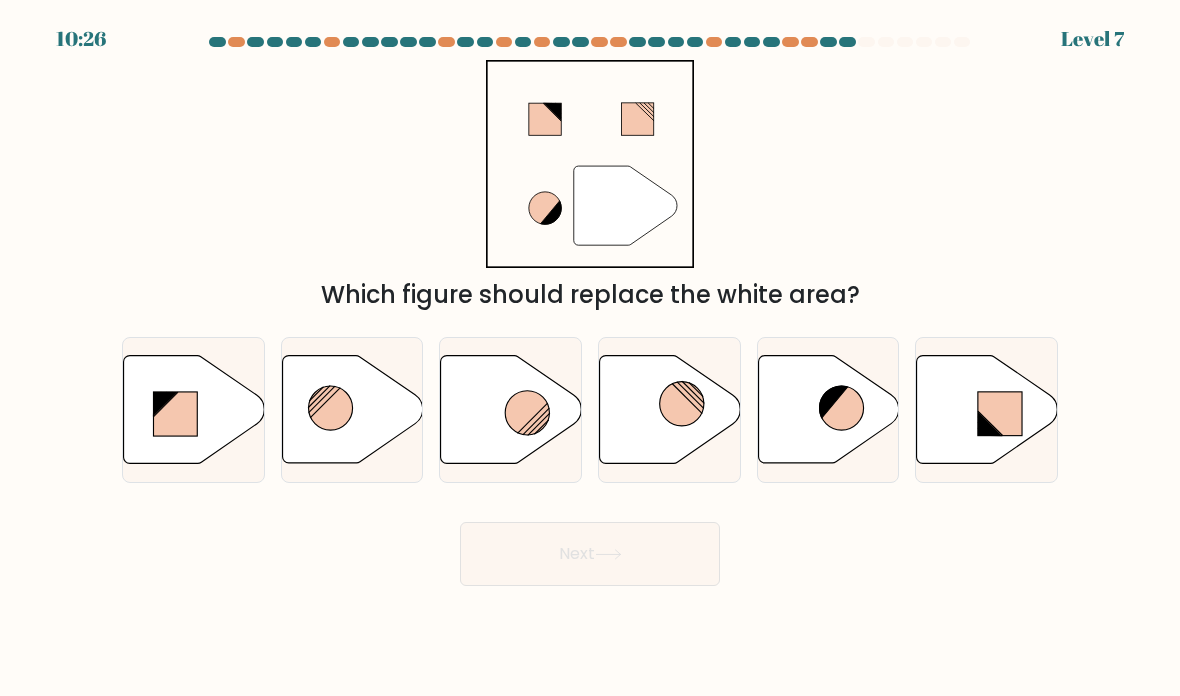 click 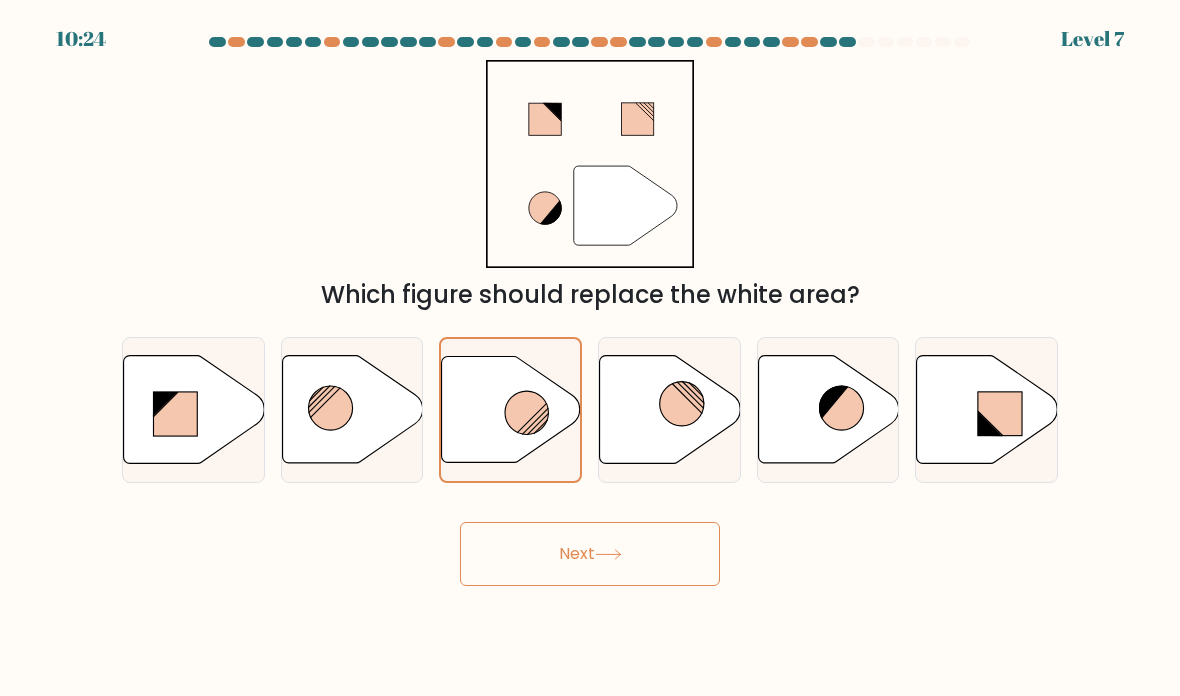 click on "Next" at bounding box center (590, 554) 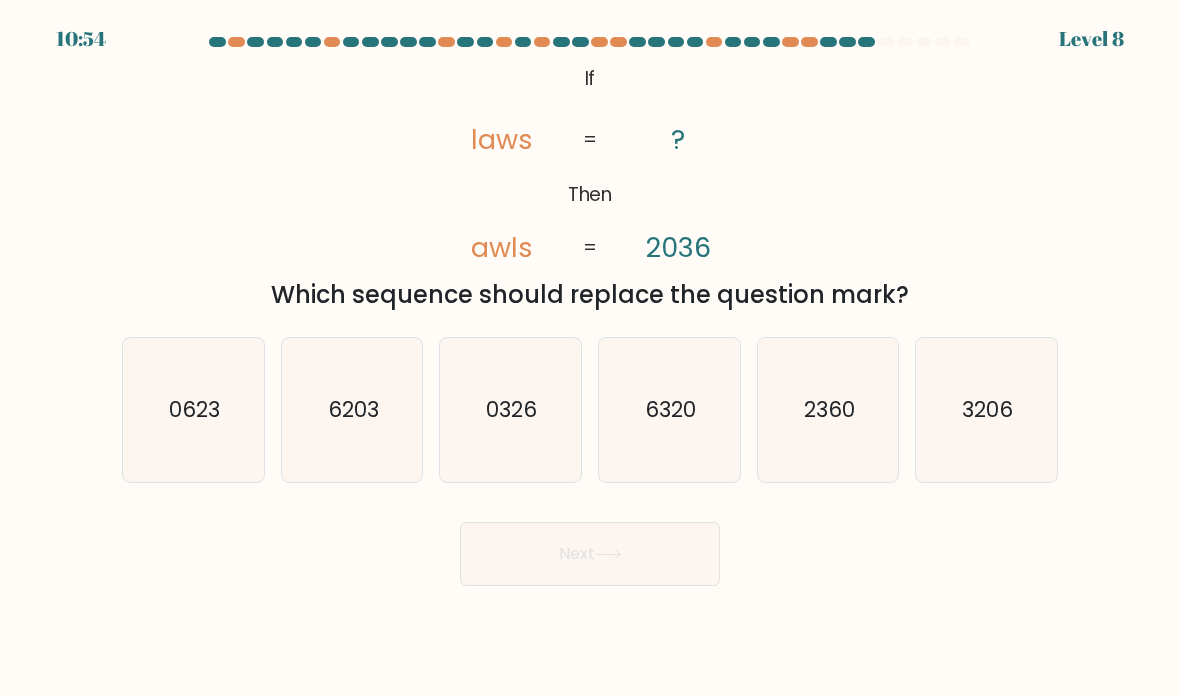 click on "3206" 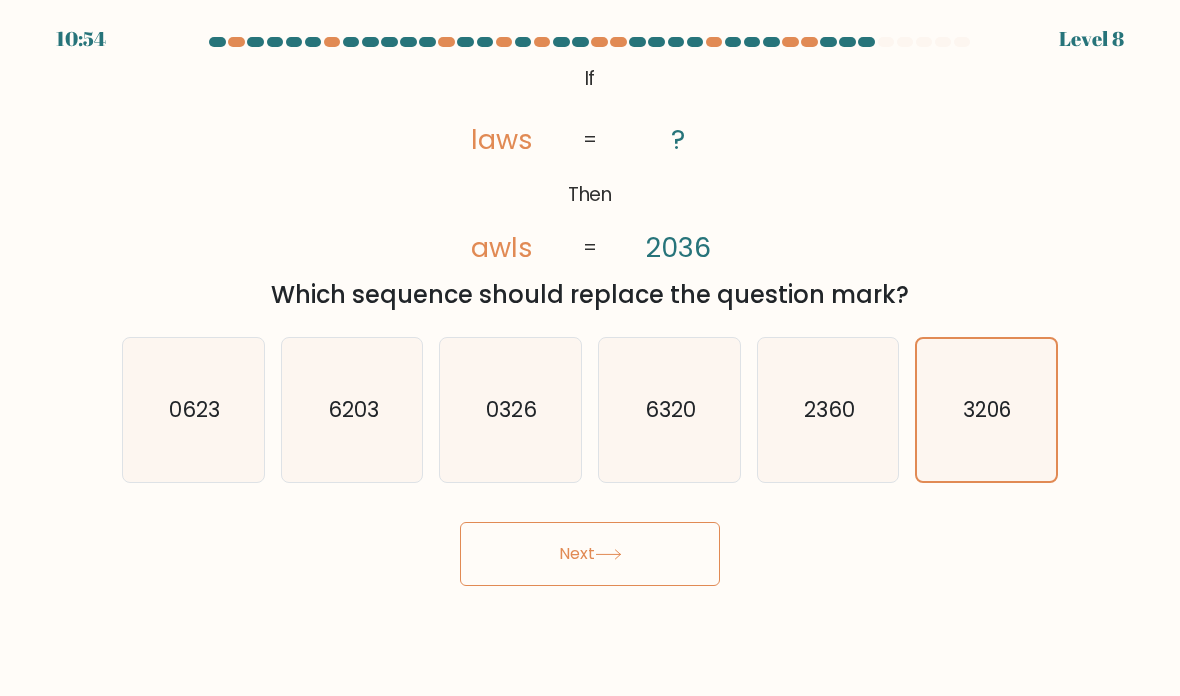 click on "Next" at bounding box center [590, 554] 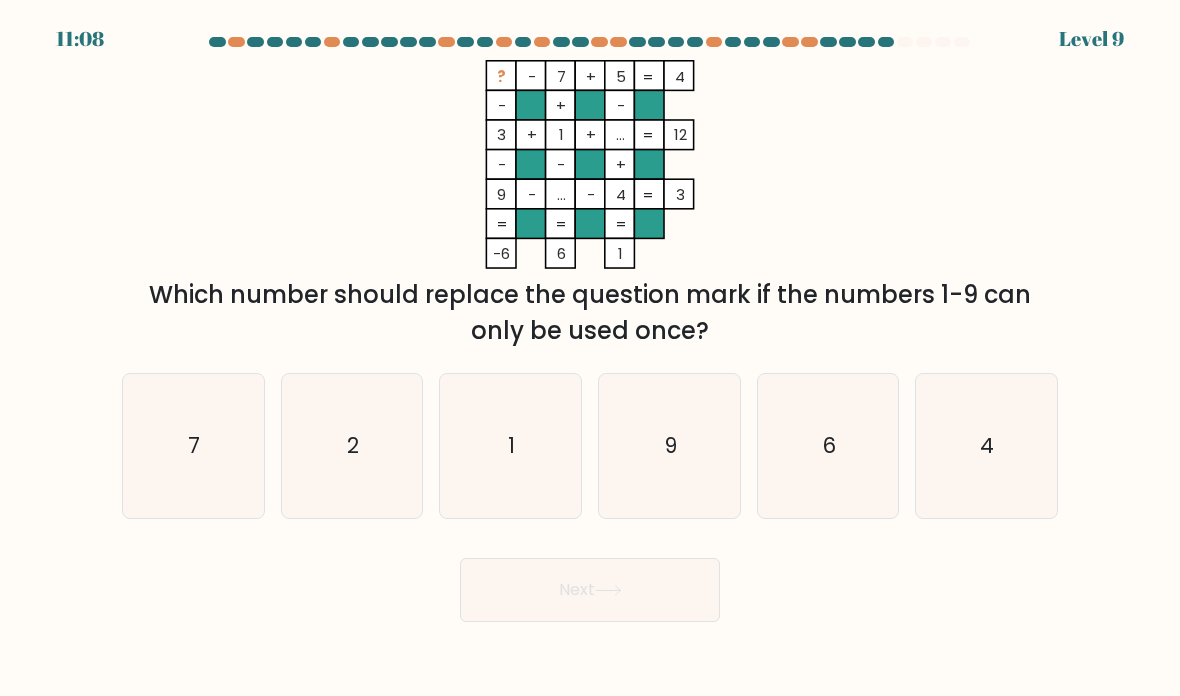 click on "7" 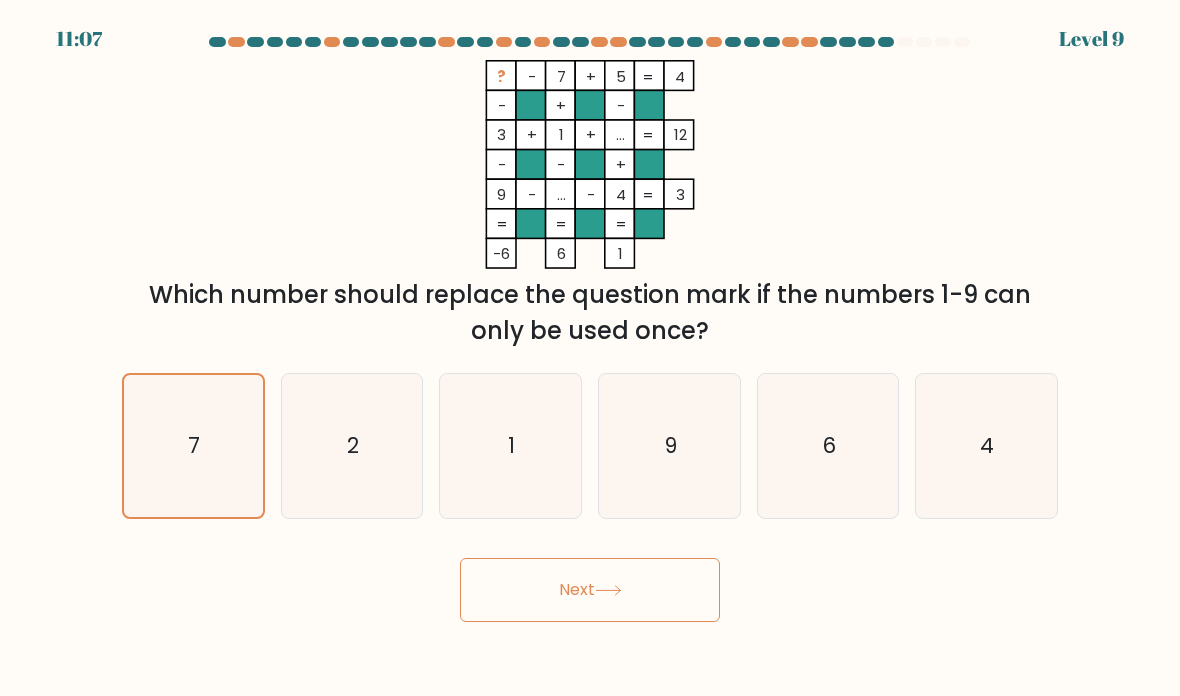 click 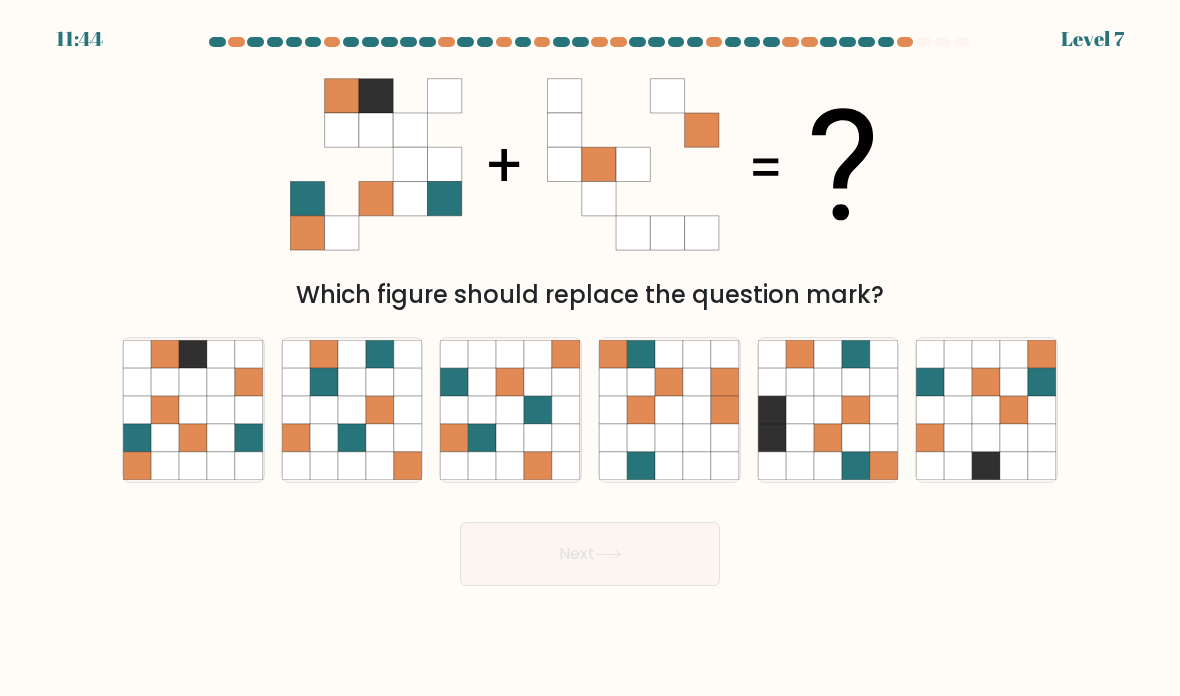 click 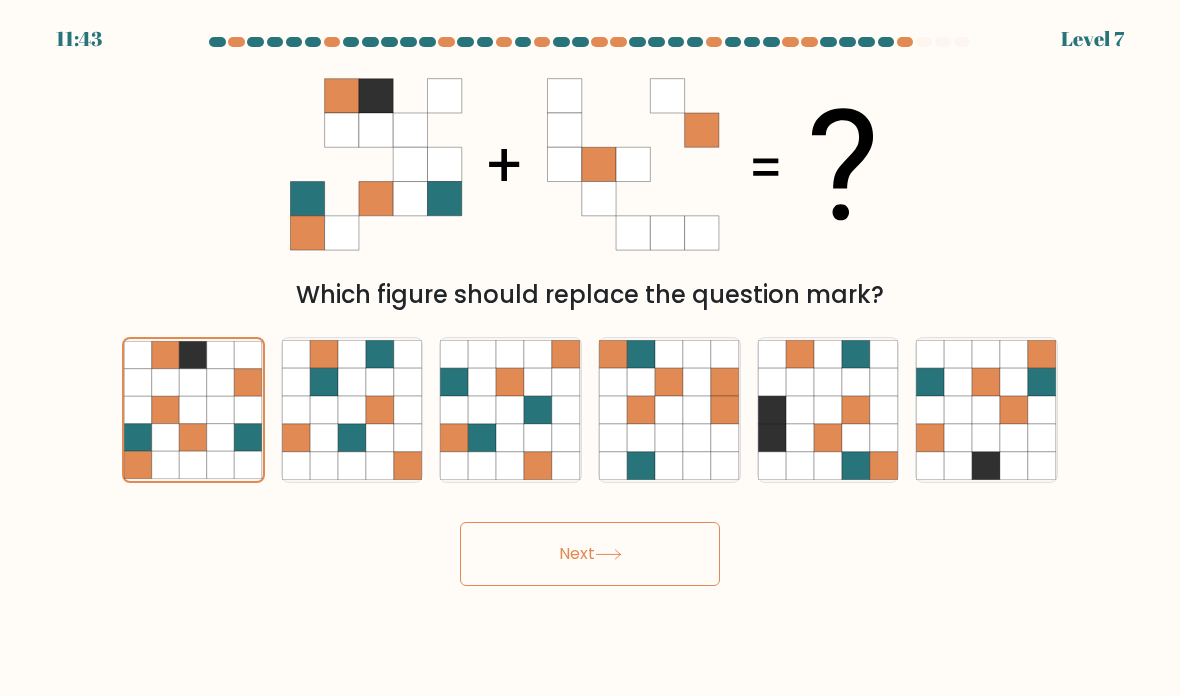 click on "Next" at bounding box center (590, 554) 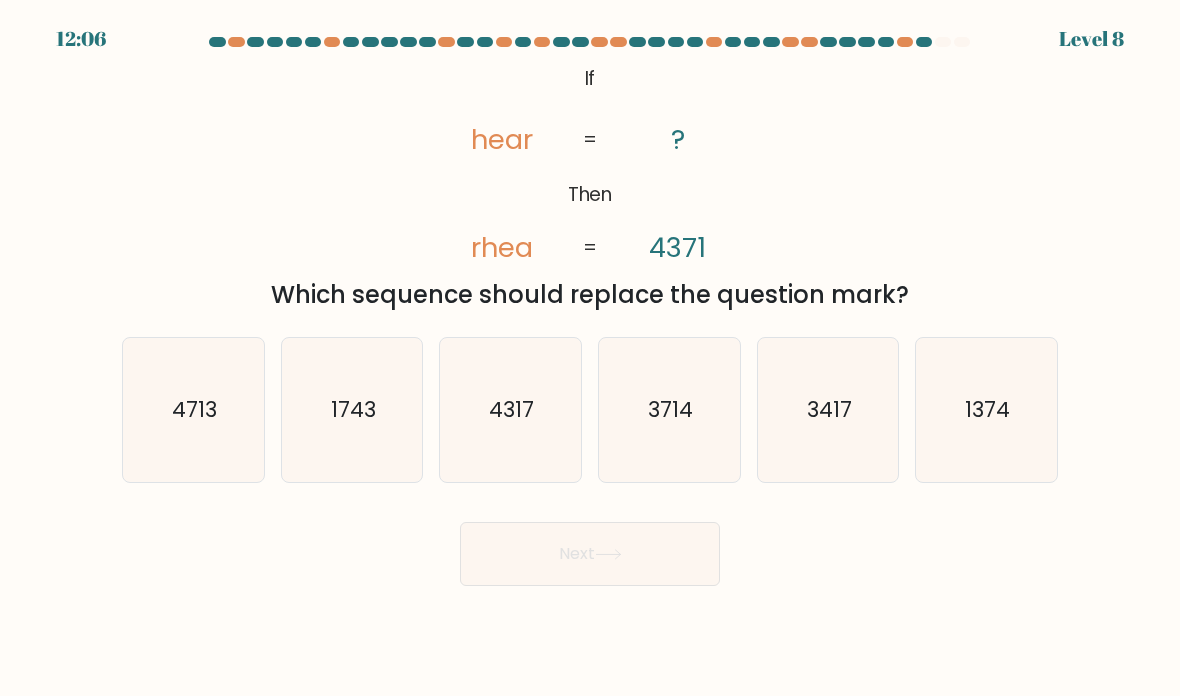click on "3714" 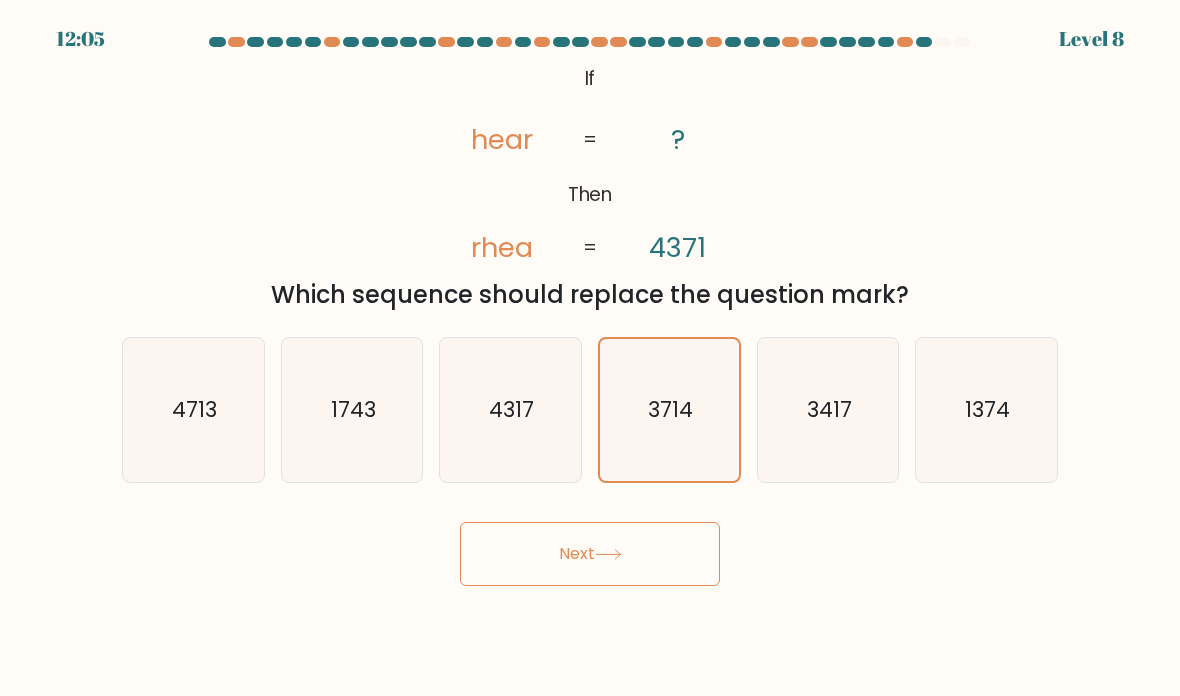 click on "Next" at bounding box center [590, 554] 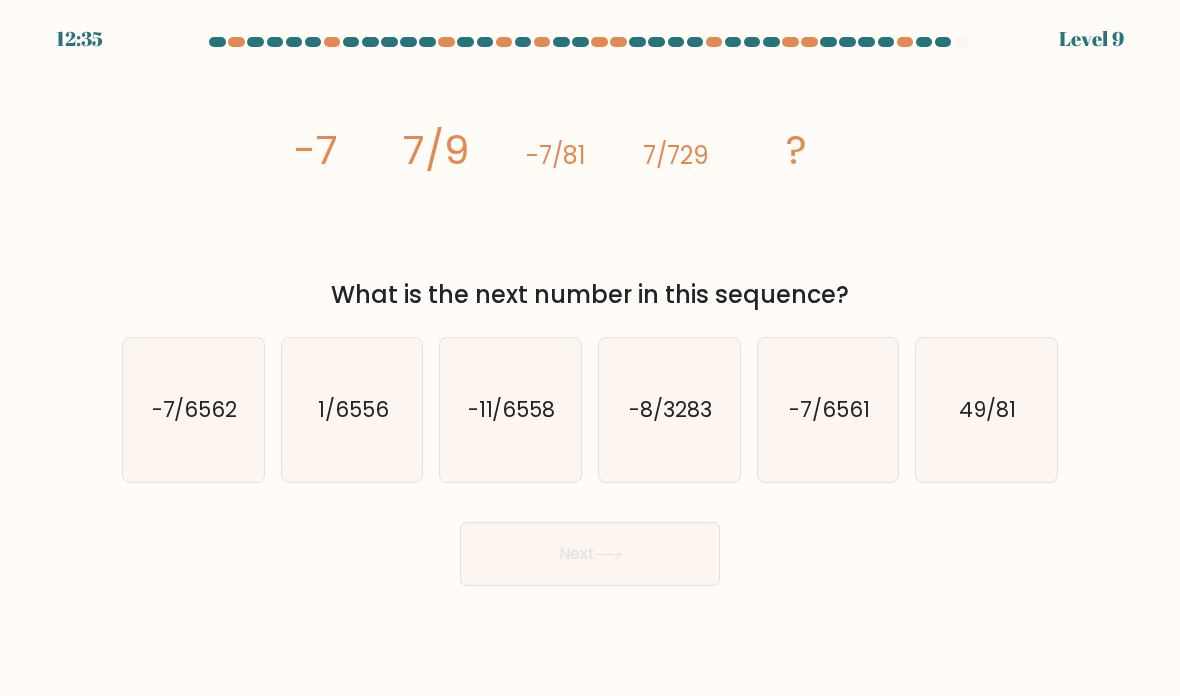 click on "-7/6561" 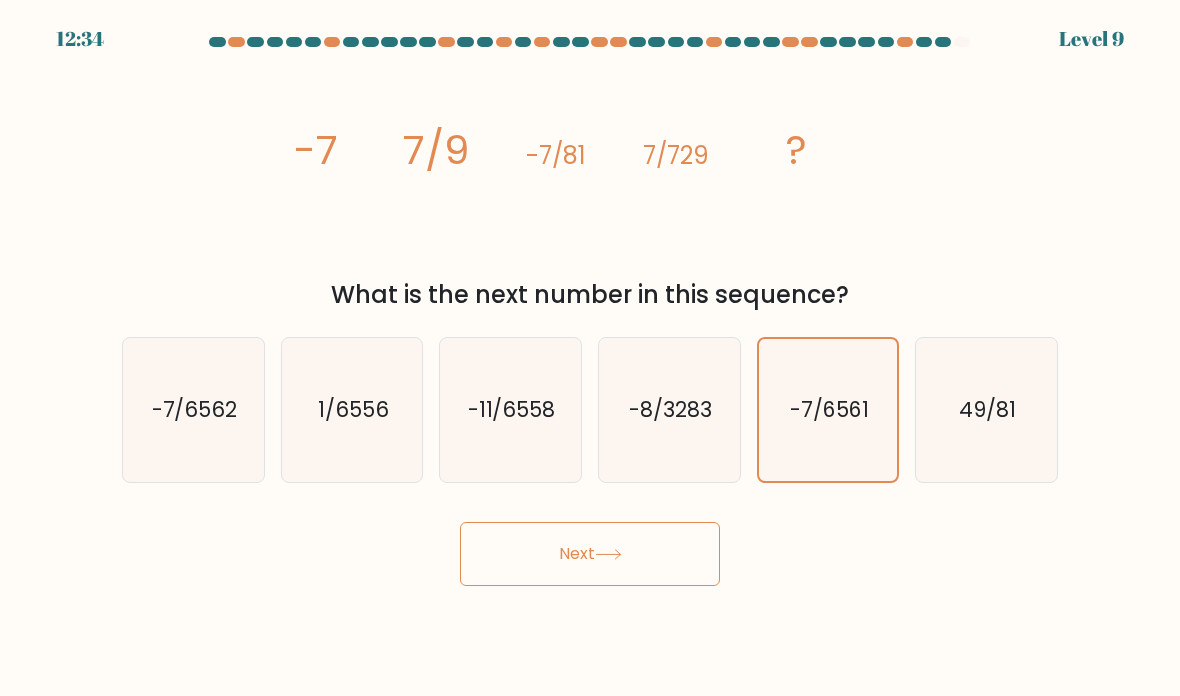 click on "Next" at bounding box center [590, 554] 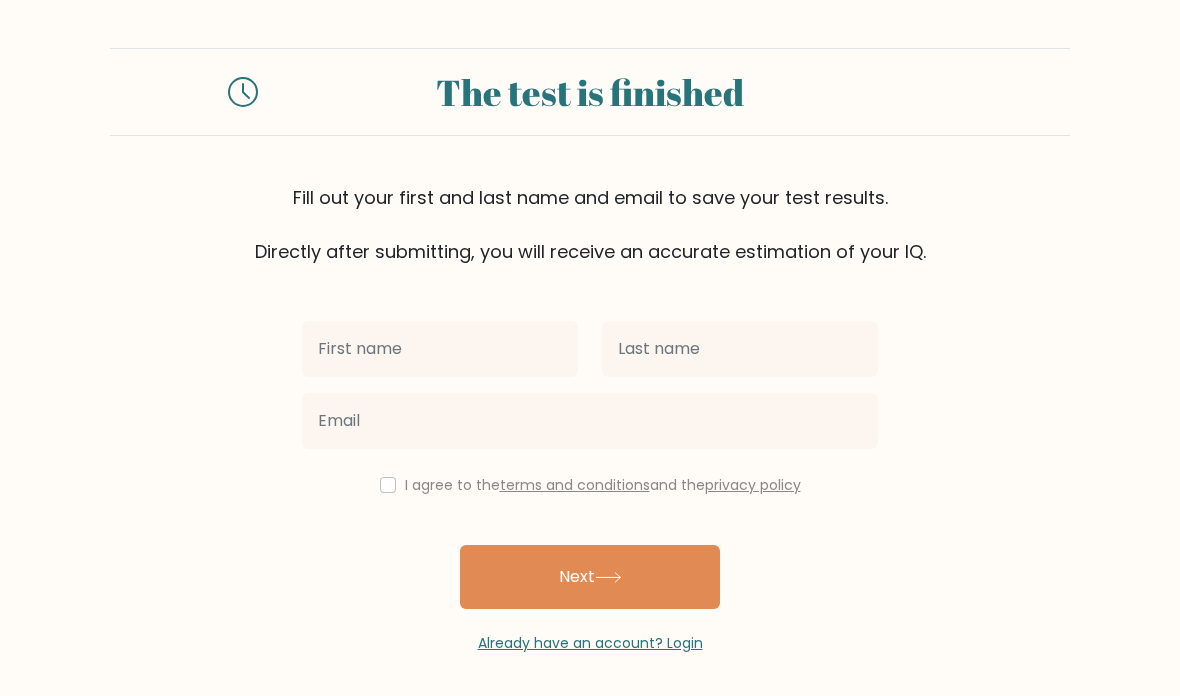 scroll, scrollTop: 0, scrollLeft: 0, axis: both 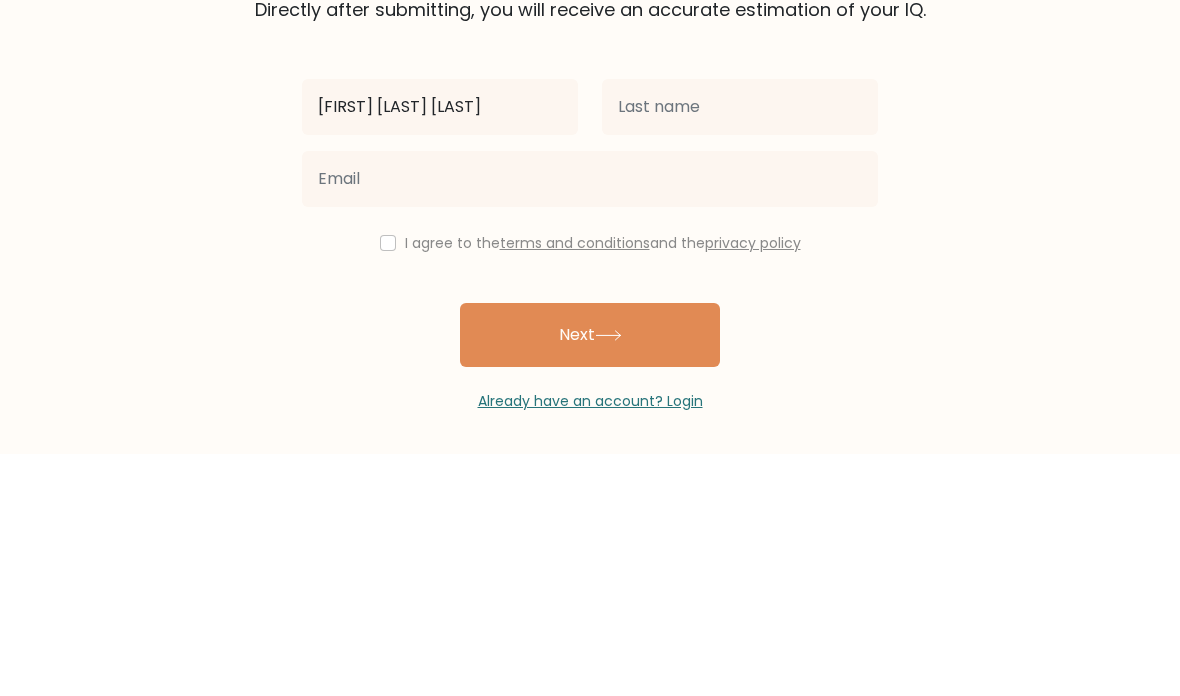 type on "[FIRST] [LAST] [LAST]" 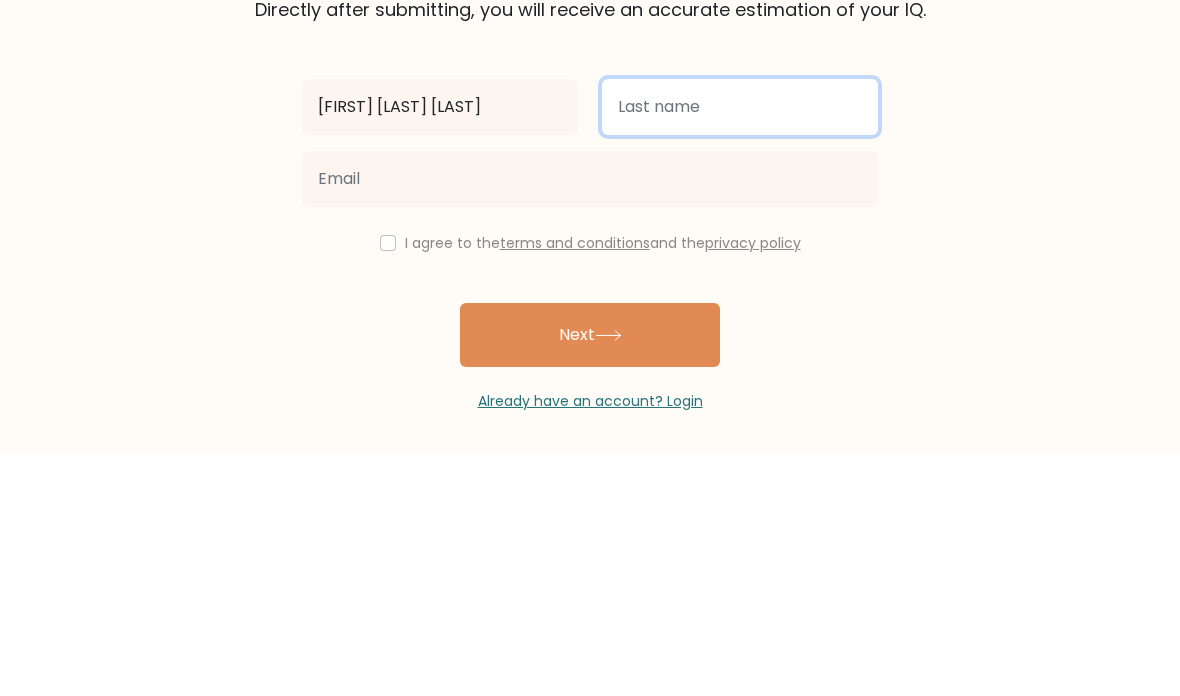 click at bounding box center (740, 349) 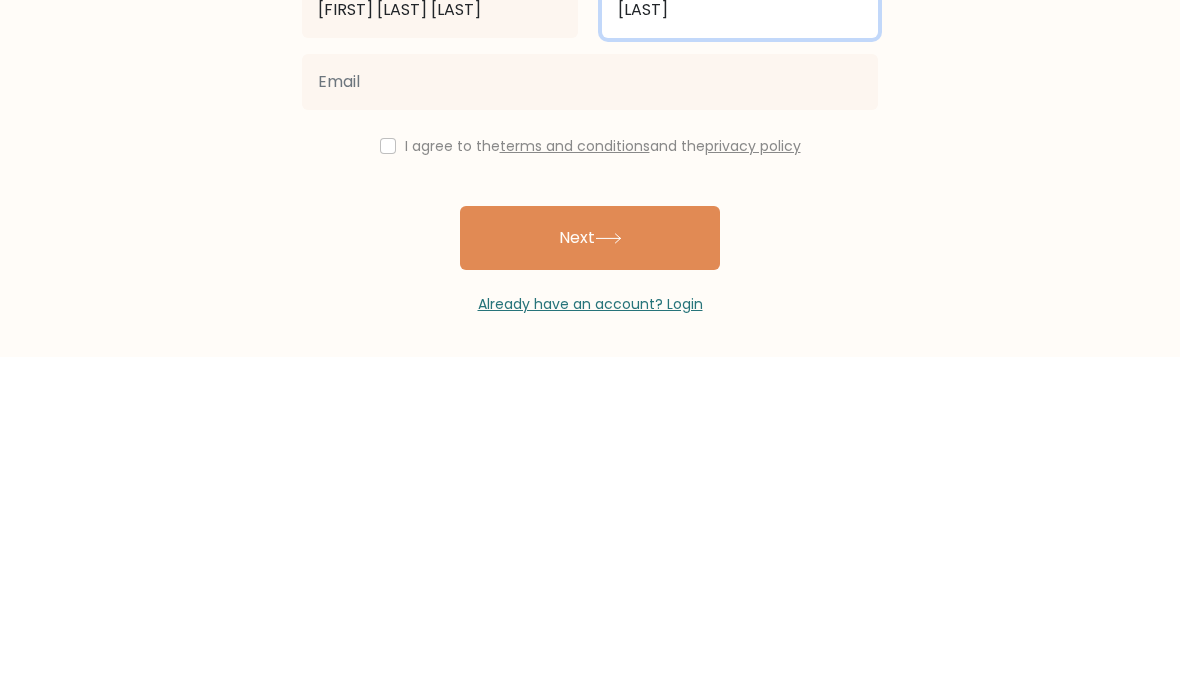 type on "[LAST]" 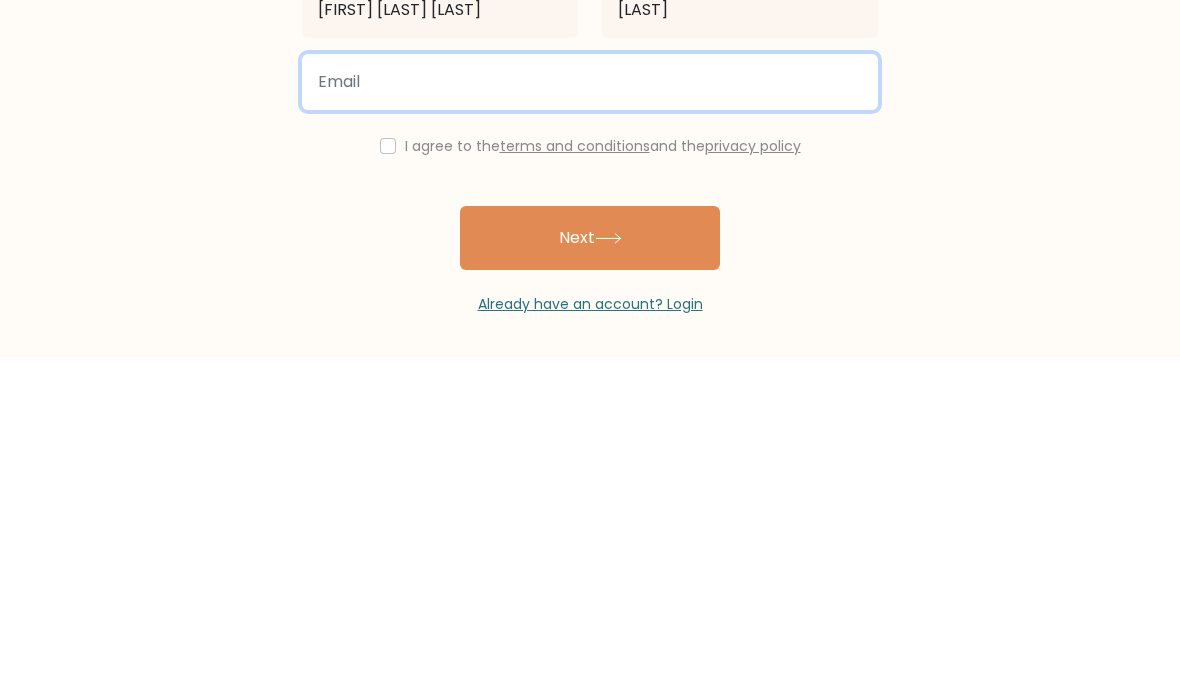 click at bounding box center (590, 421) 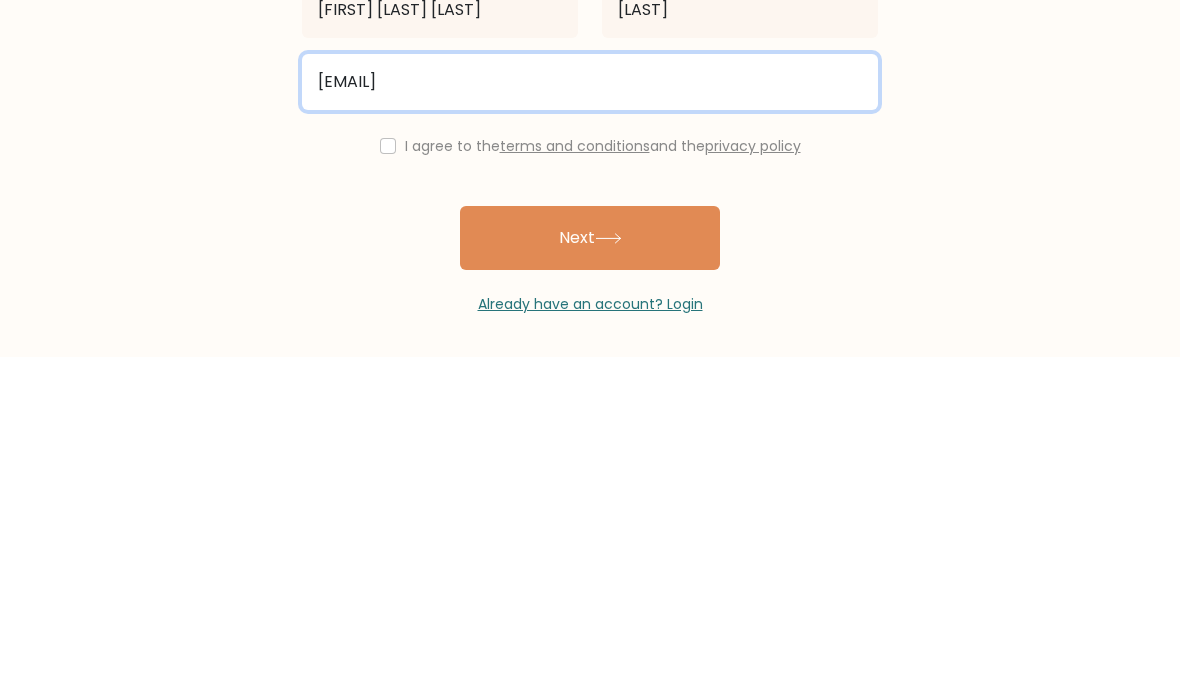 type on "shadano89@gmailcom" 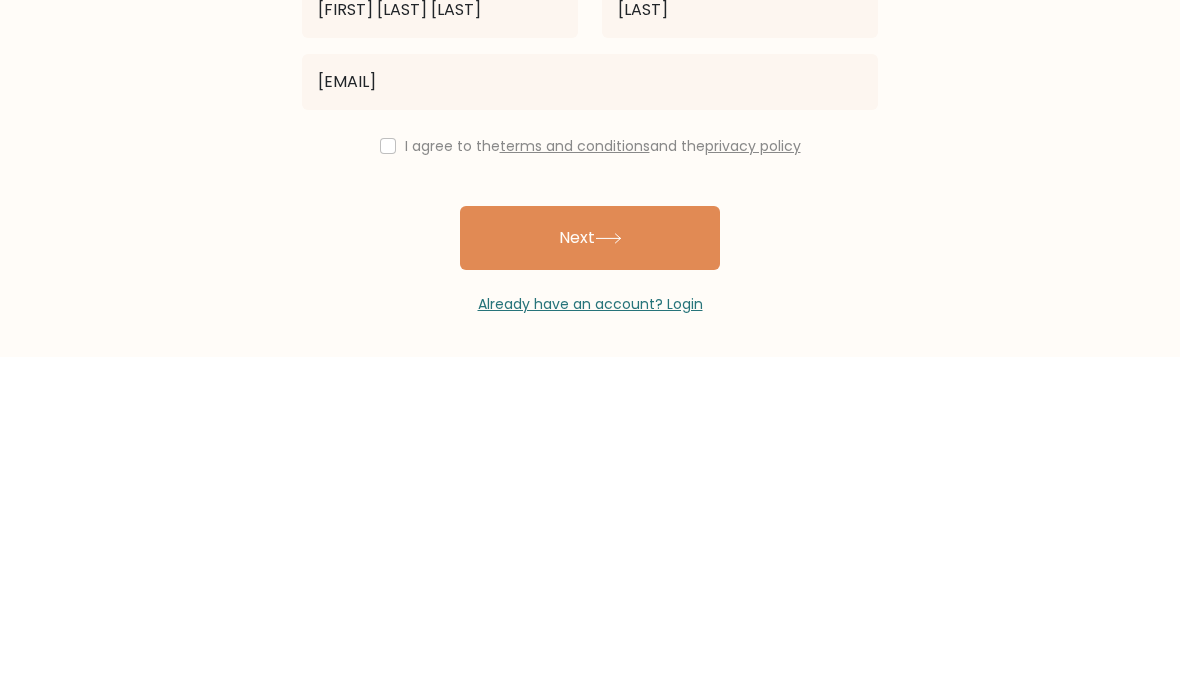 click at bounding box center [388, 485] 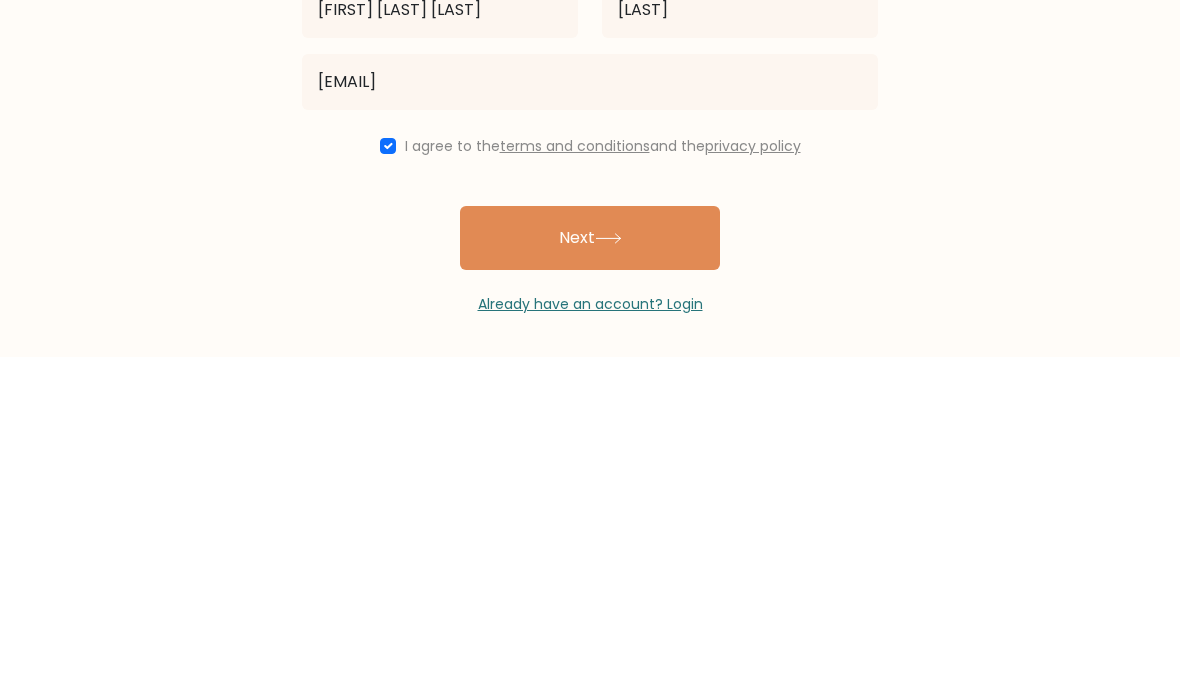 scroll, scrollTop: 8, scrollLeft: 0, axis: vertical 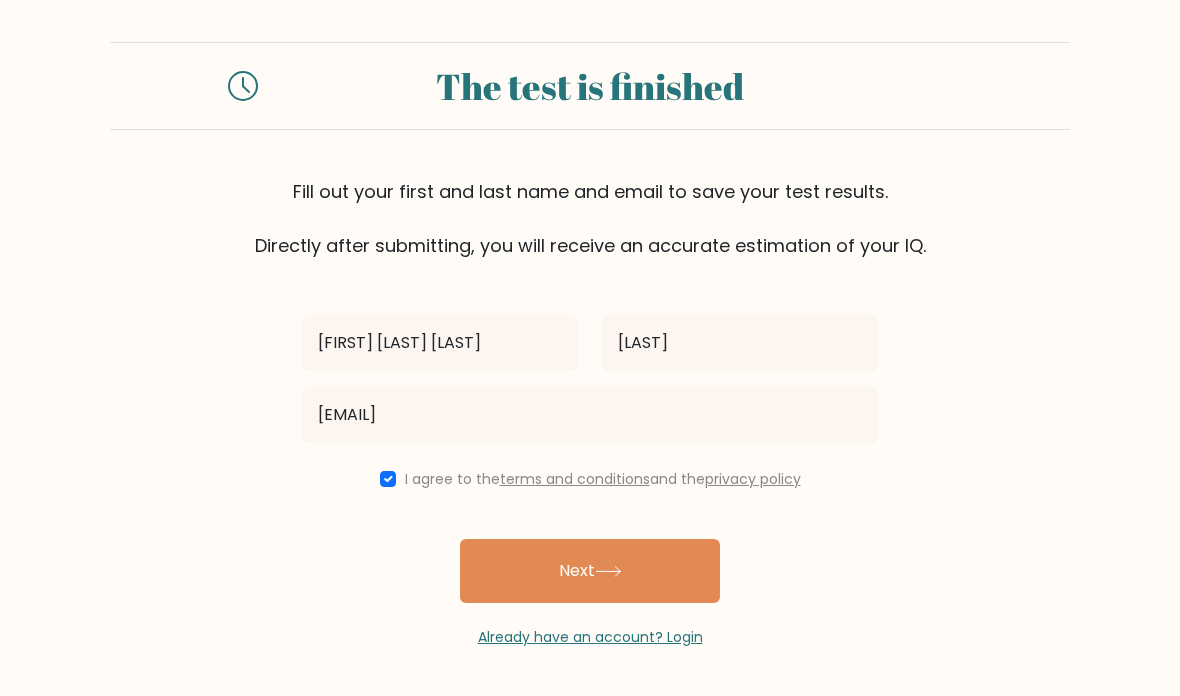 click on "Next" at bounding box center [590, 571] 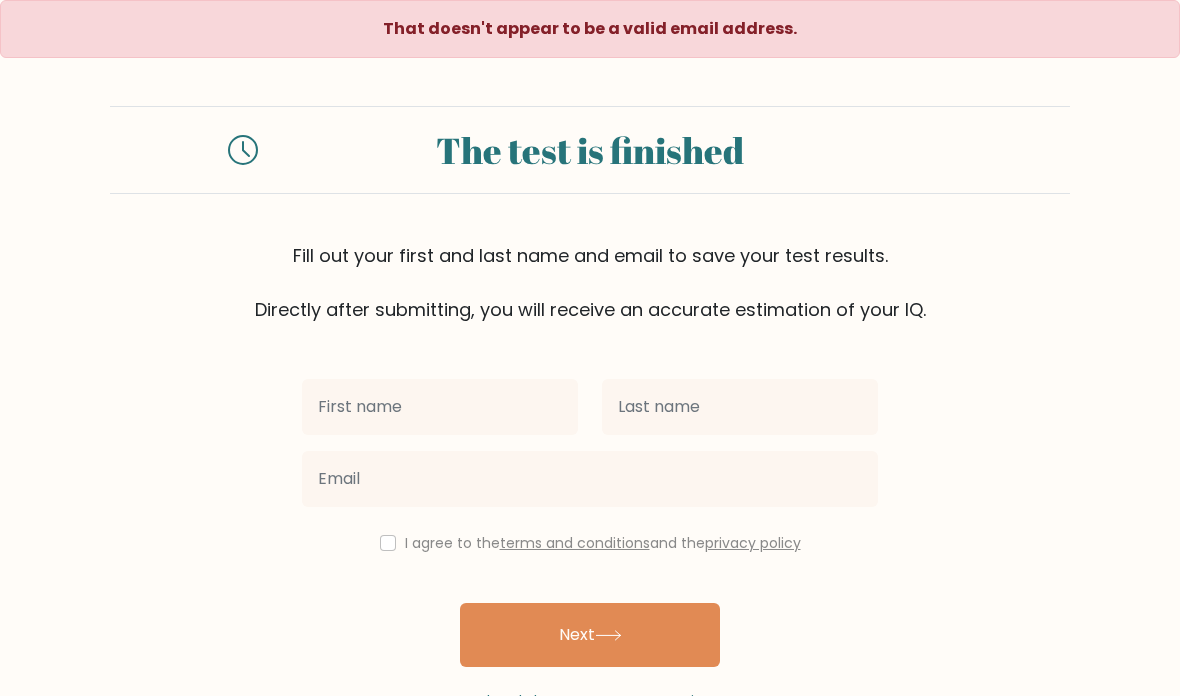 scroll, scrollTop: 0, scrollLeft: 0, axis: both 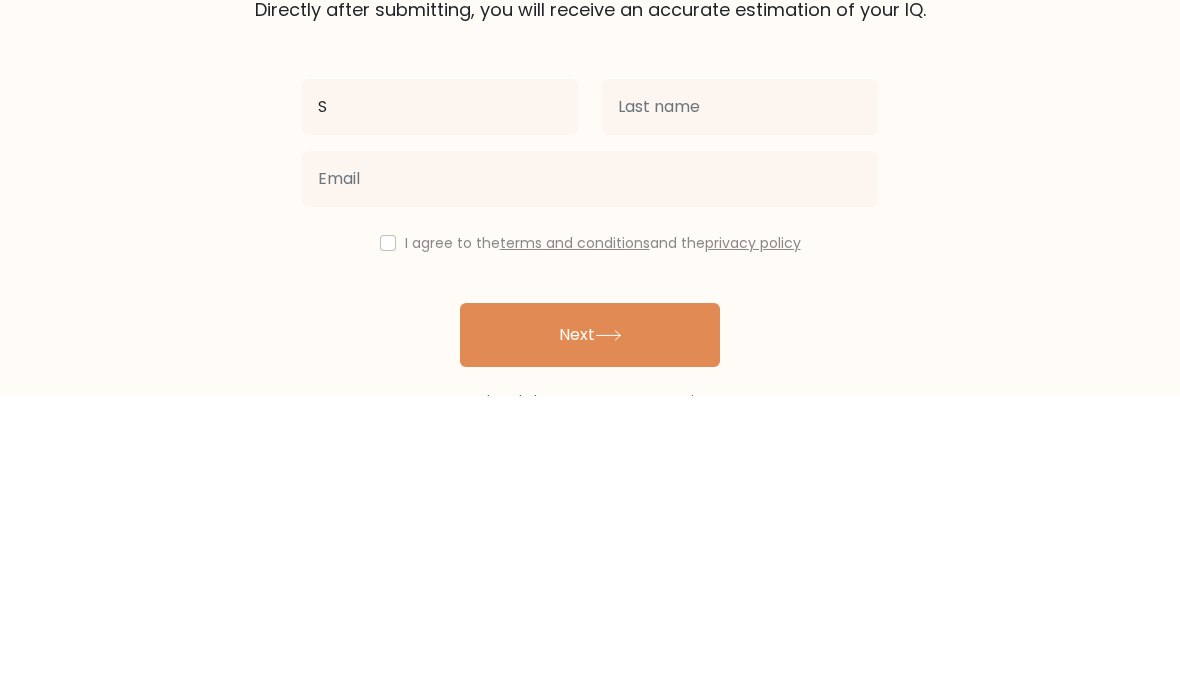 type on "[FIRST] [LAST]" 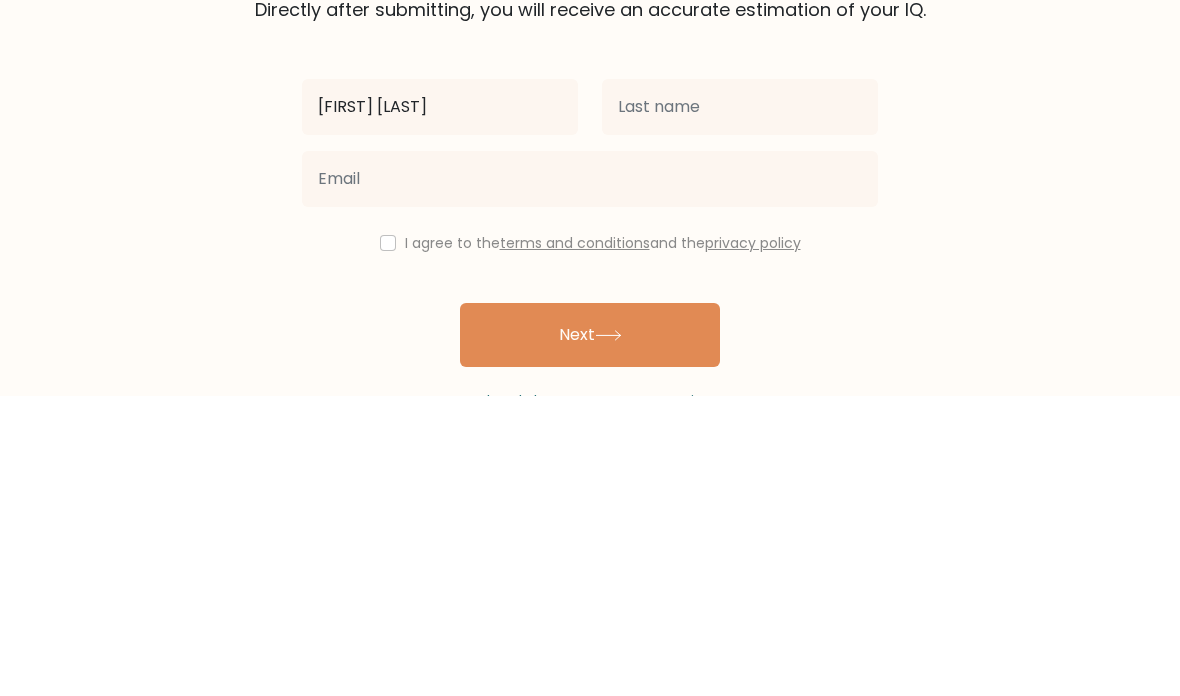 scroll, scrollTop: 66, scrollLeft: 0, axis: vertical 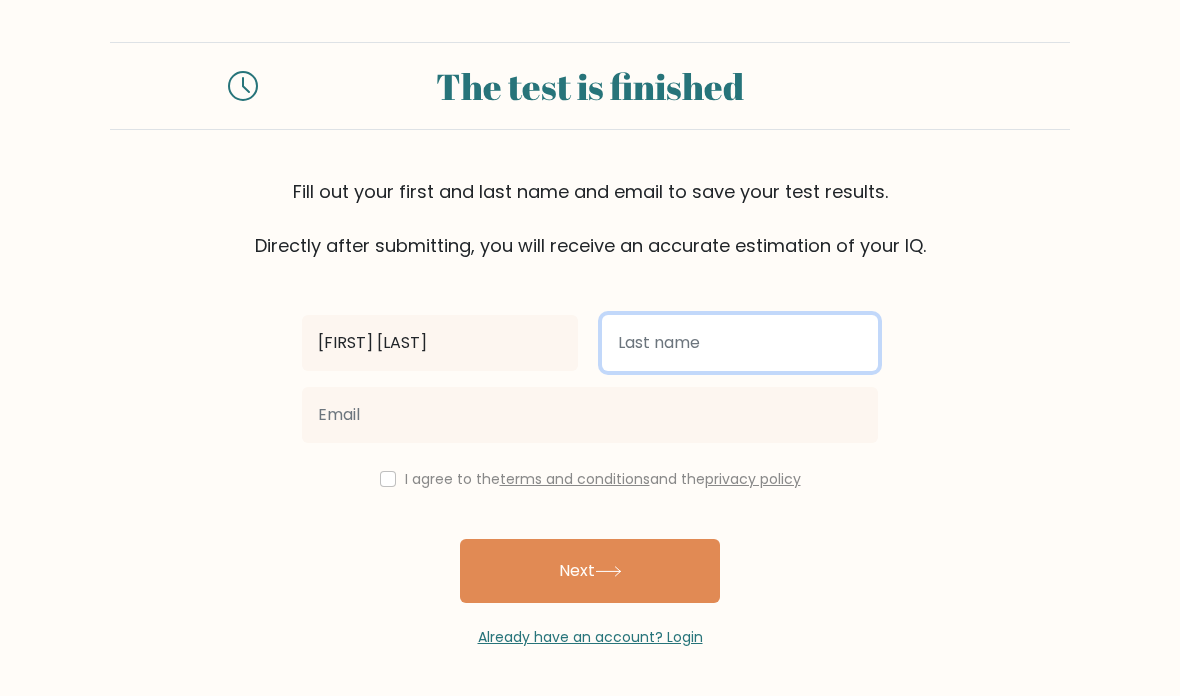 click at bounding box center [740, 343] 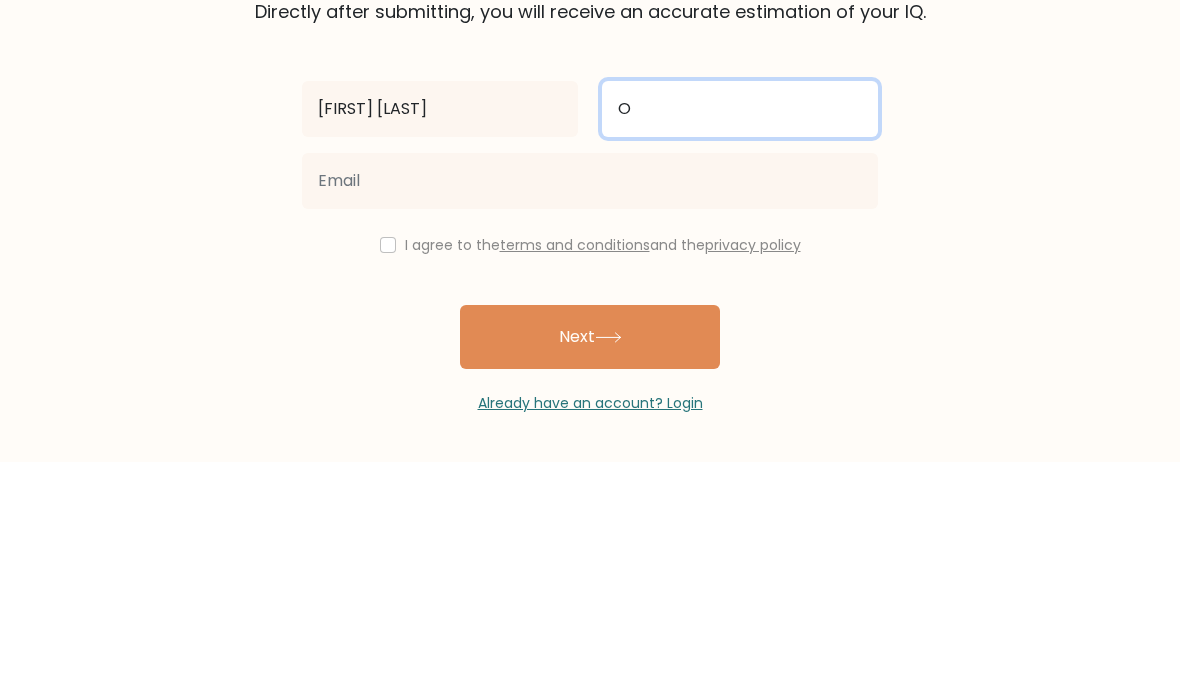 type on "Ortuoste" 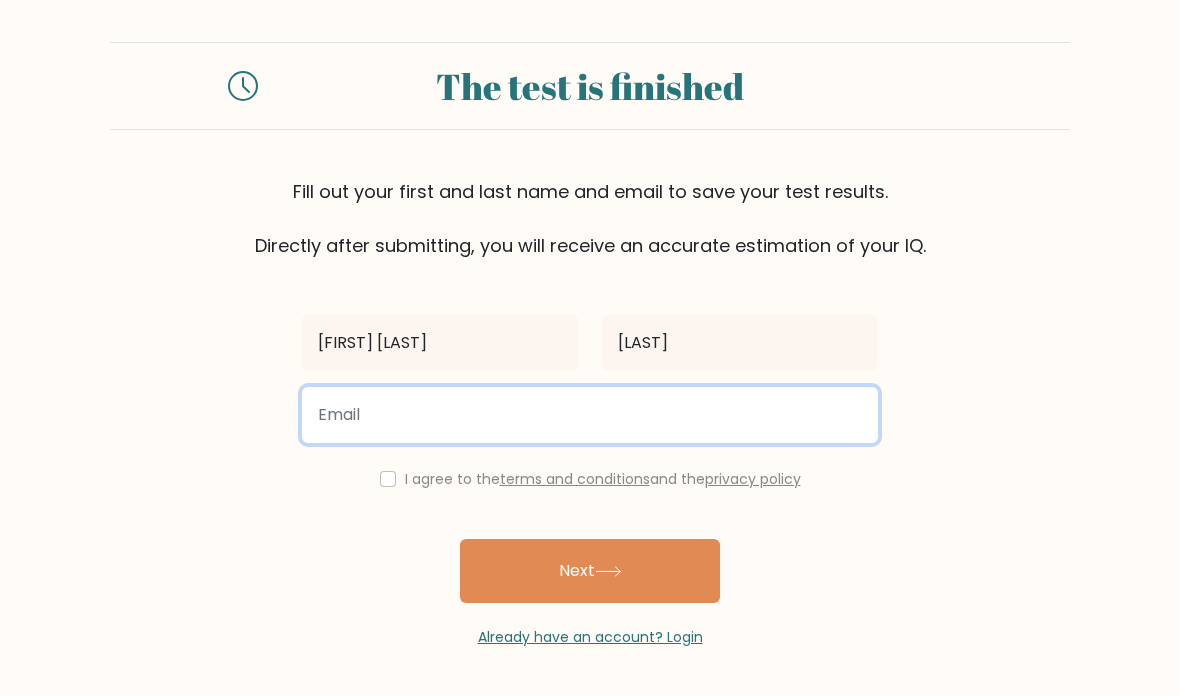 click at bounding box center (590, 415) 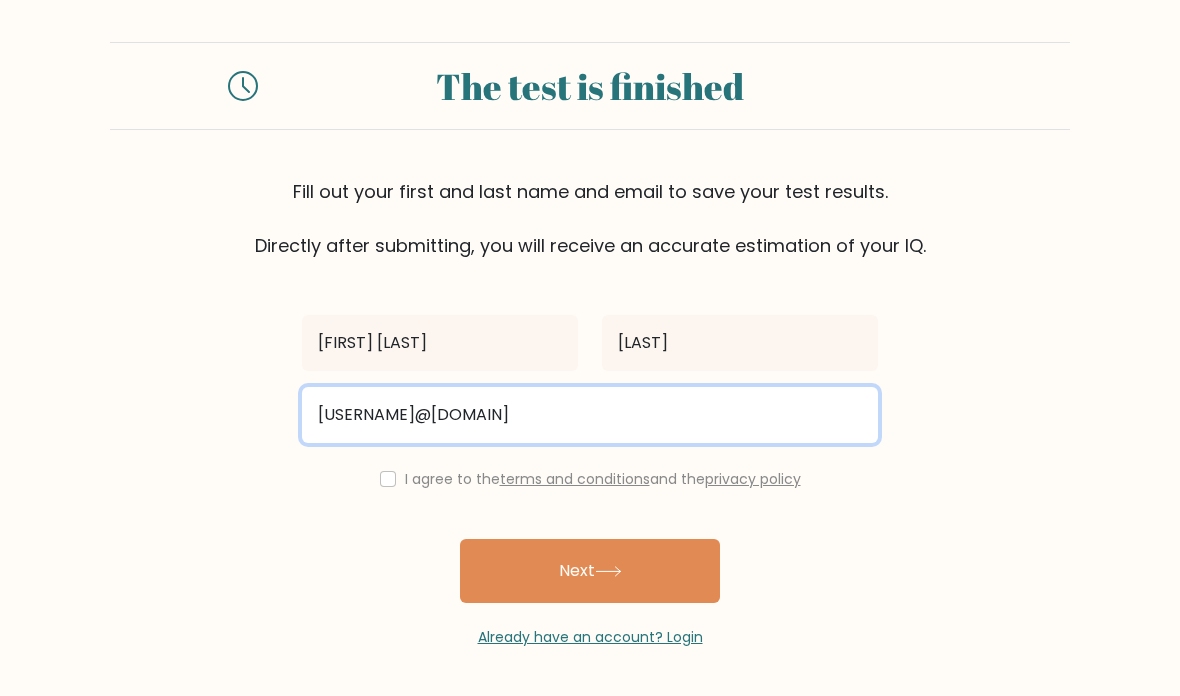 click on "shadano89@gmailcom" at bounding box center (590, 415) 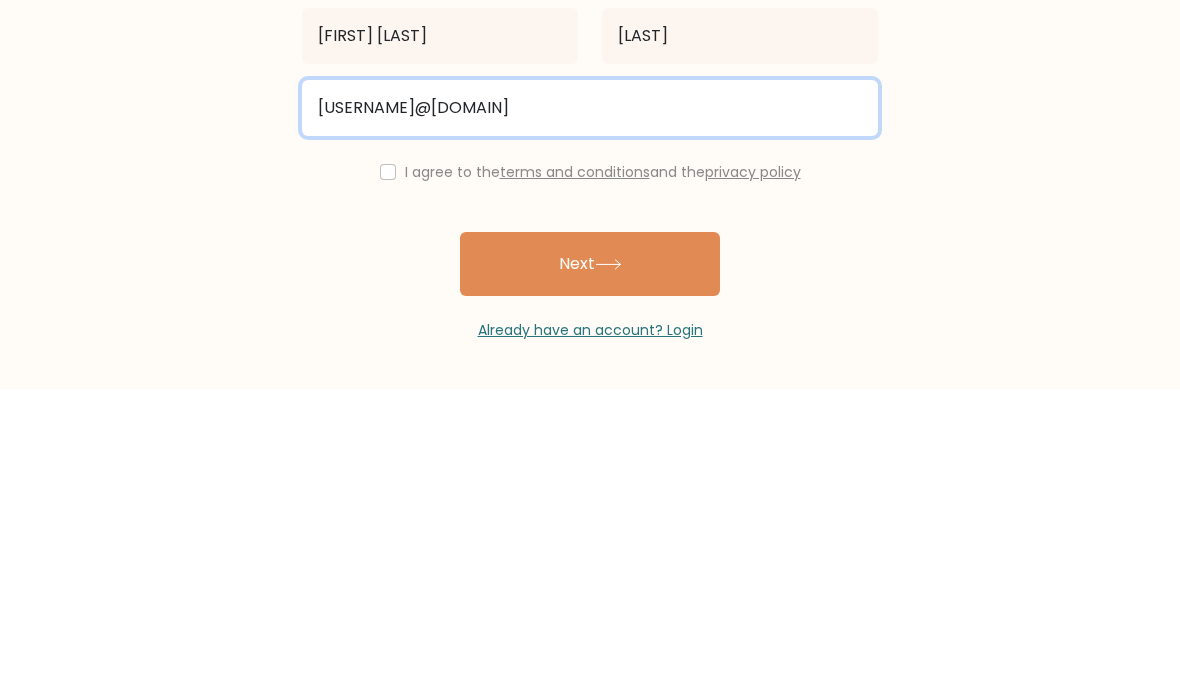 type on "shadano89@gmail.com" 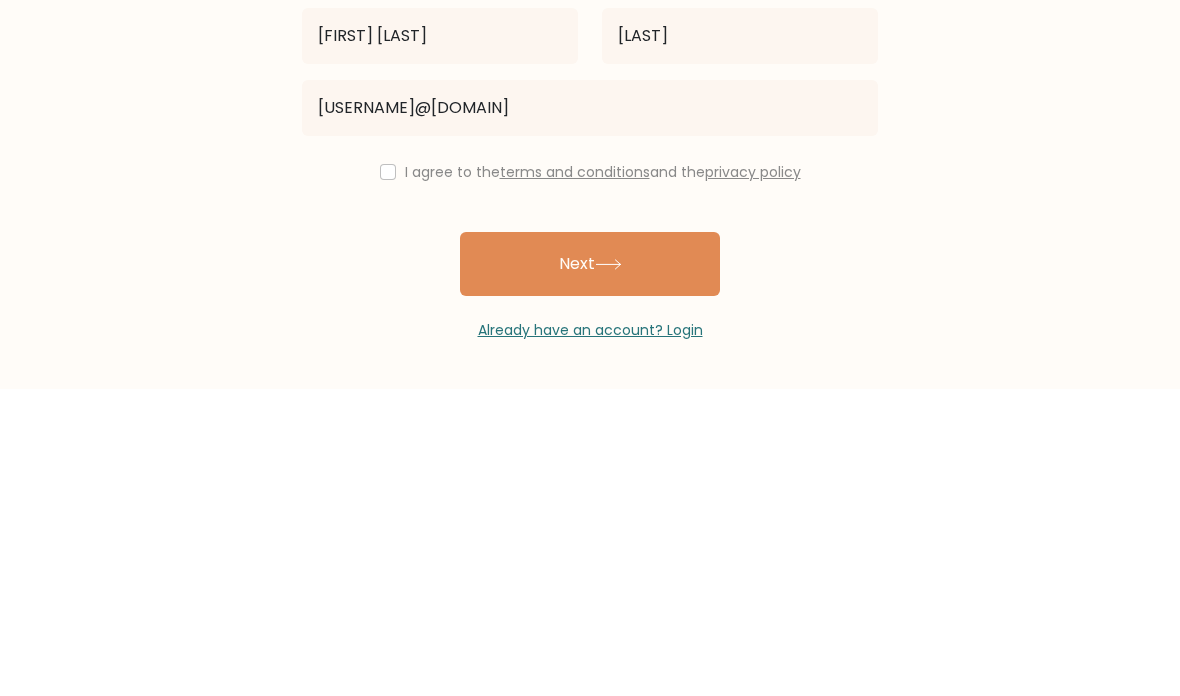click at bounding box center (388, 479) 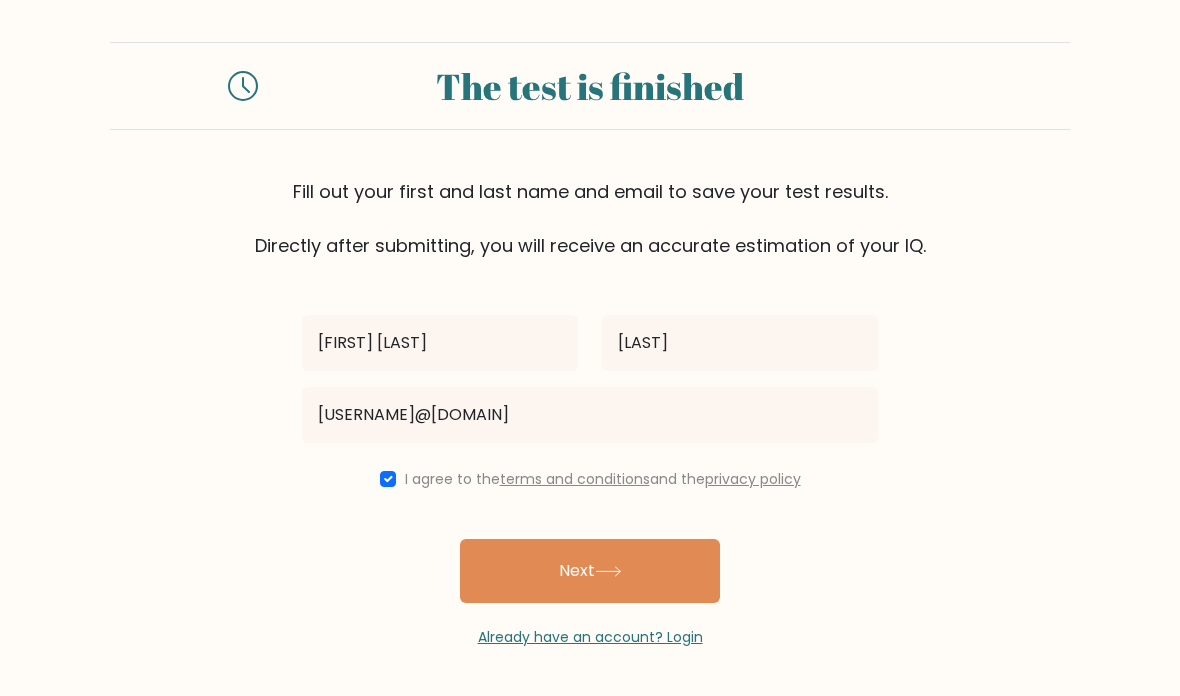 click on "Next" at bounding box center (590, 571) 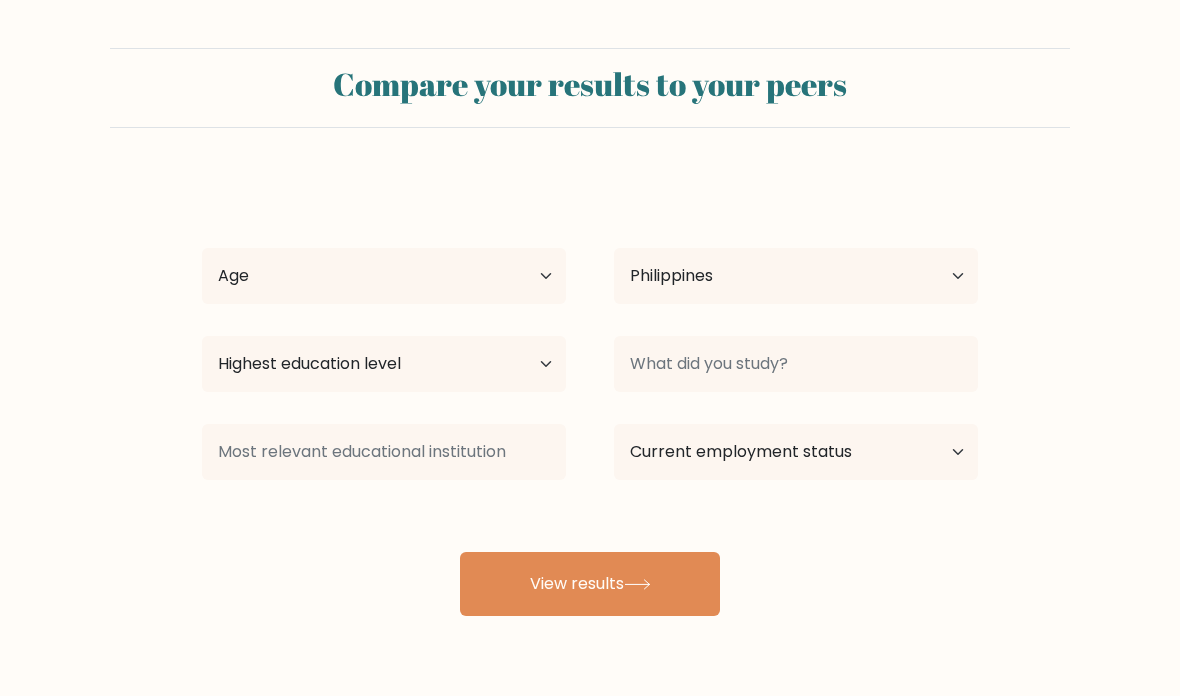 select on "PH" 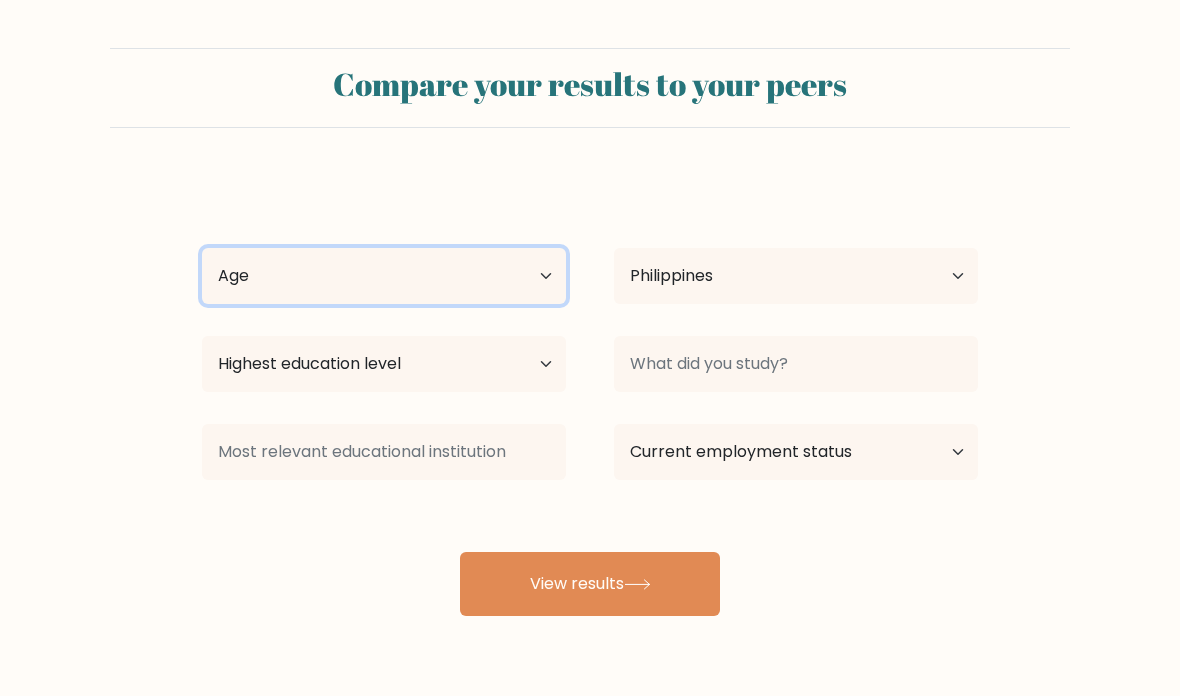 click on "Age
Under 18 years old
18-24 years old
25-34 years old
35-44 years old
45-54 years old
55-64 years old
65 years old and above" at bounding box center (384, 276) 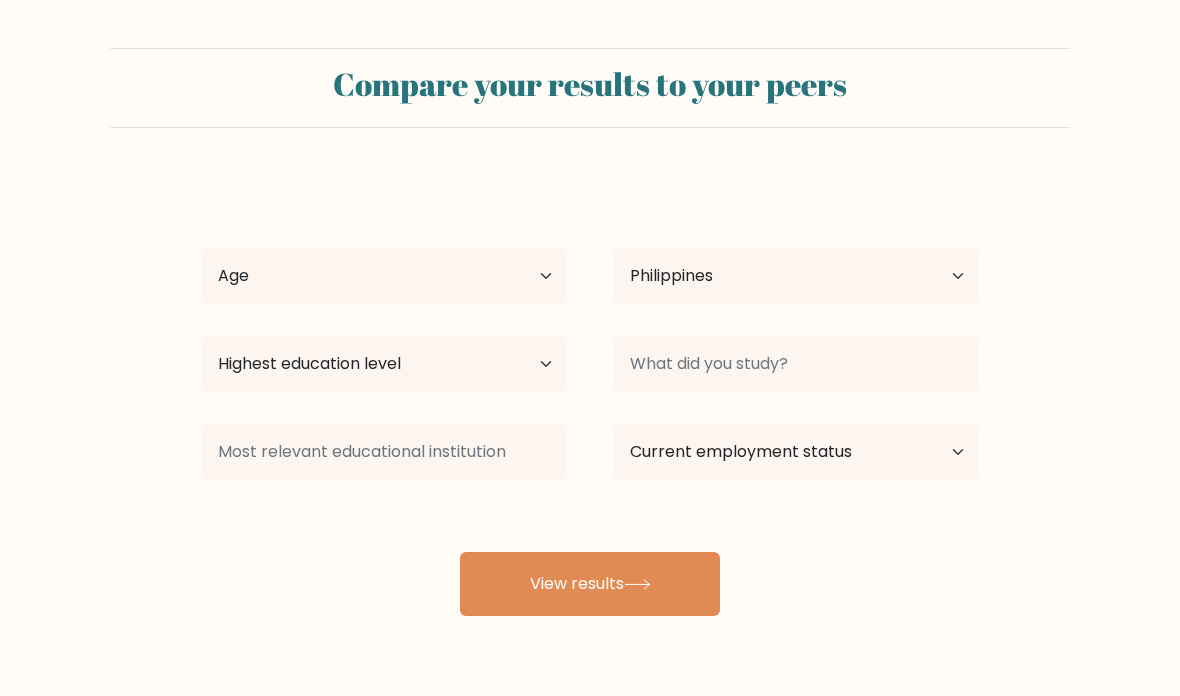 click on "View results" at bounding box center (590, 584) 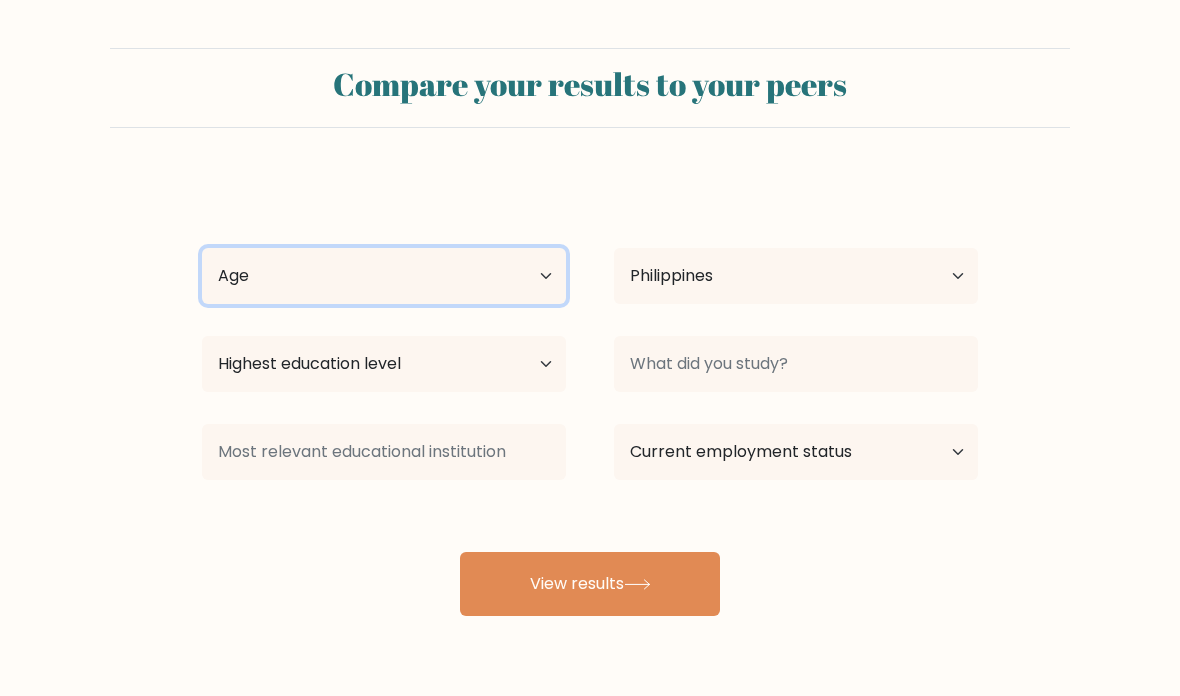 click on "Age
Under 18 years old
18-24 years old
25-34 years old
35-44 years old
45-54 years old
55-64 years old
65 years old and above" at bounding box center [384, 276] 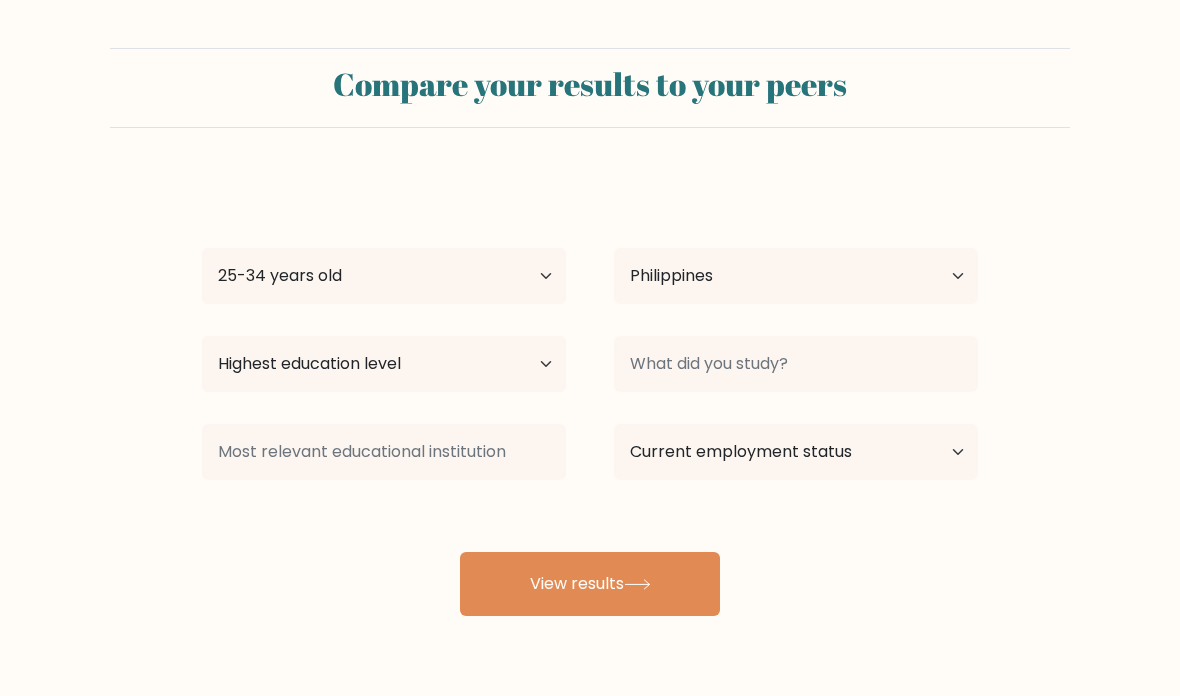 click on "View results" at bounding box center (590, 584) 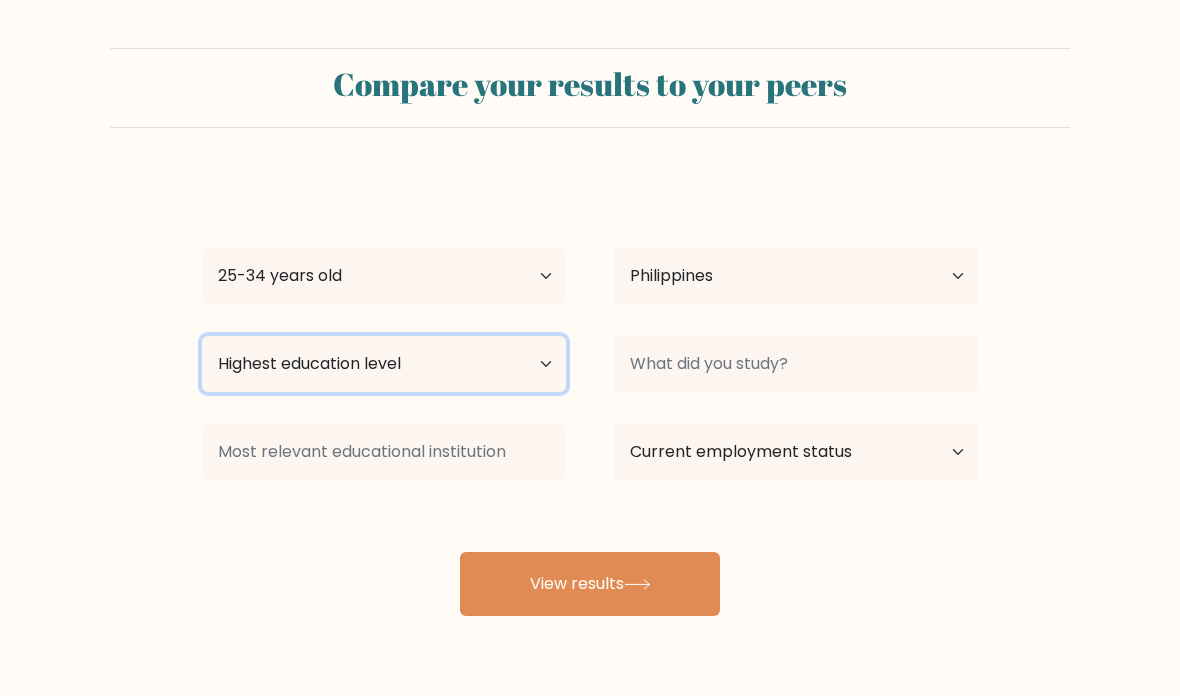 click on "Highest education level
No schooling
Primary
Lower Secondary
Upper Secondary
Occupation Specific
Bachelor's degree
Master's degree
Doctoral degree" at bounding box center (384, 364) 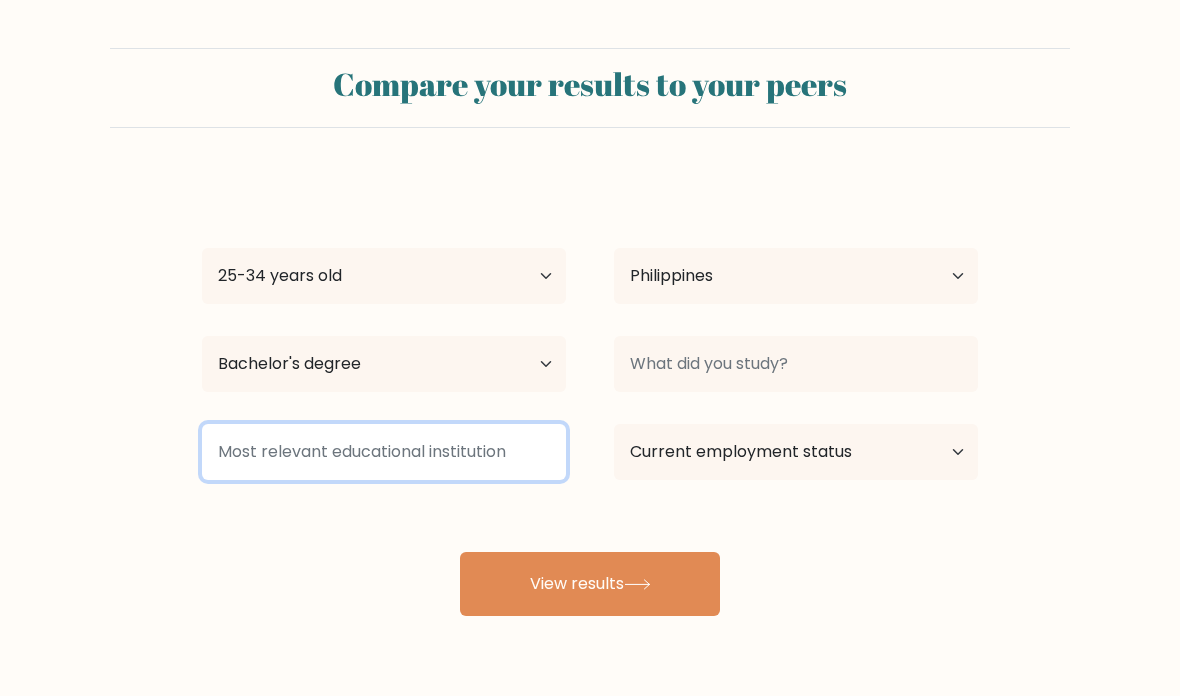 click at bounding box center [384, 452] 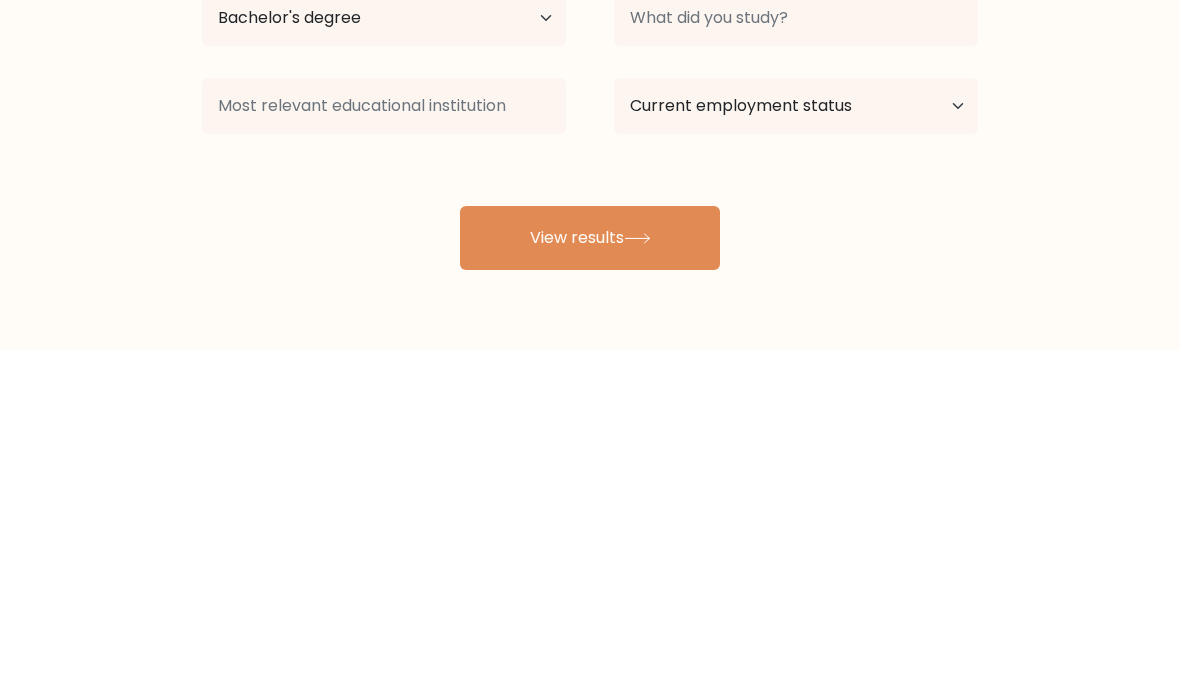 scroll, scrollTop: 62, scrollLeft: 0, axis: vertical 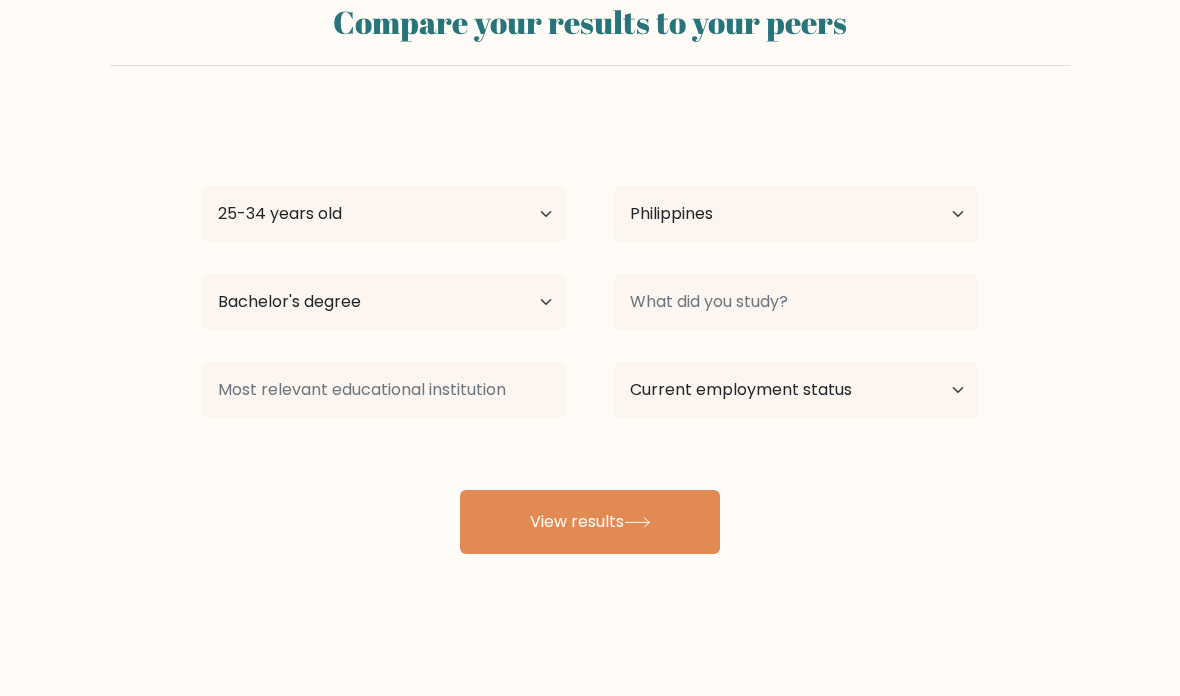 click on "View results" at bounding box center [590, 522] 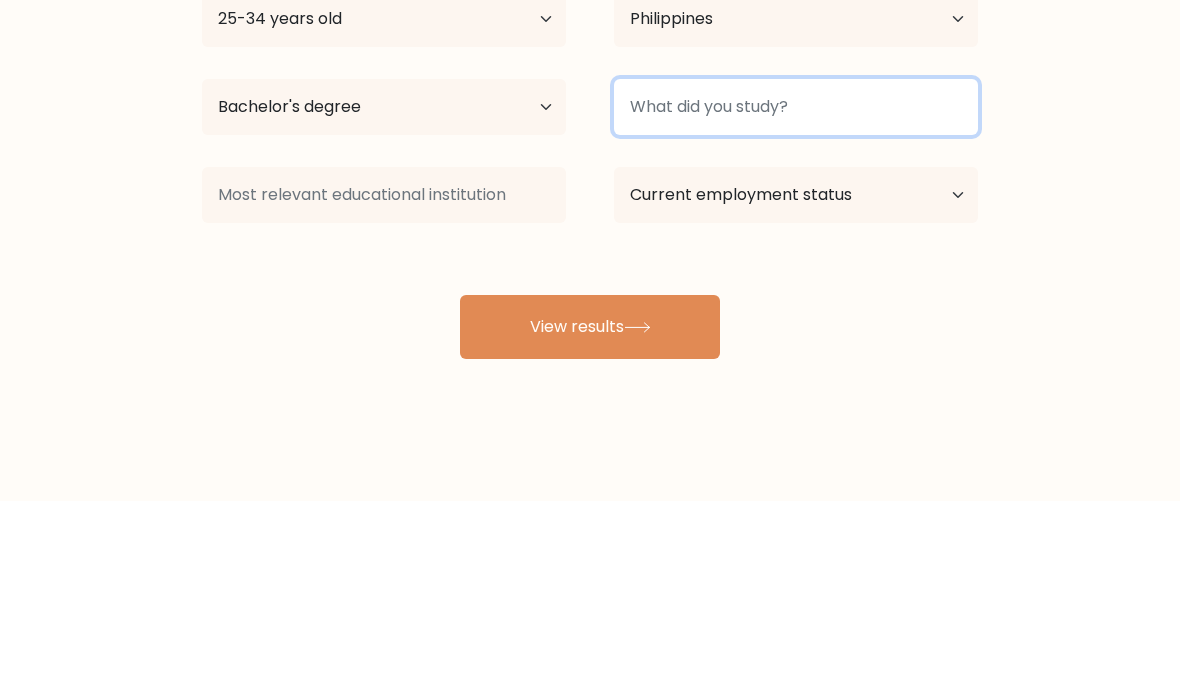 click at bounding box center (796, 302) 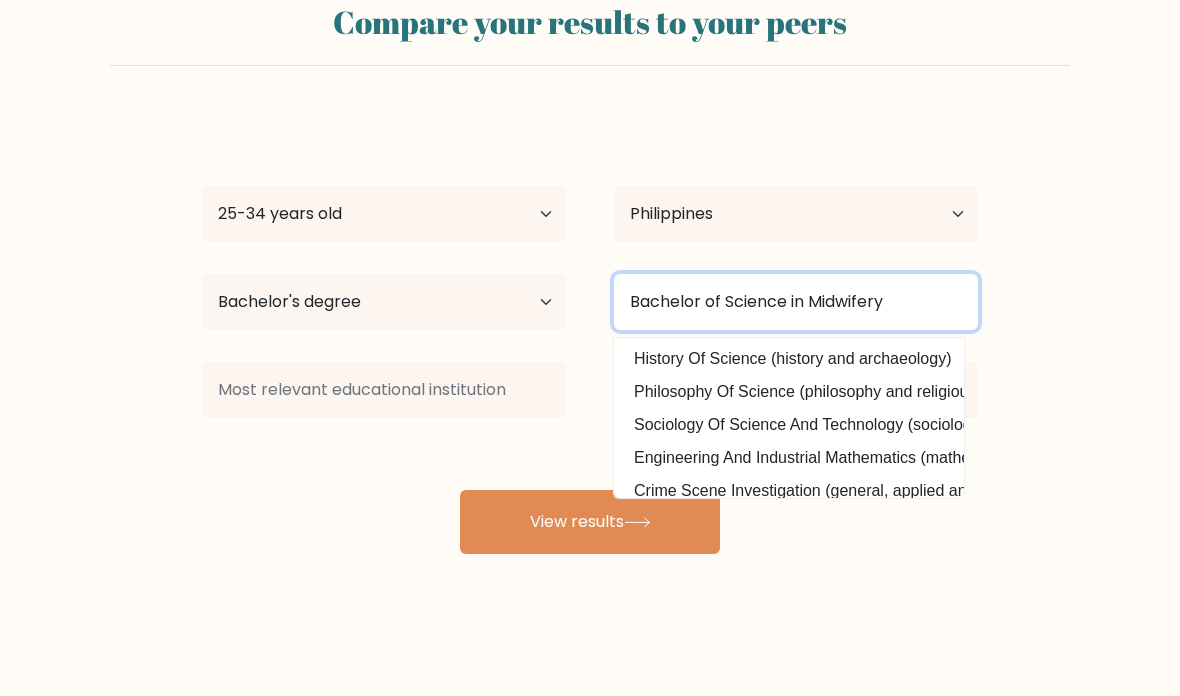 type on "Bachelor of Science in Midwifery" 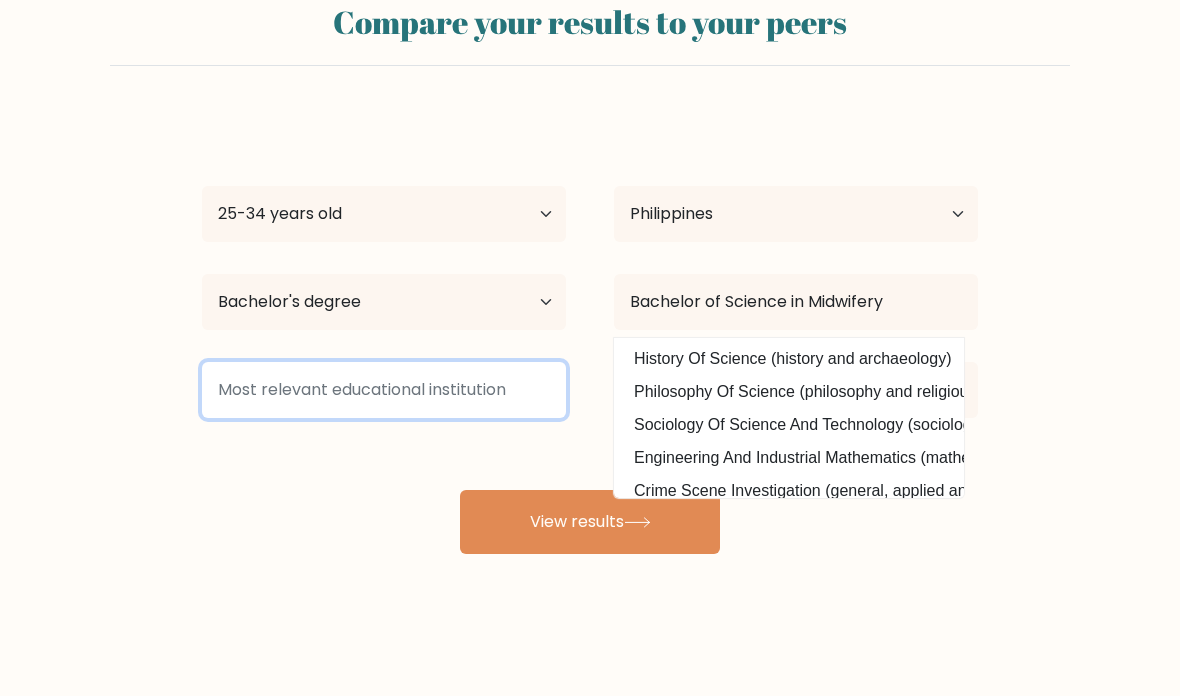 click at bounding box center [384, 390] 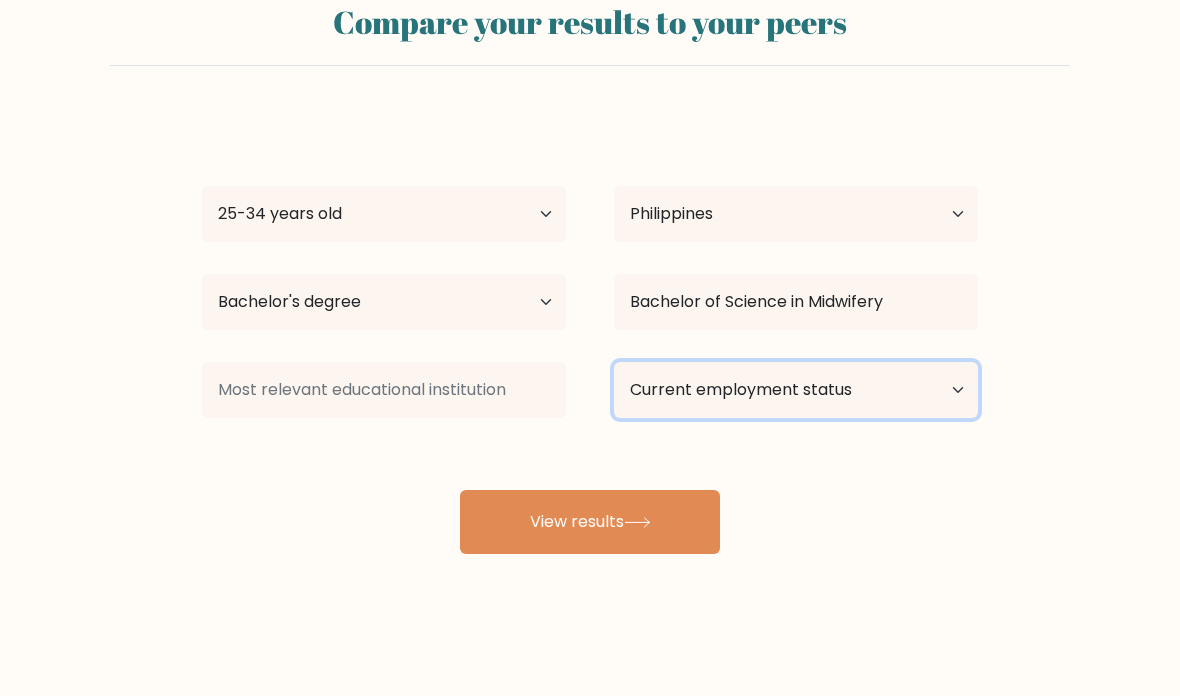 click on "Current employment status
Employed
Student
Retired
Other / prefer not to answer" at bounding box center (796, 390) 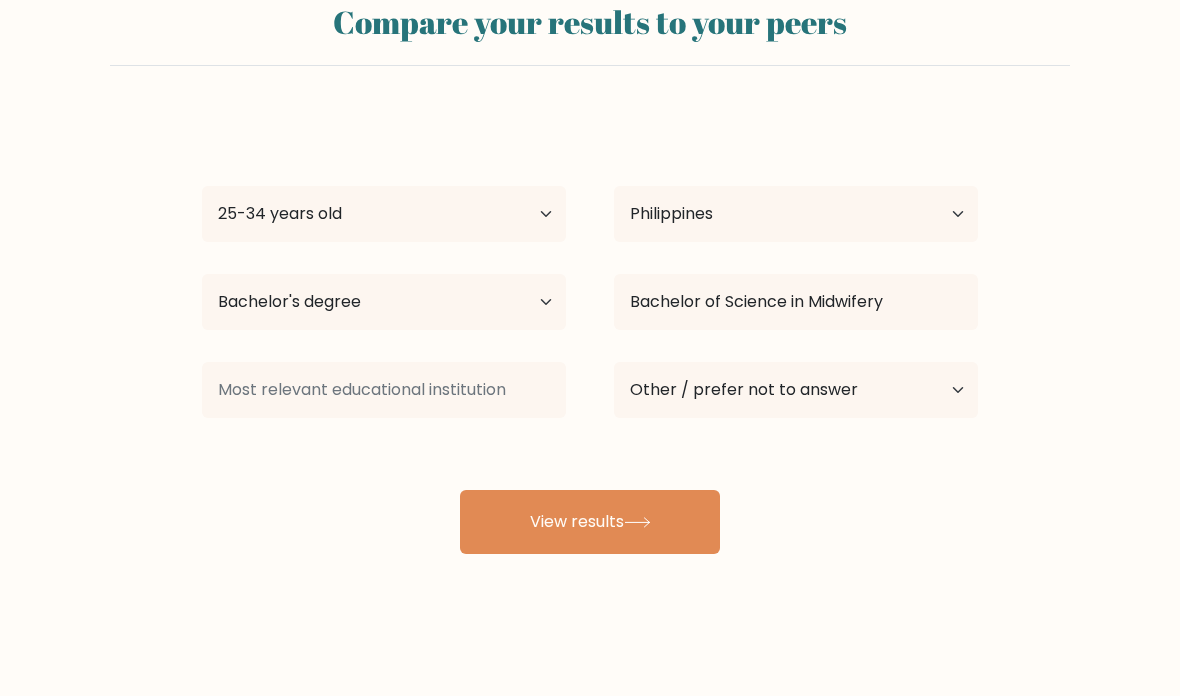 click on "View results" at bounding box center (590, 522) 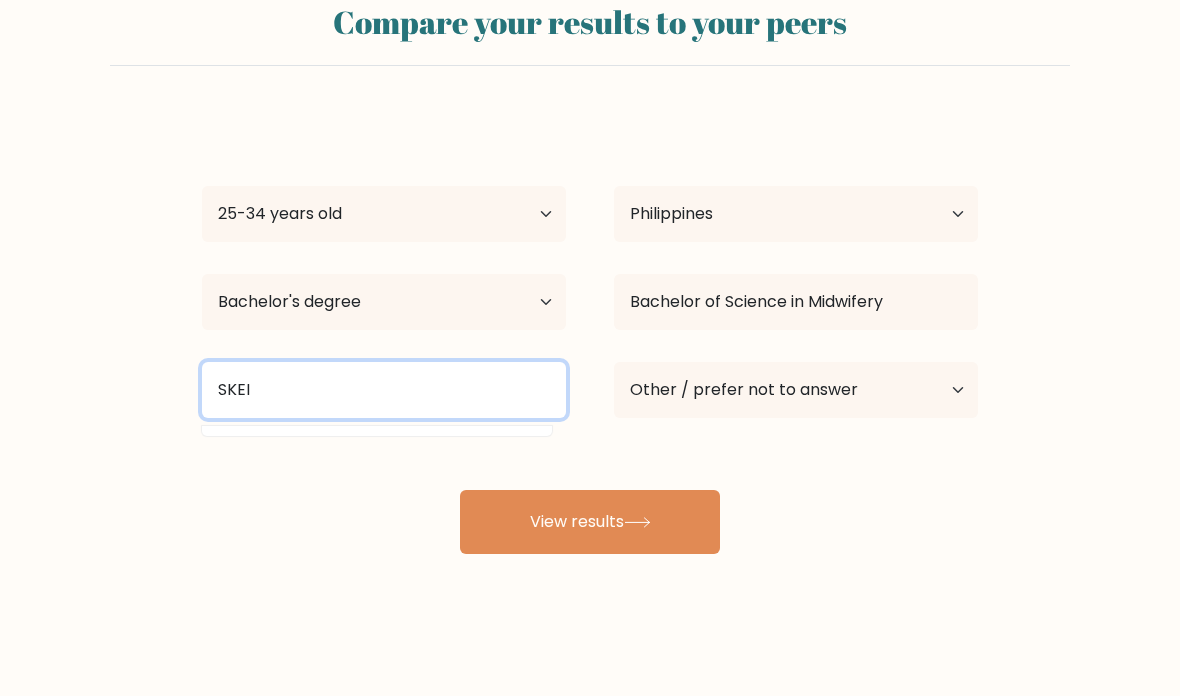 type on "SKEI" 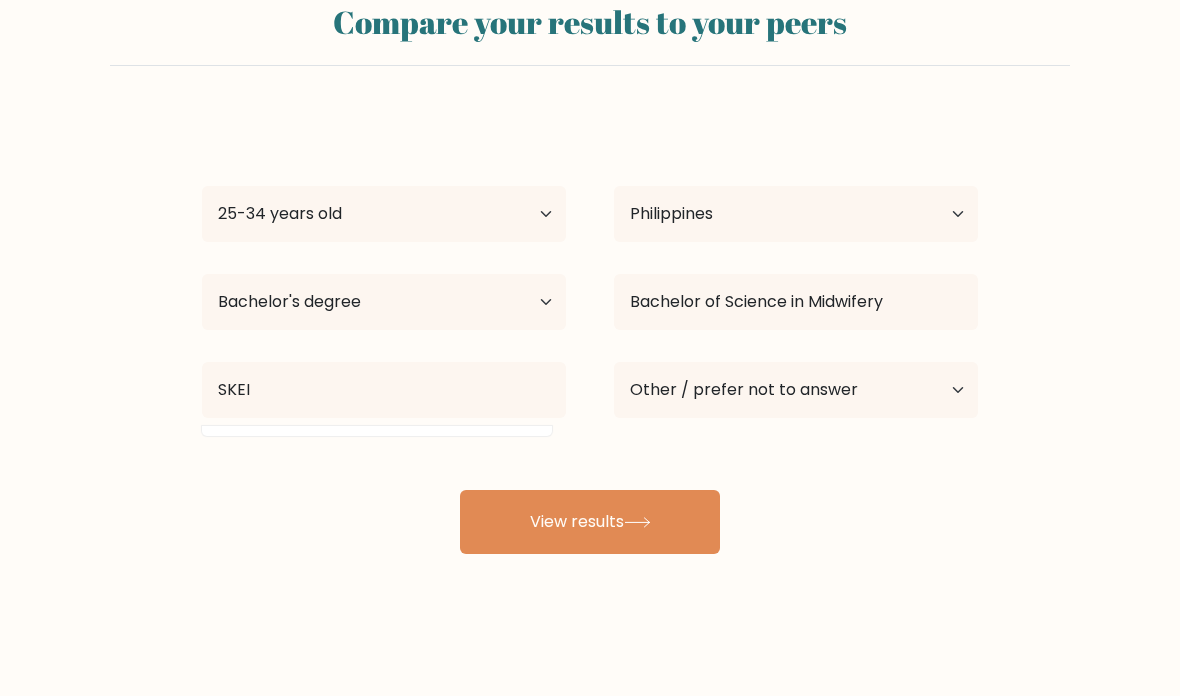 click on "View results" at bounding box center [590, 522] 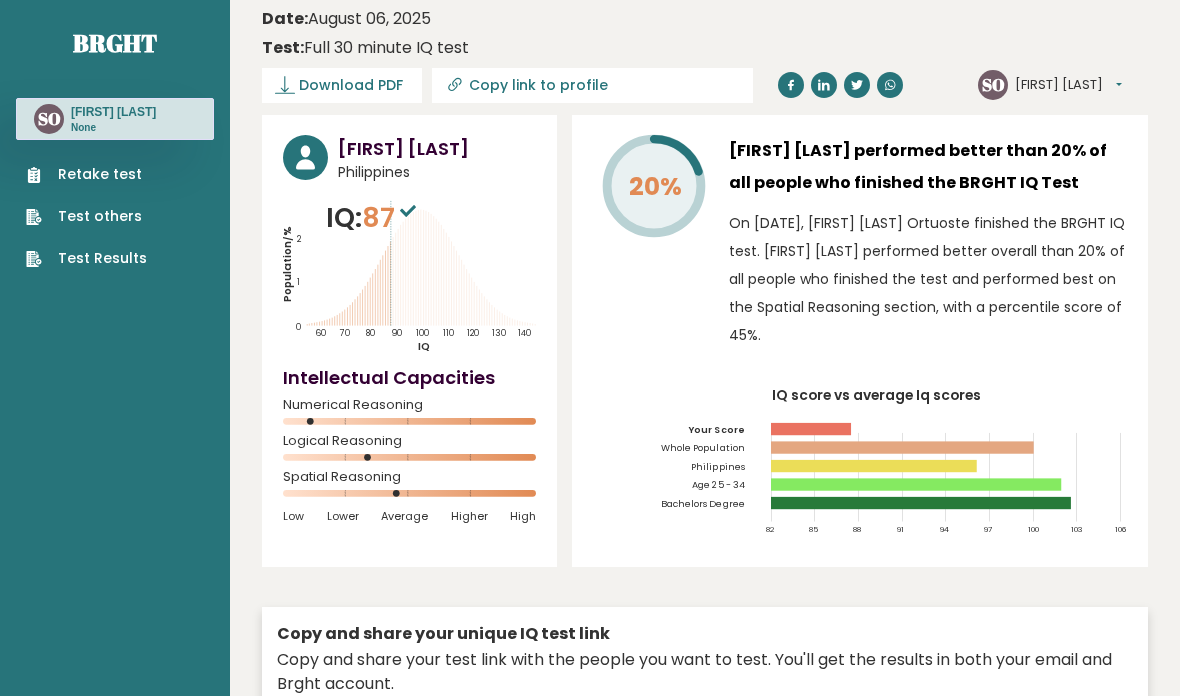 scroll, scrollTop: 7, scrollLeft: 0, axis: vertical 